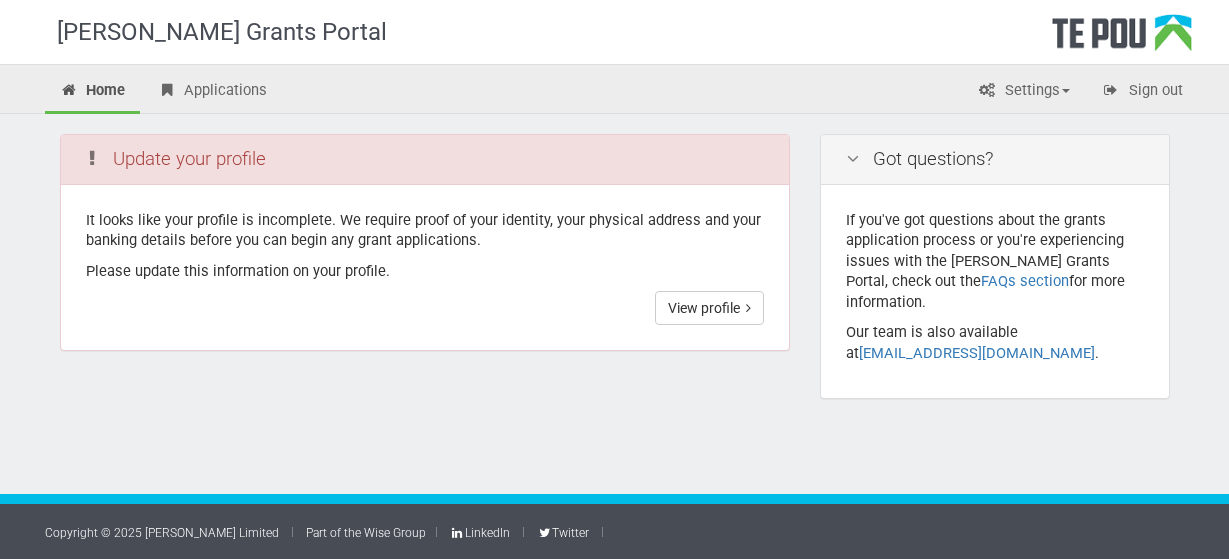 scroll, scrollTop: 0, scrollLeft: 0, axis: both 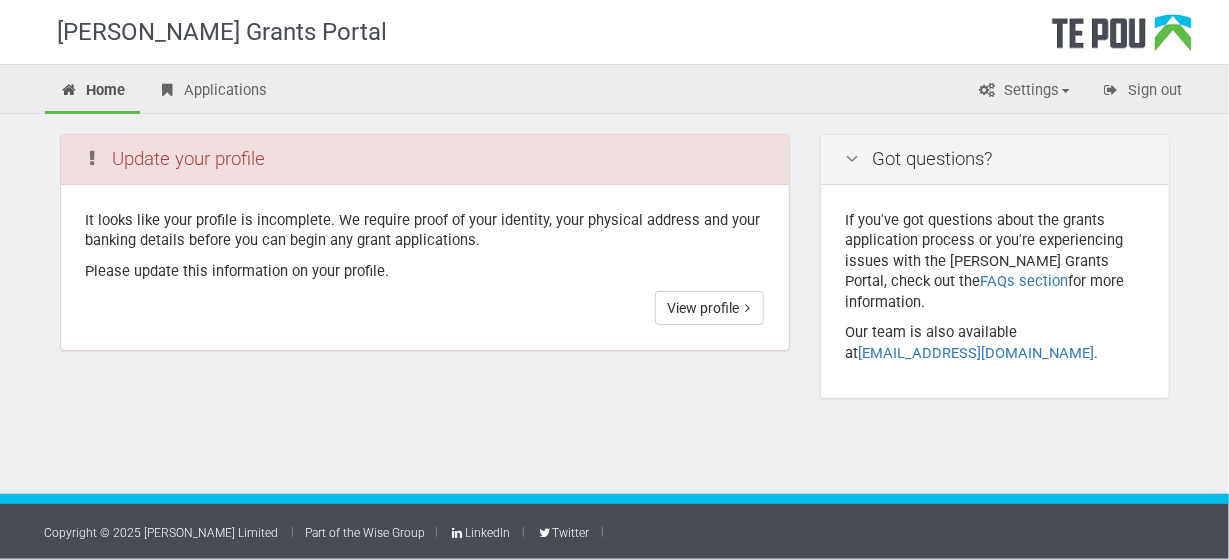 click at bounding box center [614, 471] 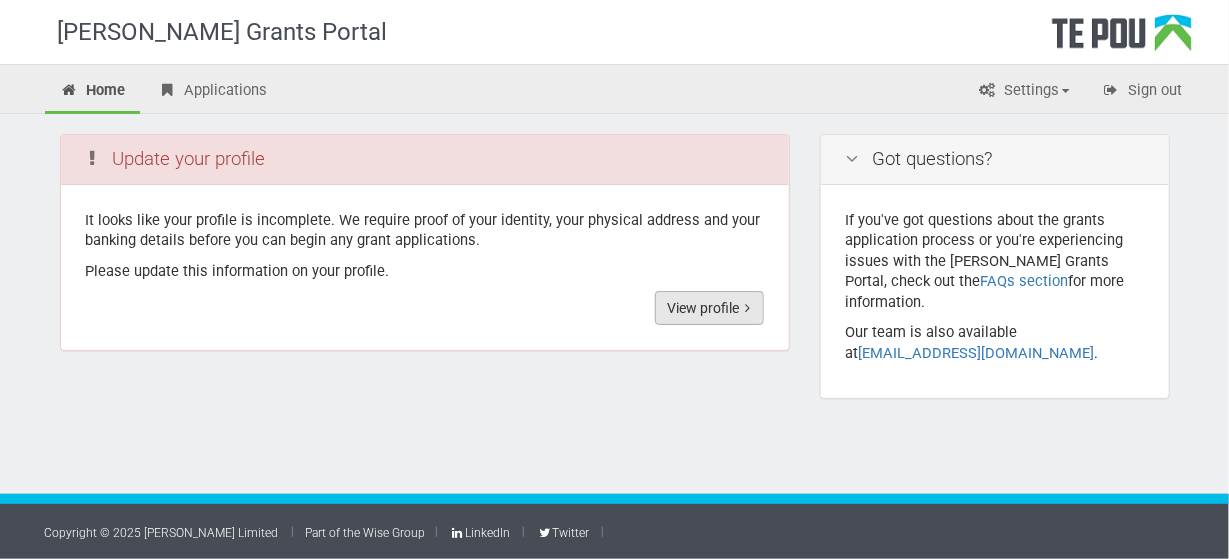 click on "View profile" at bounding box center (709, 308) 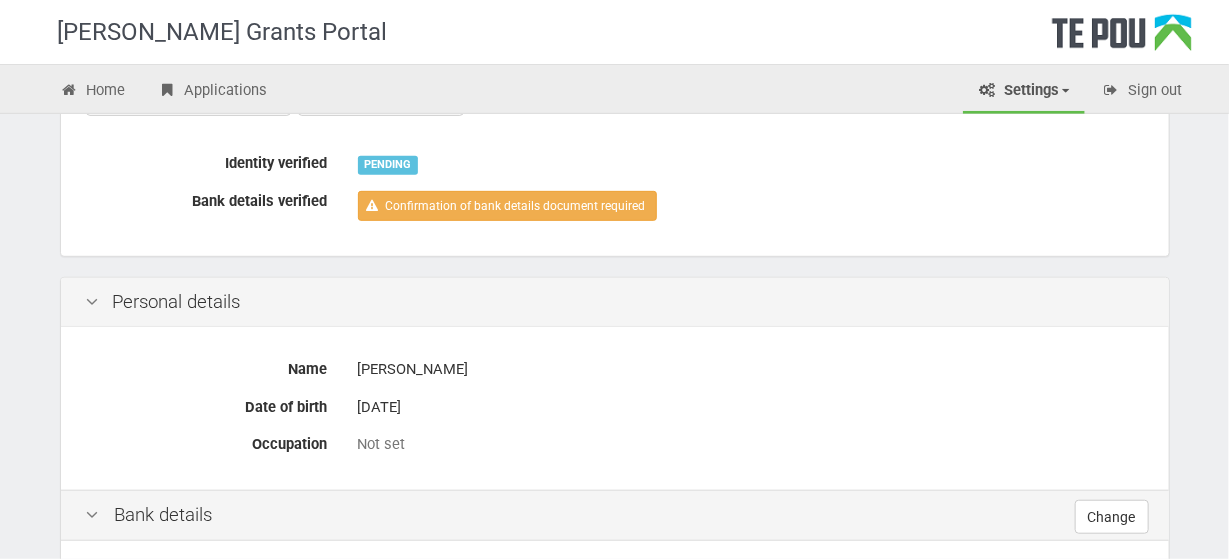 scroll, scrollTop: 272, scrollLeft: 0, axis: vertical 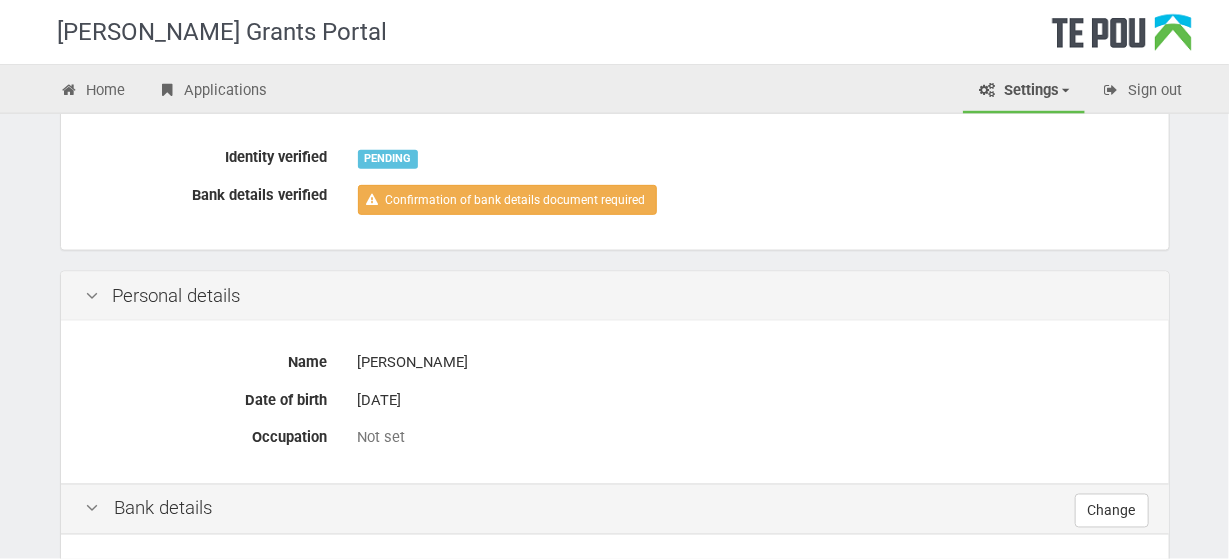 click on "Not set" at bounding box center [751, 438] 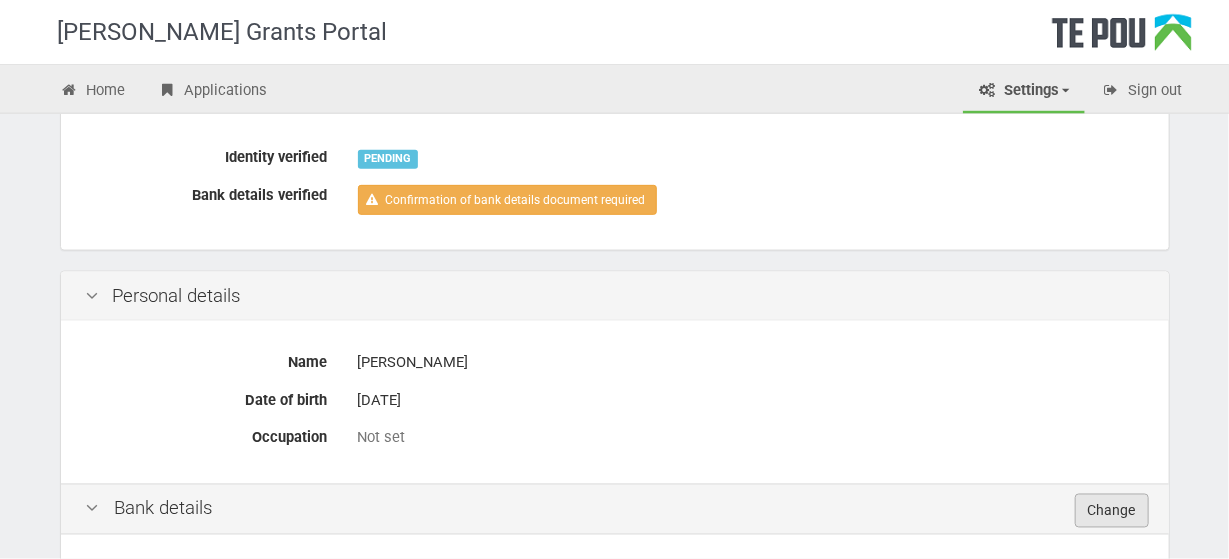 click on "Change" at bounding box center [1112, 511] 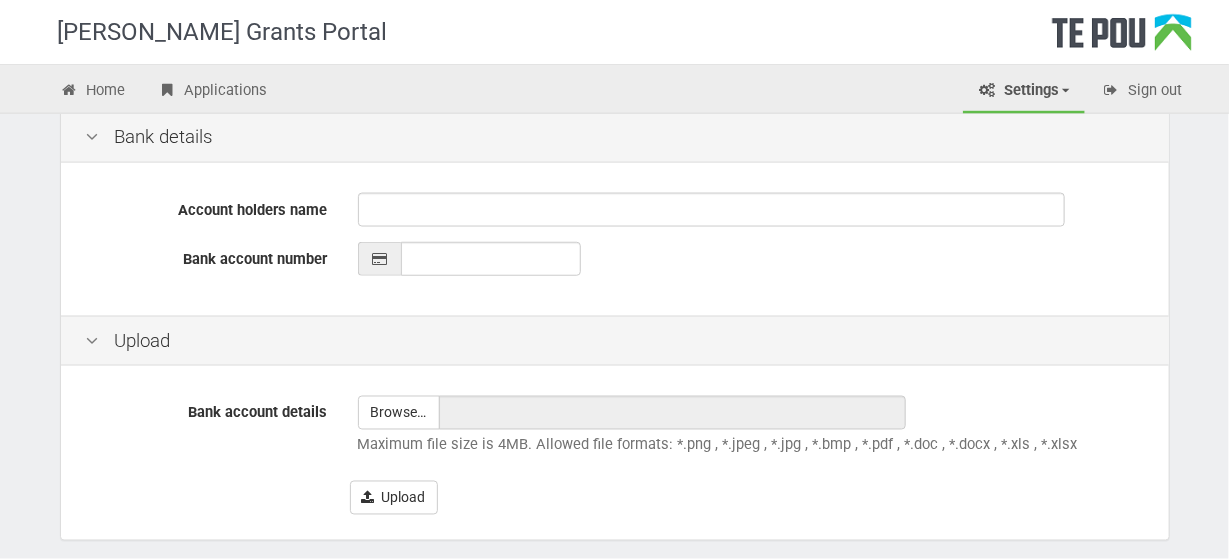 scroll, scrollTop: 508, scrollLeft: 0, axis: vertical 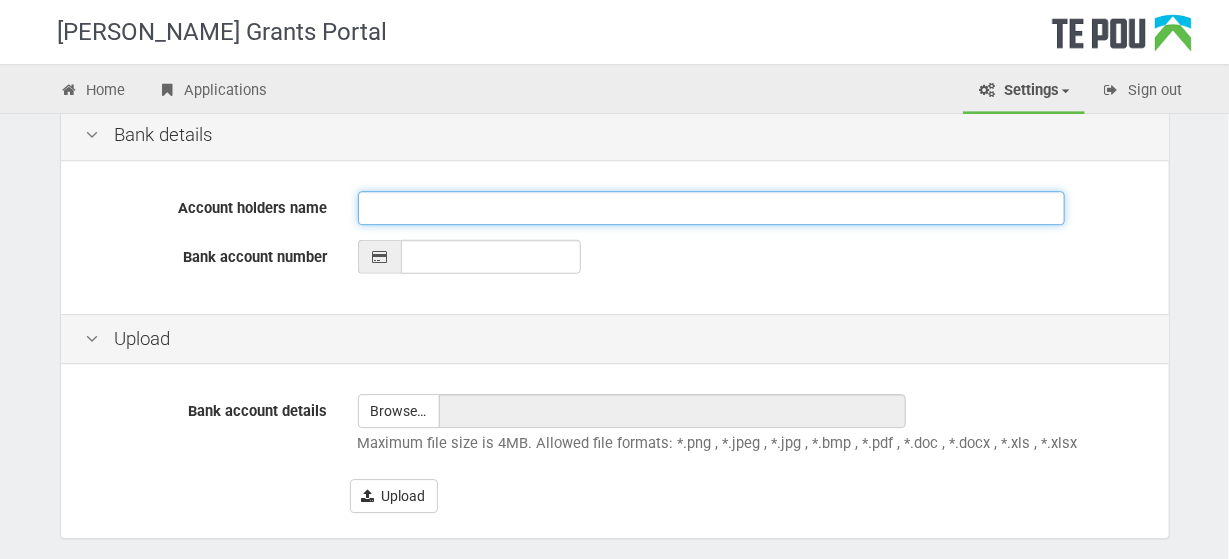 click on "Account holders name" at bounding box center (711, 208) 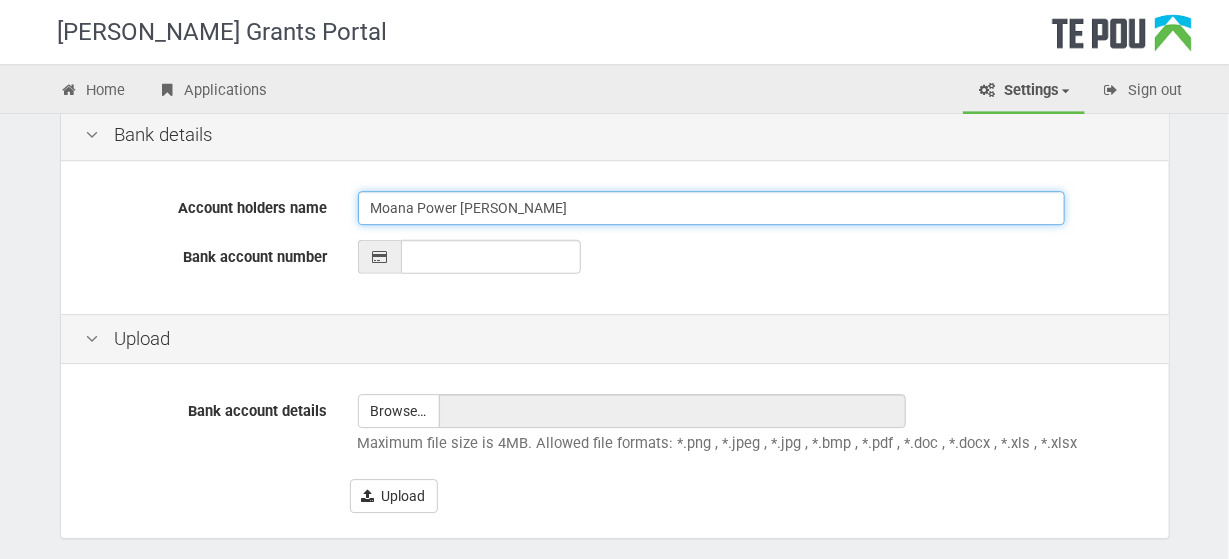 type on "Moana Power [PERSON_NAME]" 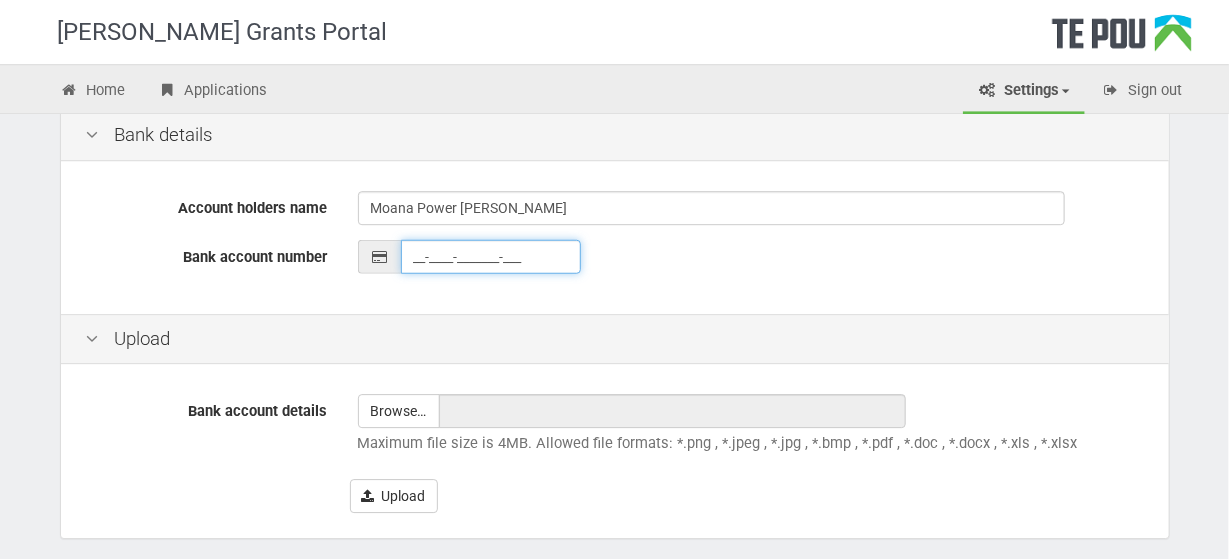 click on "__-____-_______-___" at bounding box center [491, 257] 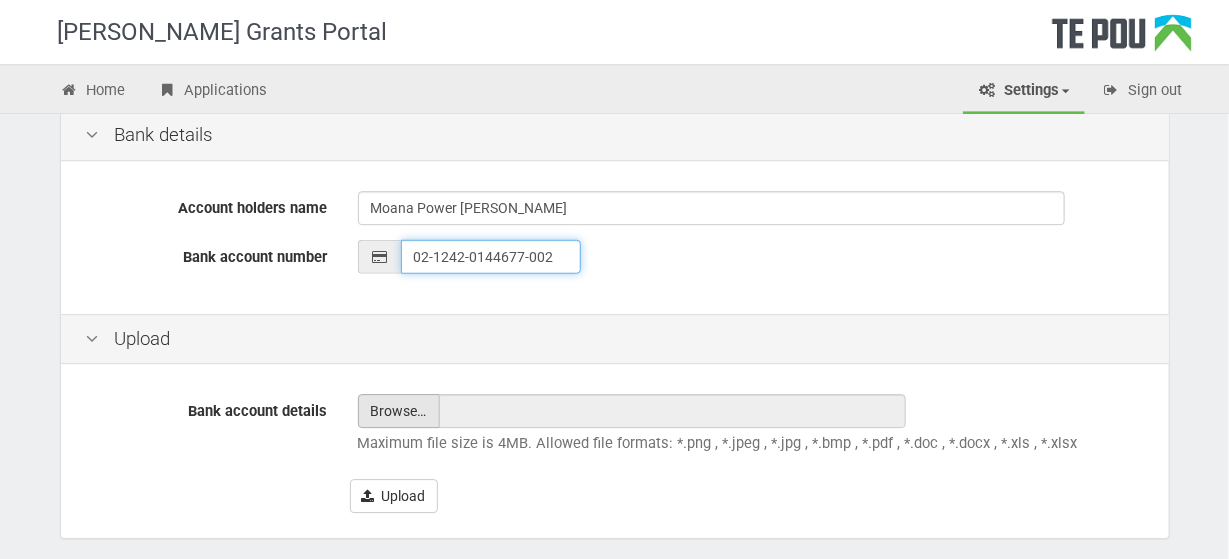 type on "02-1242-0144677-002" 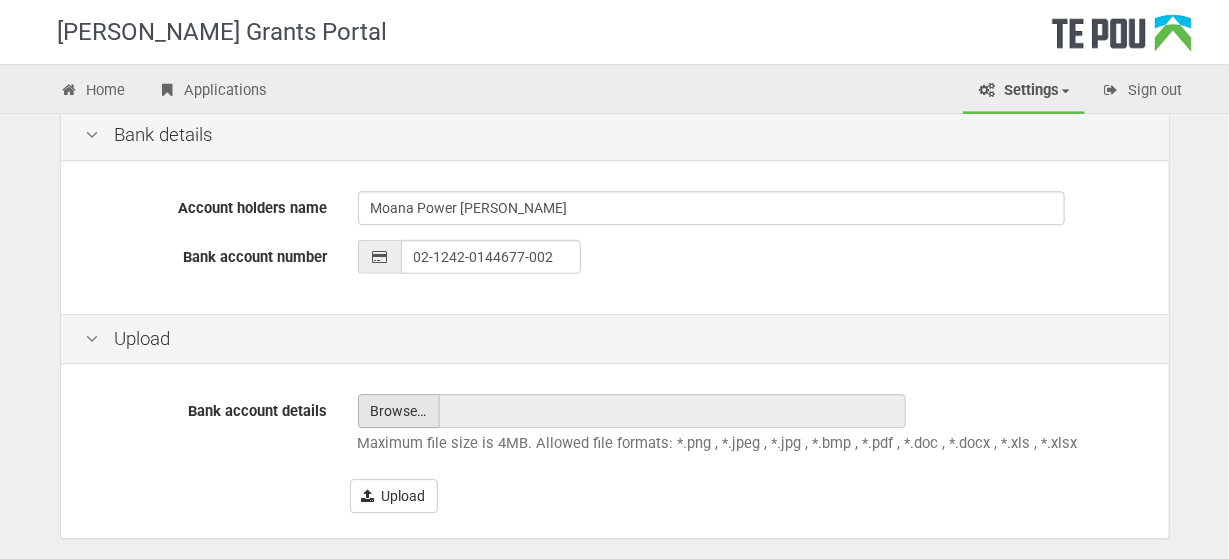 click at bounding box center [399, 411] 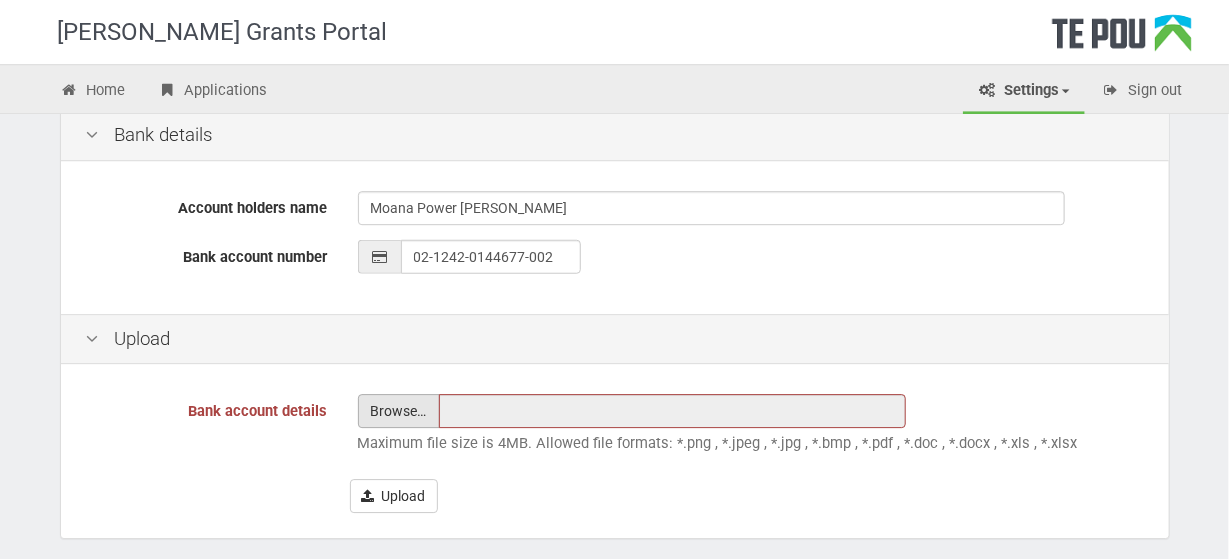 type on "C:\fakepath\Account_holding_02-1242-0144677-002_6_07_2025.pdf" 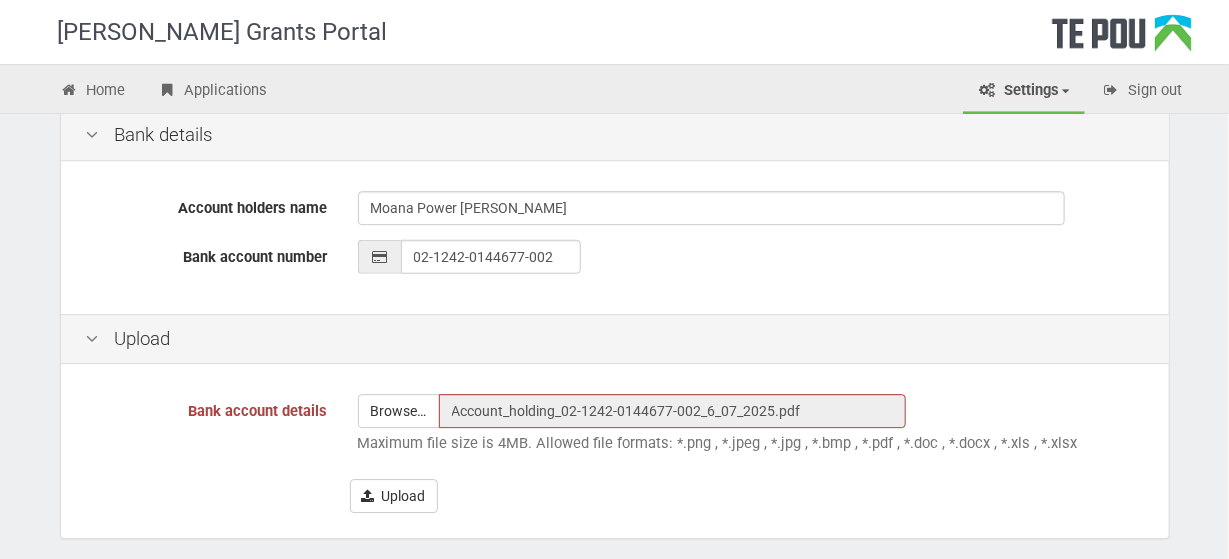 scroll, scrollTop: 594, scrollLeft: 0, axis: vertical 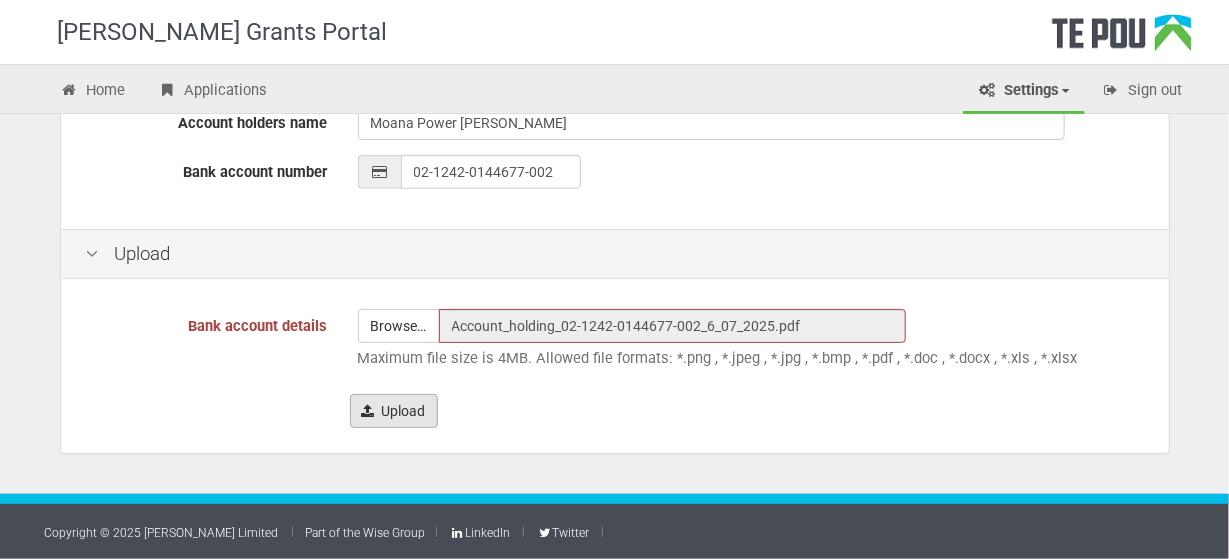 click on "Upload" at bounding box center (394, 411) 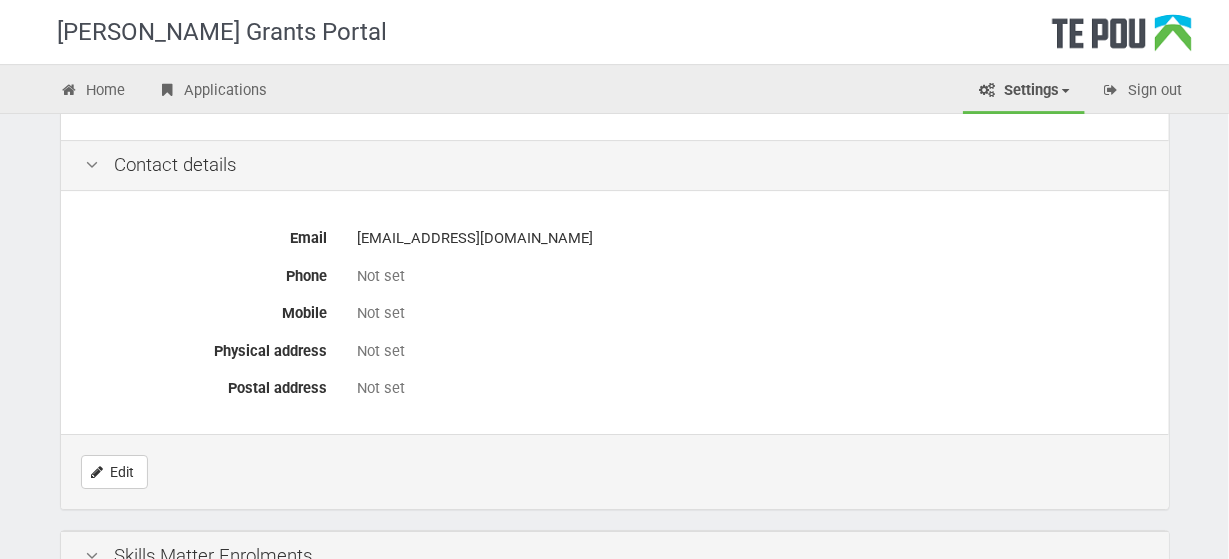 scroll, scrollTop: 915, scrollLeft: 0, axis: vertical 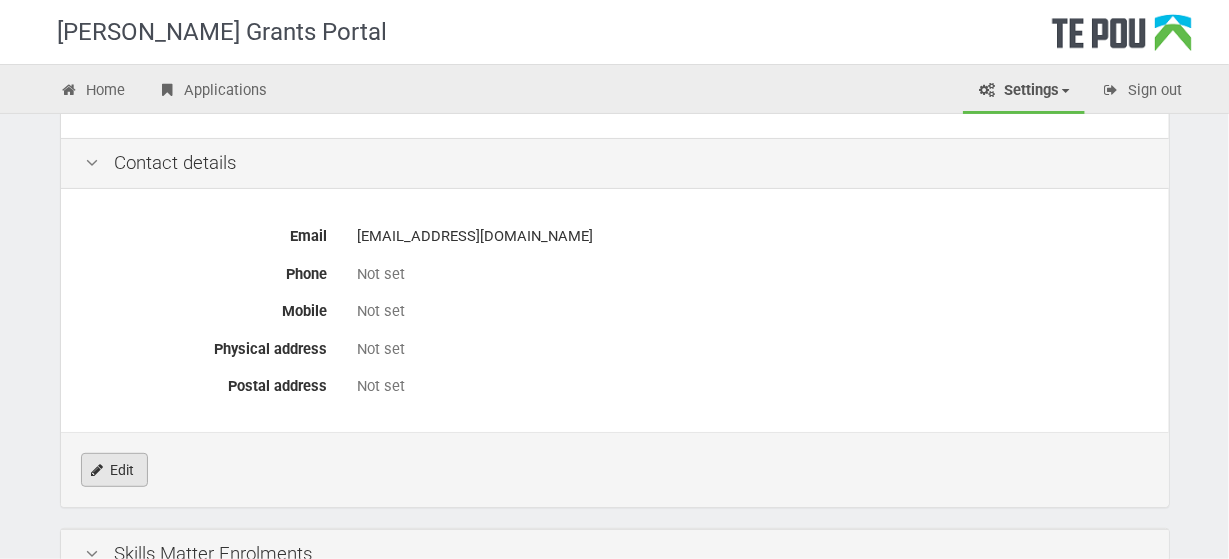 click on "Edit" at bounding box center (114, 470) 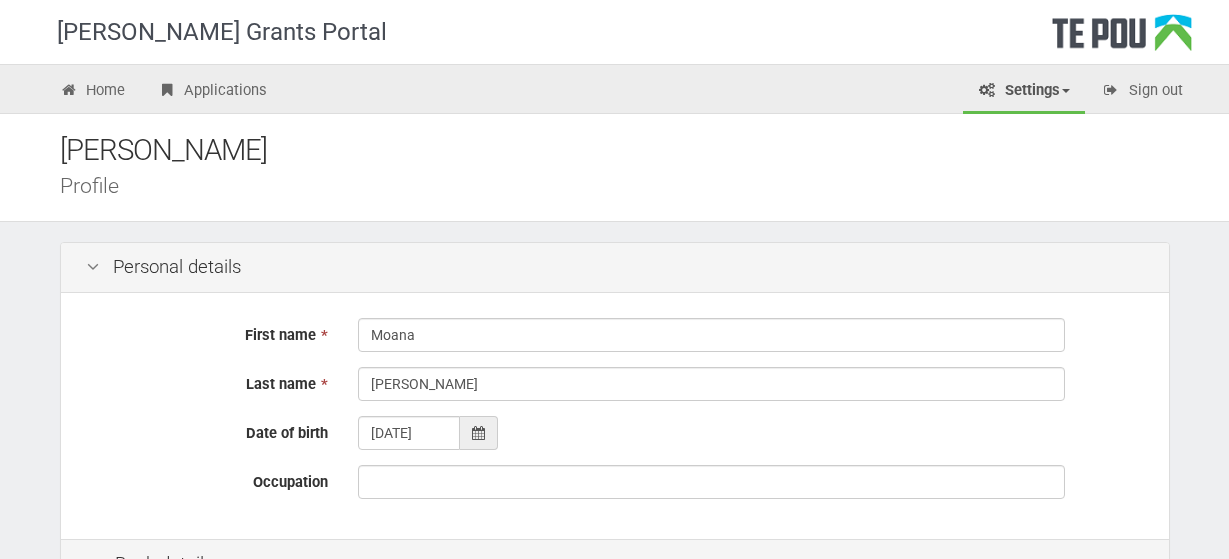 scroll, scrollTop: 0, scrollLeft: 0, axis: both 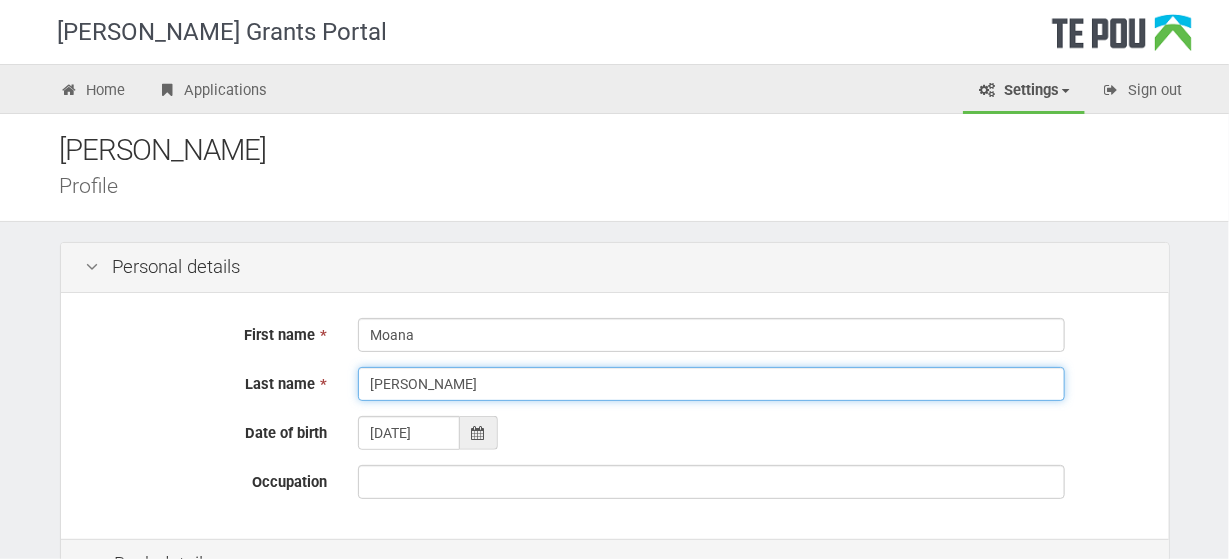 click on "[PERSON_NAME]" at bounding box center [711, 384] 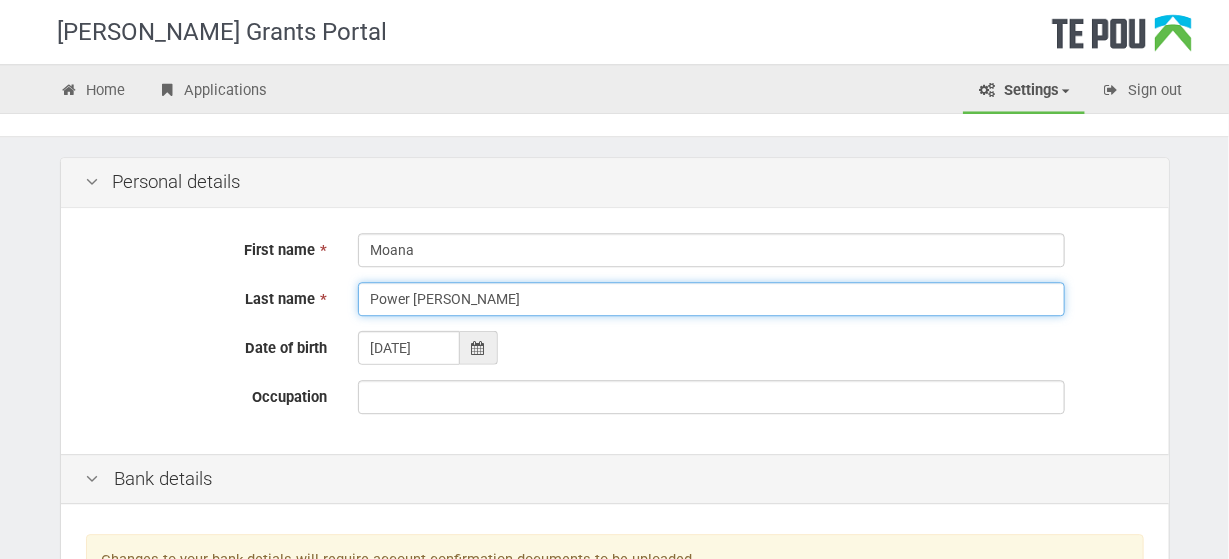 scroll, scrollTop: 86, scrollLeft: 0, axis: vertical 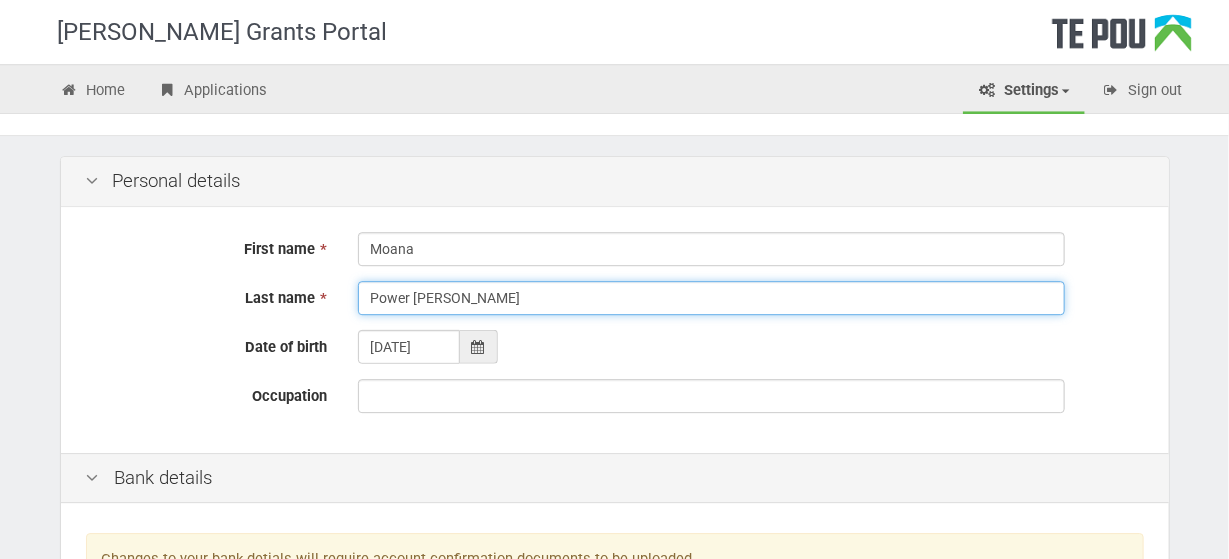 type on "Power [PERSON_NAME]" 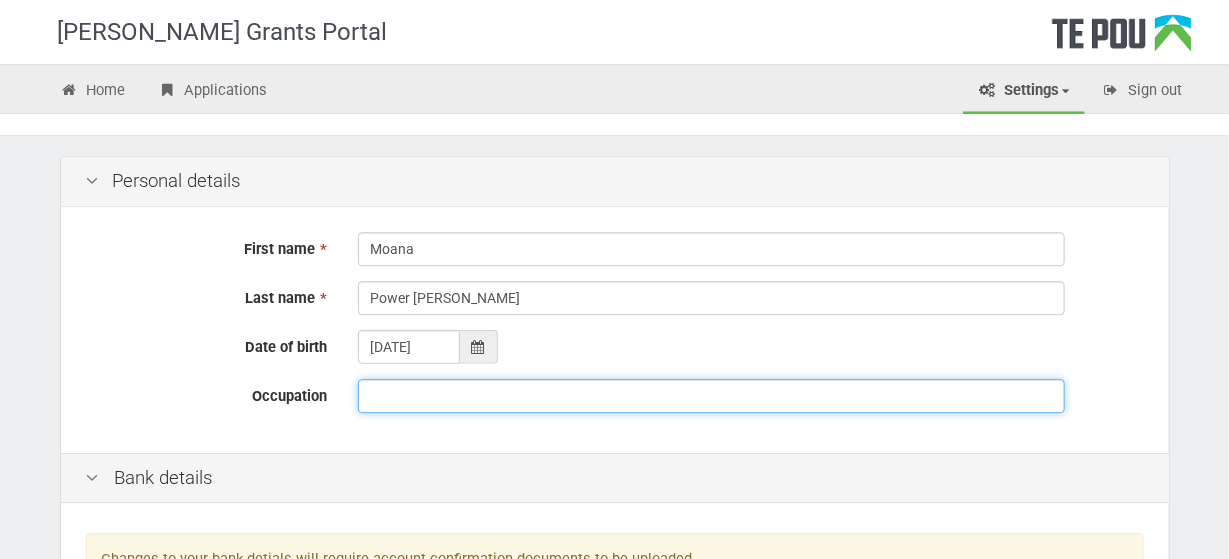 click on "Occupation" at bounding box center [711, 396] 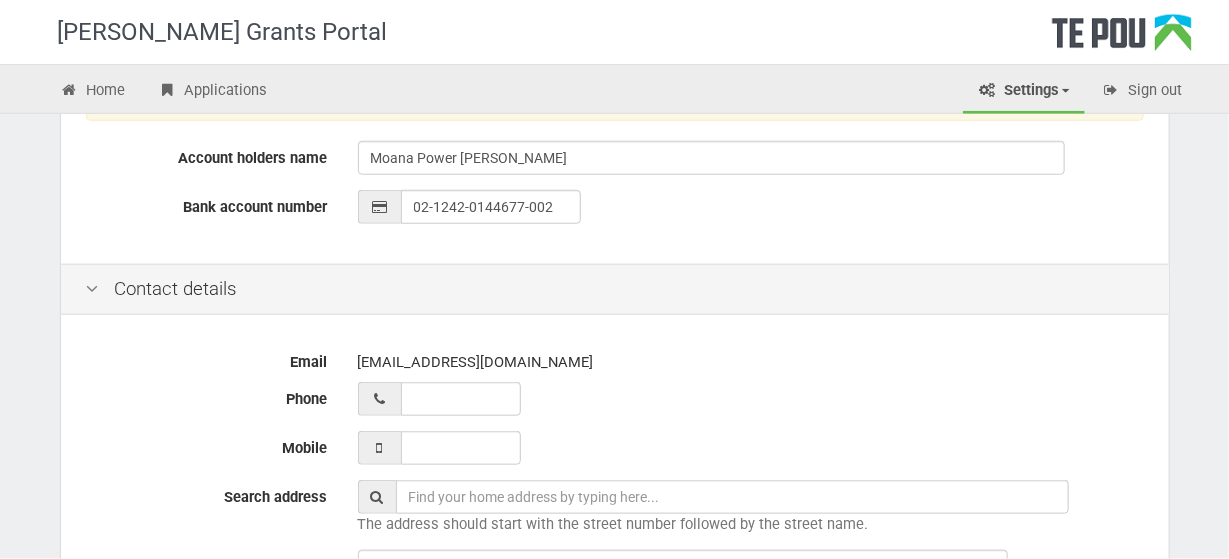 scroll, scrollTop: 554, scrollLeft: 0, axis: vertical 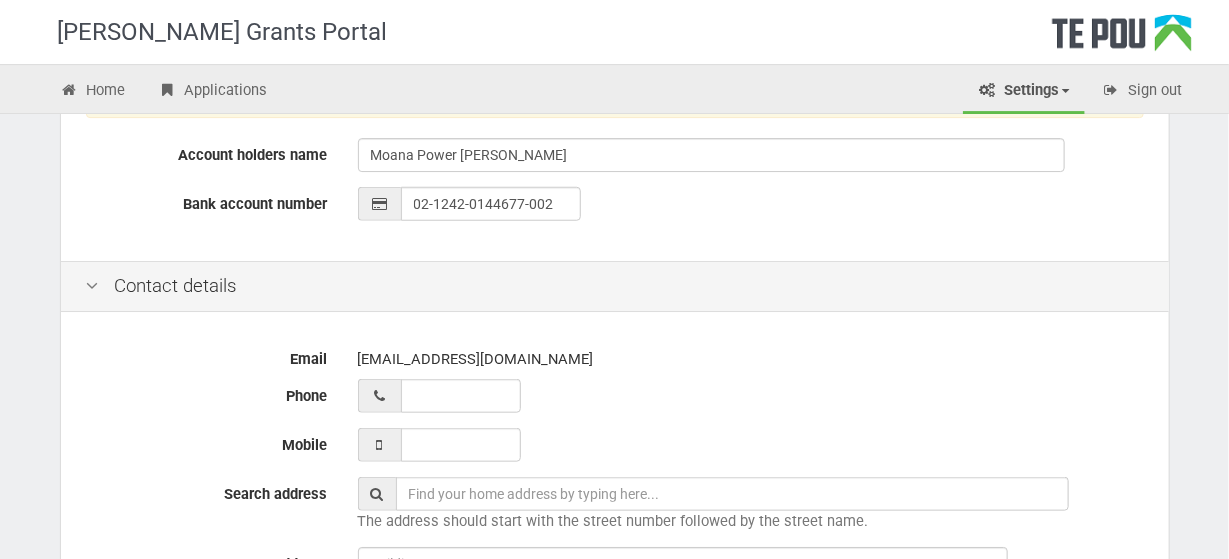 type on "Mental Health and Addictions Practitioner" 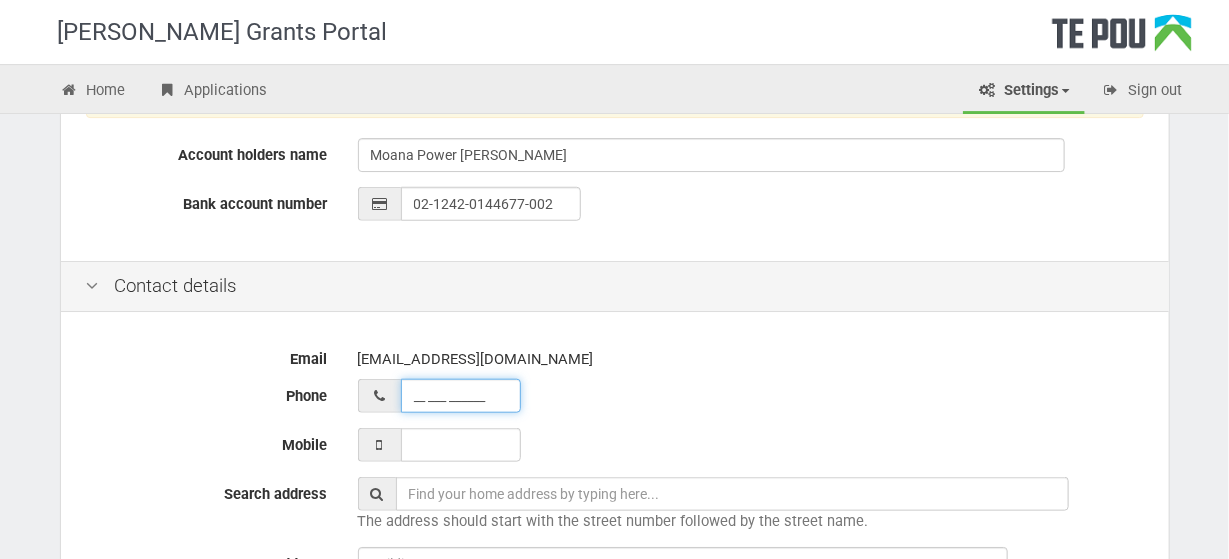click on "__ ___ ______" at bounding box center [461, 396] 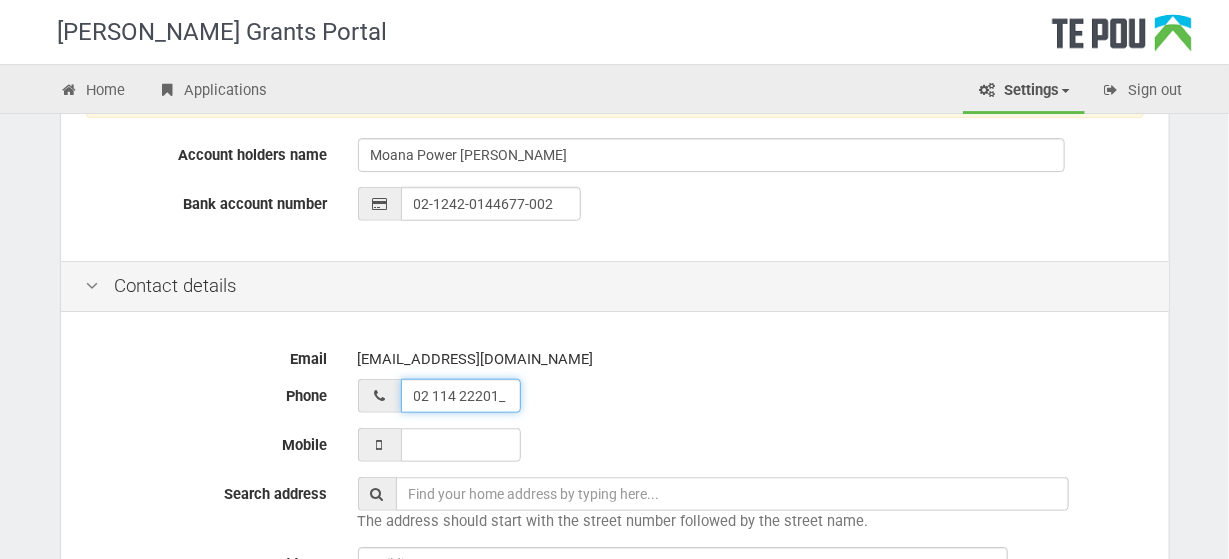 drag, startPoint x: 508, startPoint y: 390, endPoint x: 380, endPoint y: 395, distance: 128.09763 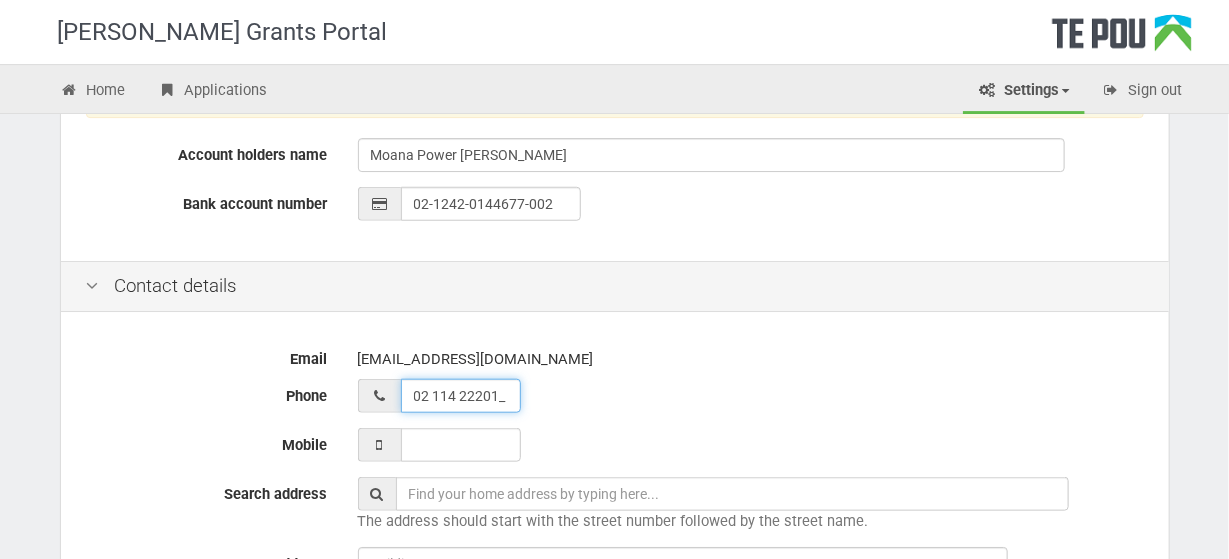type on "__ ___ ______" 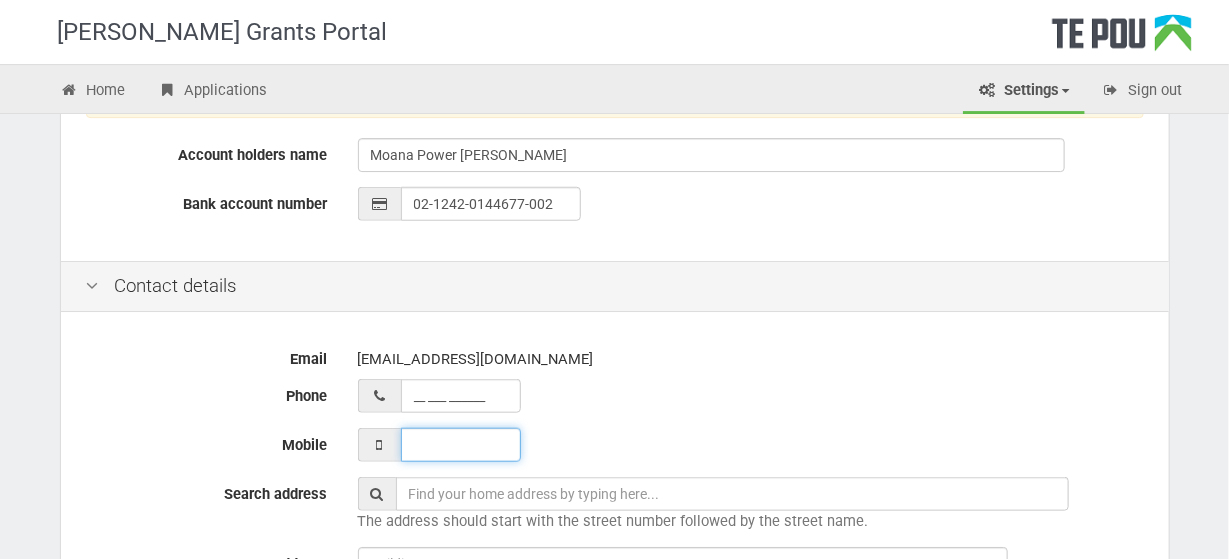 type 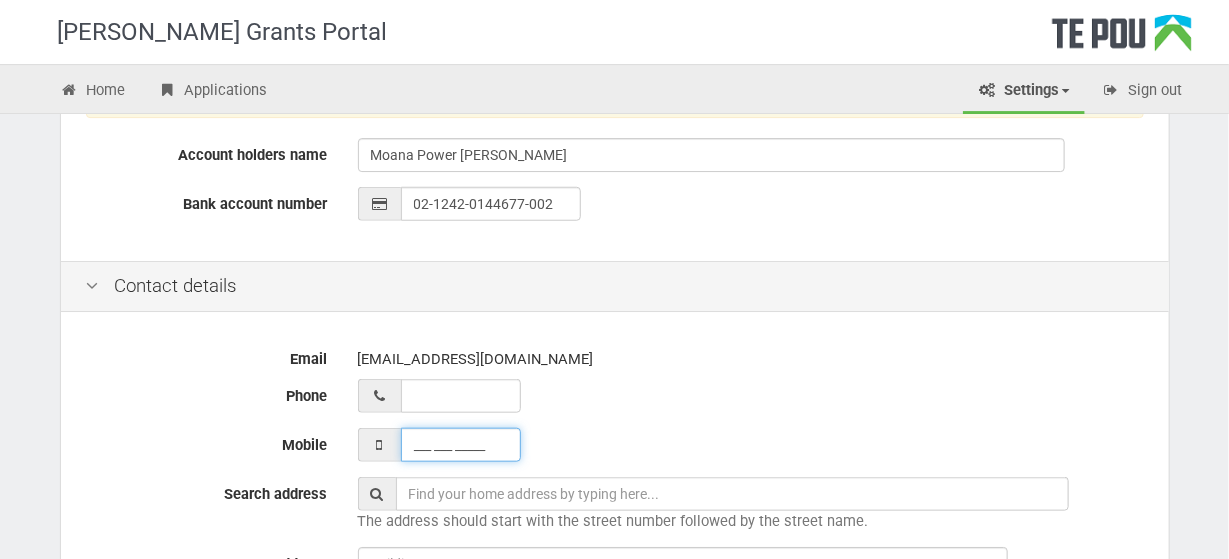 click on "___ ___ _____" at bounding box center [461, 445] 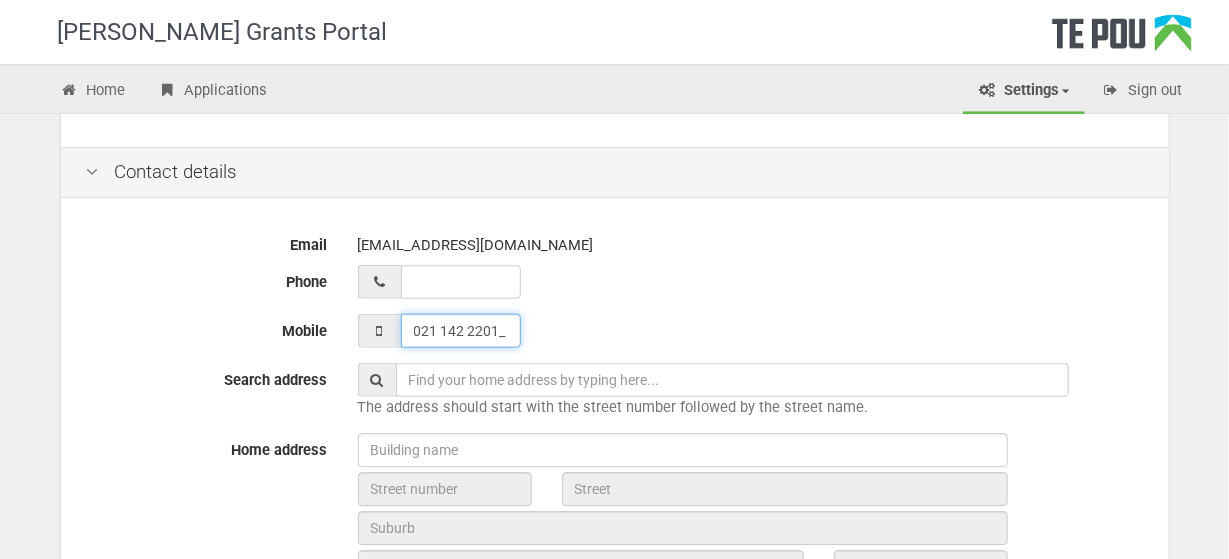 scroll, scrollTop: 692, scrollLeft: 0, axis: vertical 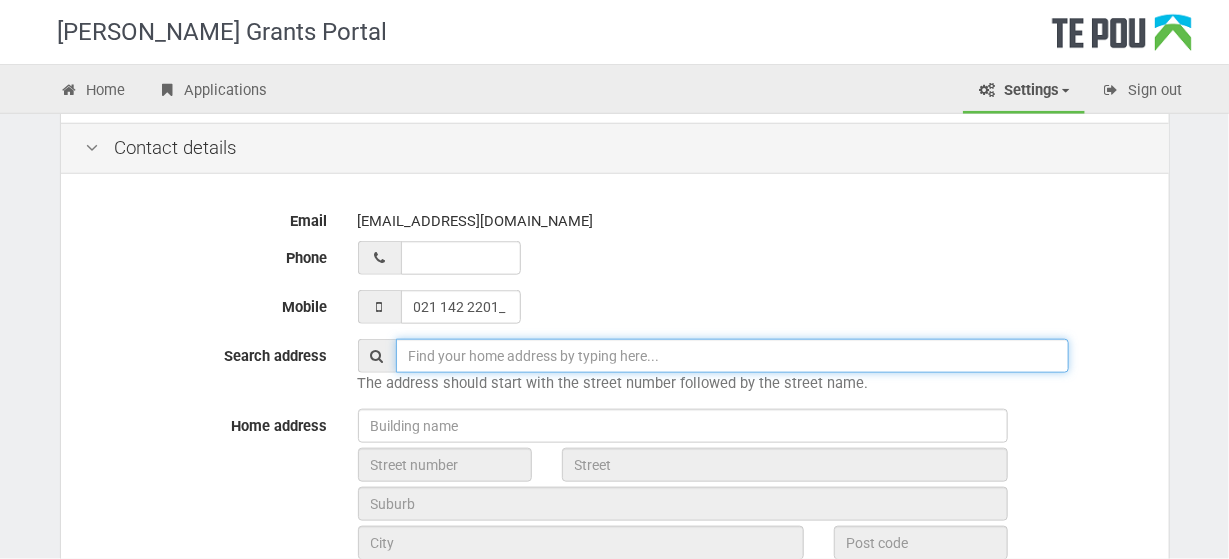 type on "021 142 2201" 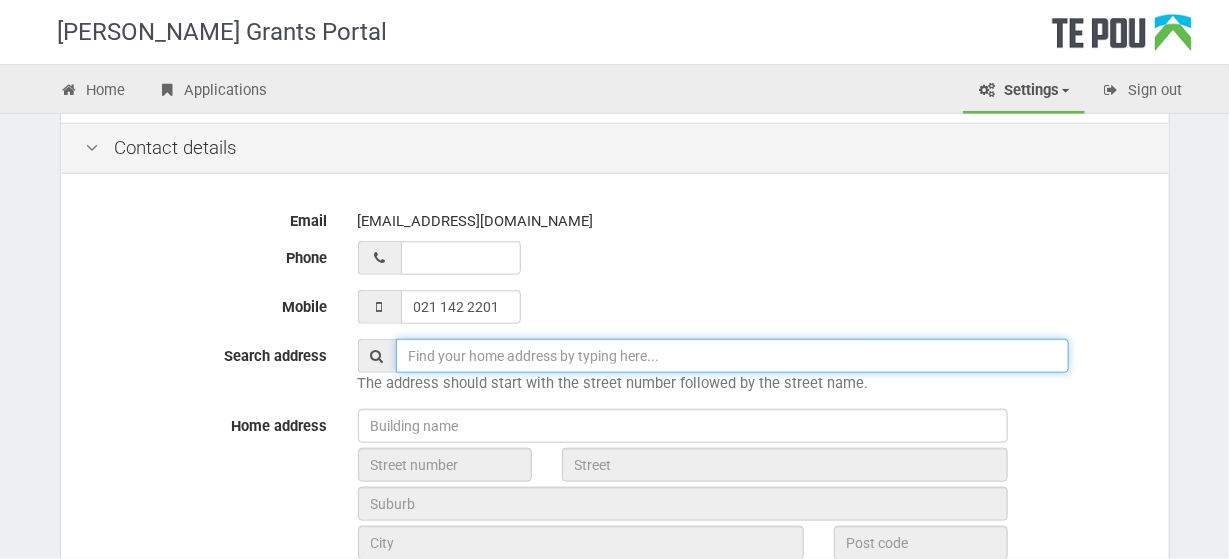 click at bounding box center (732, 356) 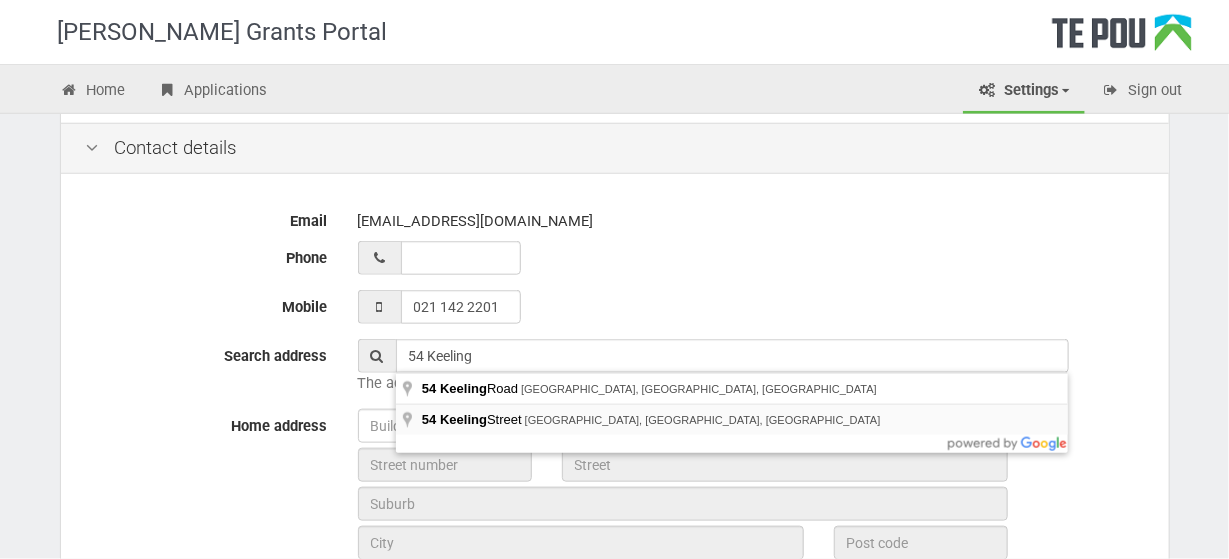 type on "54 Keeling Street, West End, Palmerston North, New Zealand" 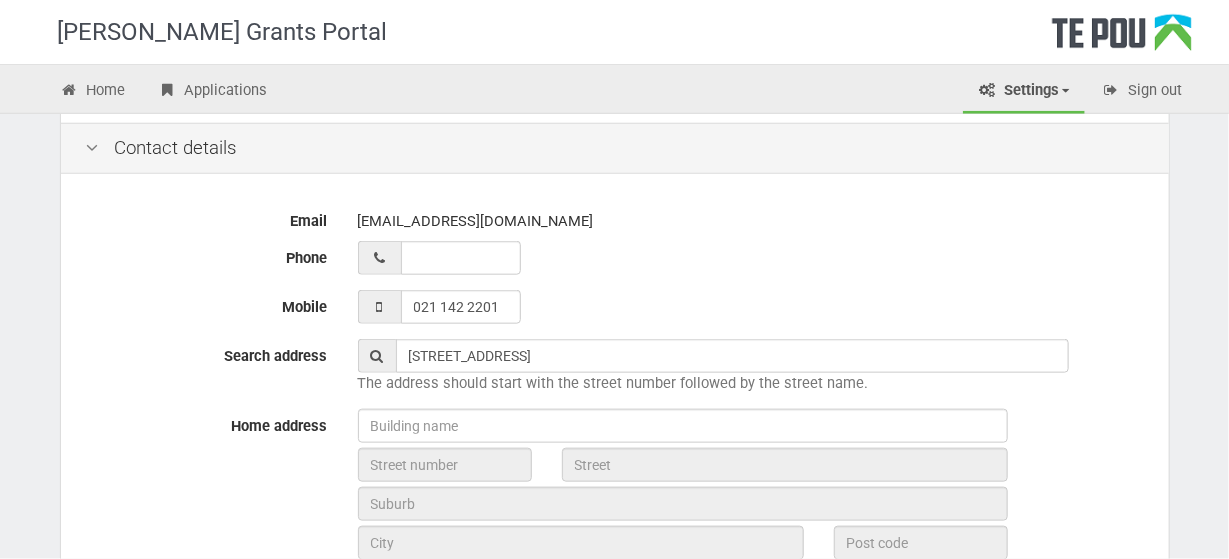 type on "54" 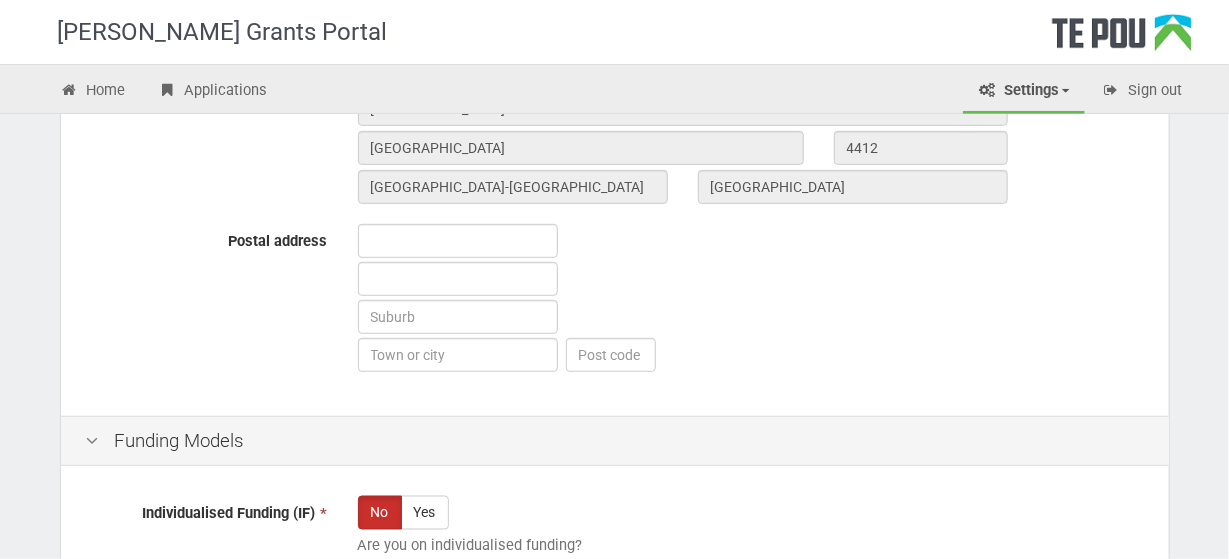 scroll, scrollTop: 1089, scrollLeft: 0, axis: vertical 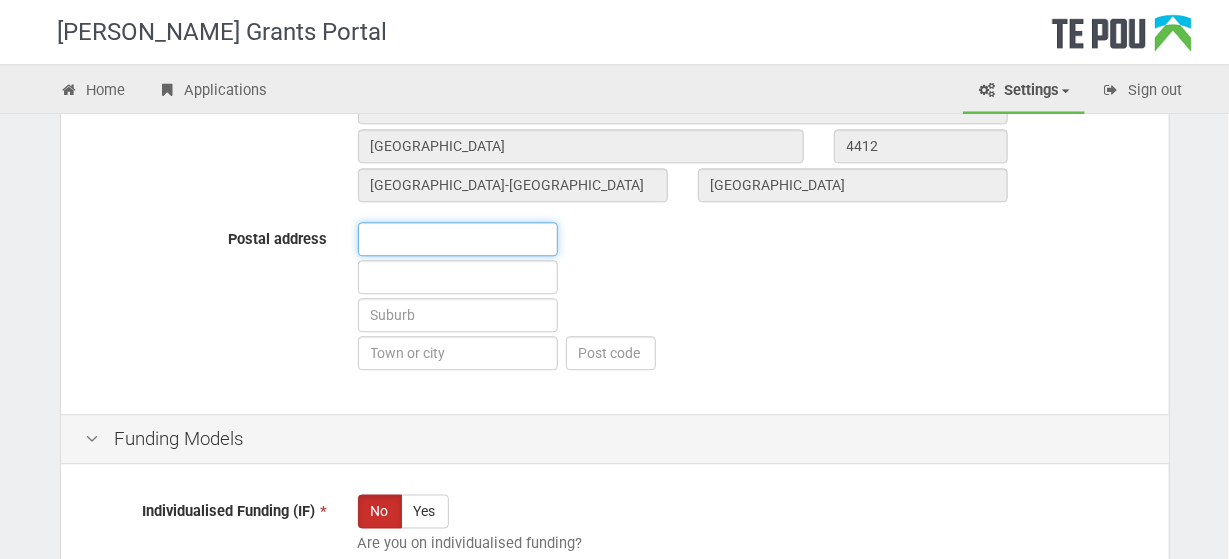 click at bounding box center [458, 239] 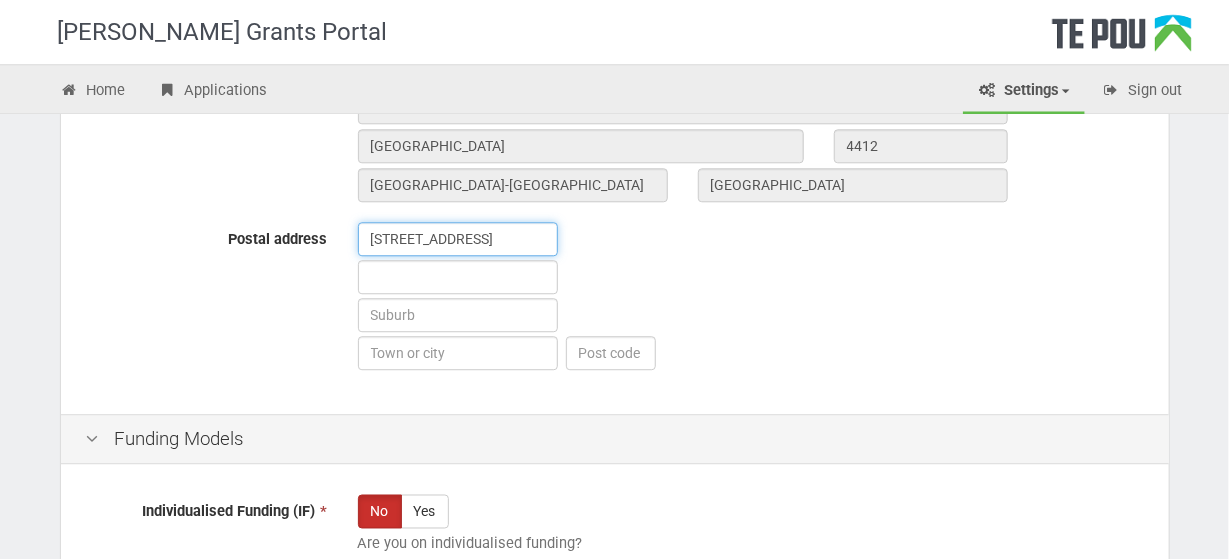 type on "54 keeling Street" 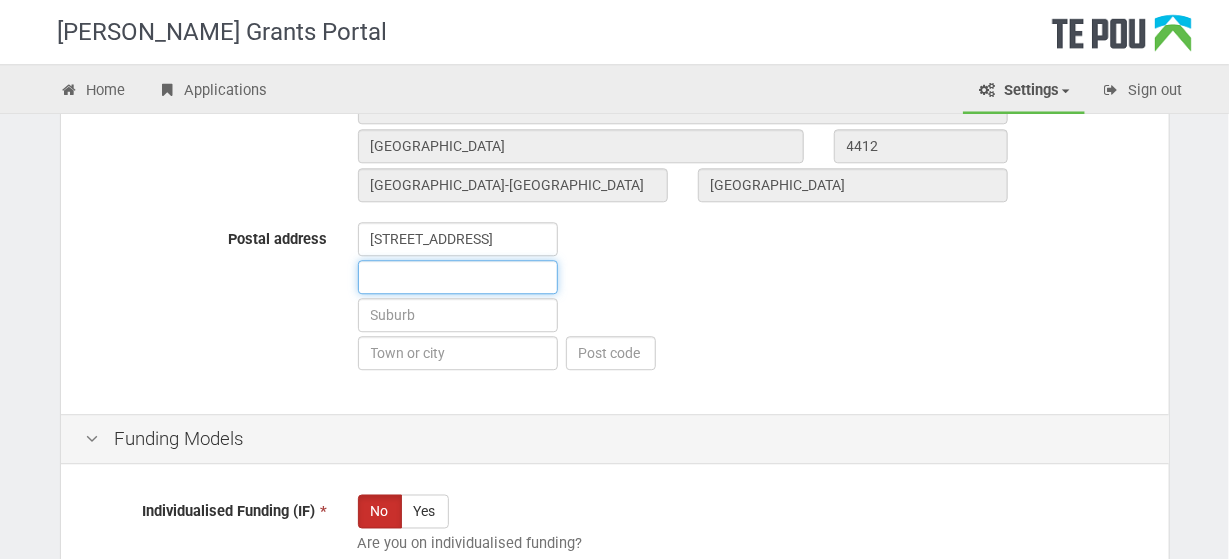 click at bounding box center [458, 277] 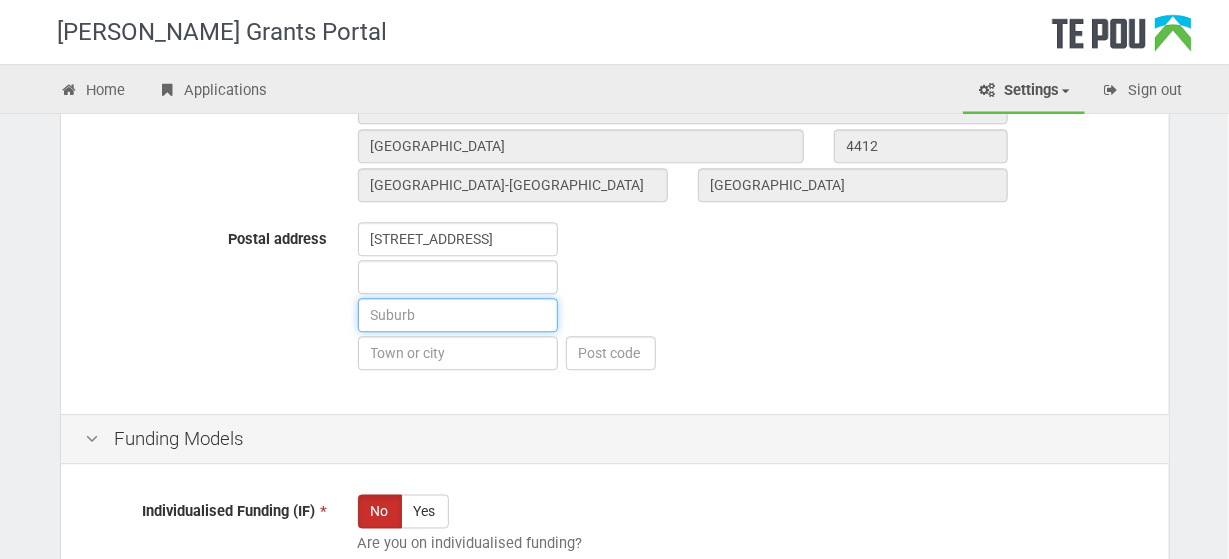 click at bounding box center (458, 315) 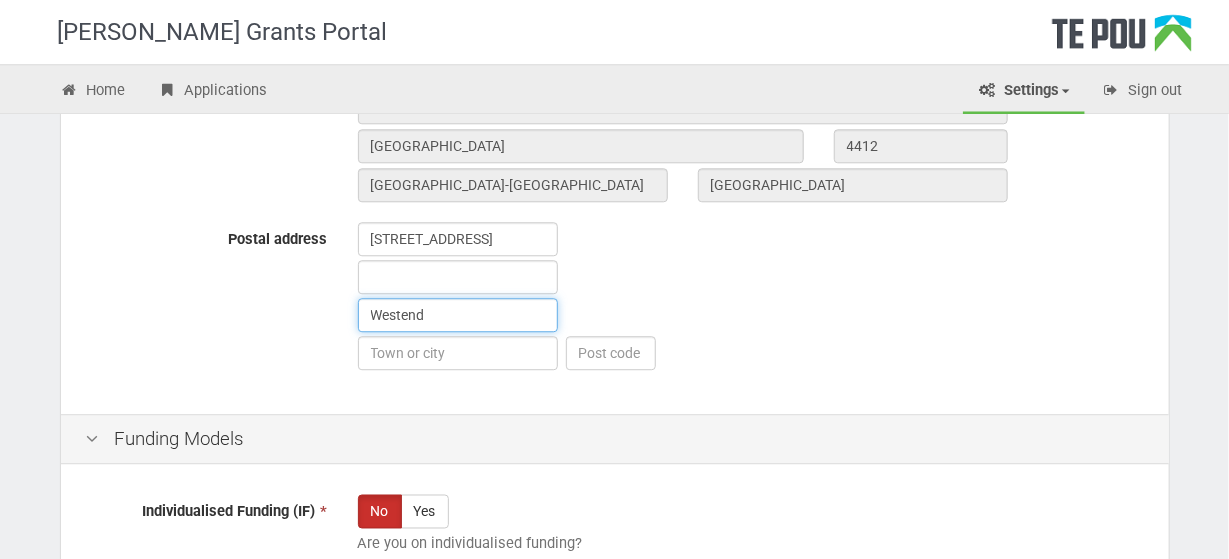 type on "Westend" 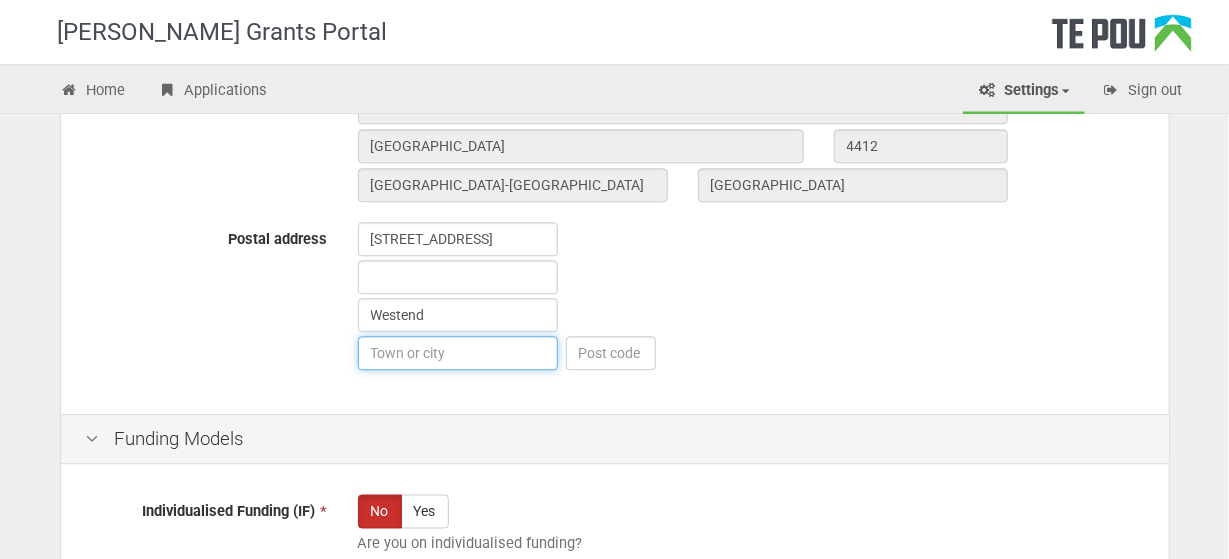 click at bounding box center [458, 353] 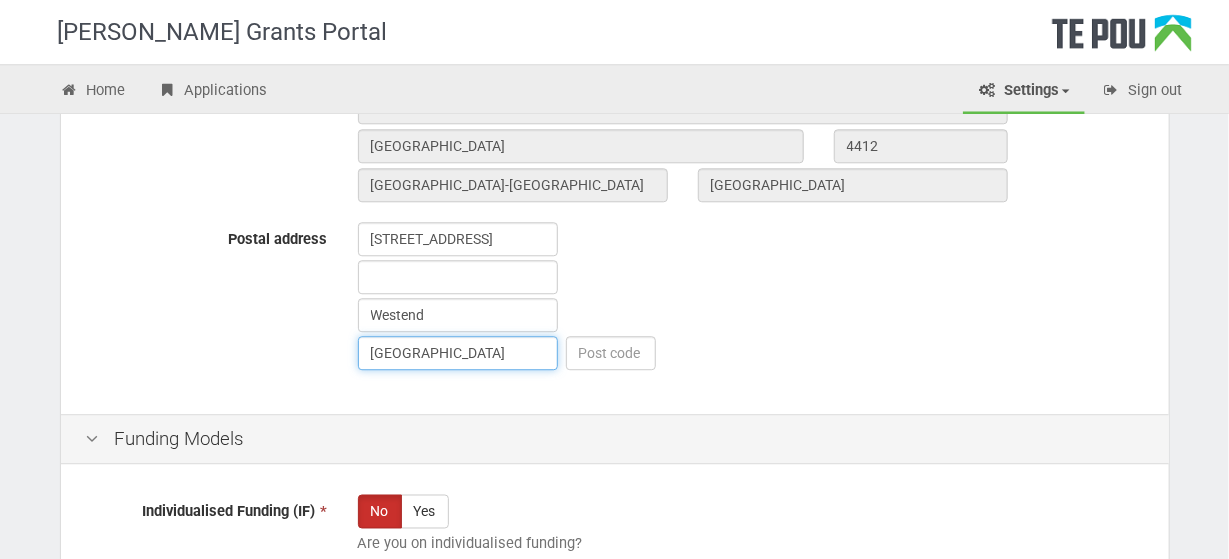 type on "[GEOGRAPHIC_DATA]" 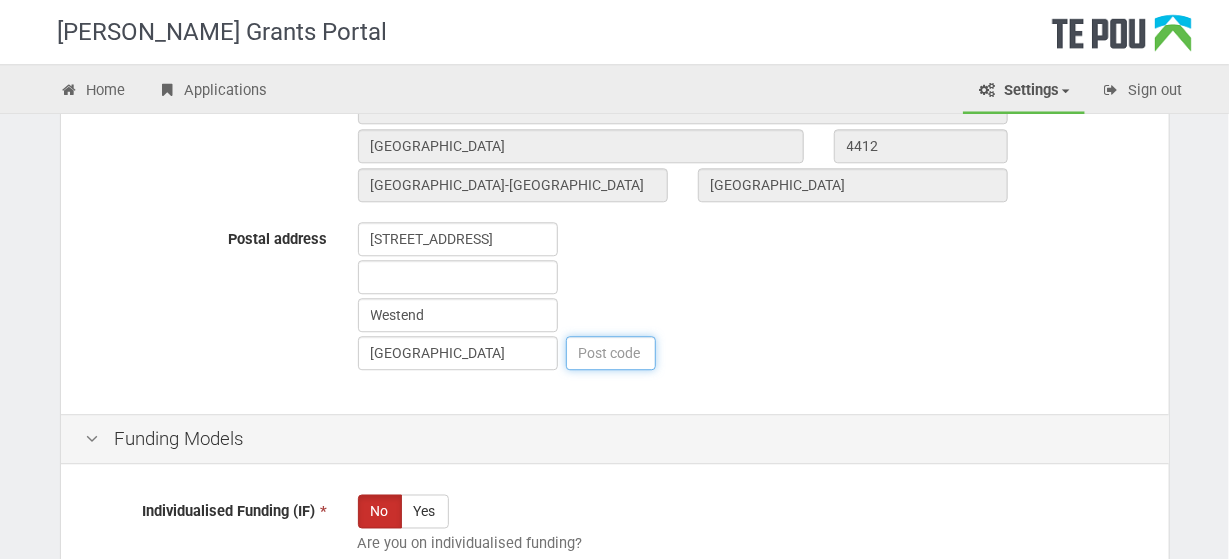 click at bounding box center (611, 353) 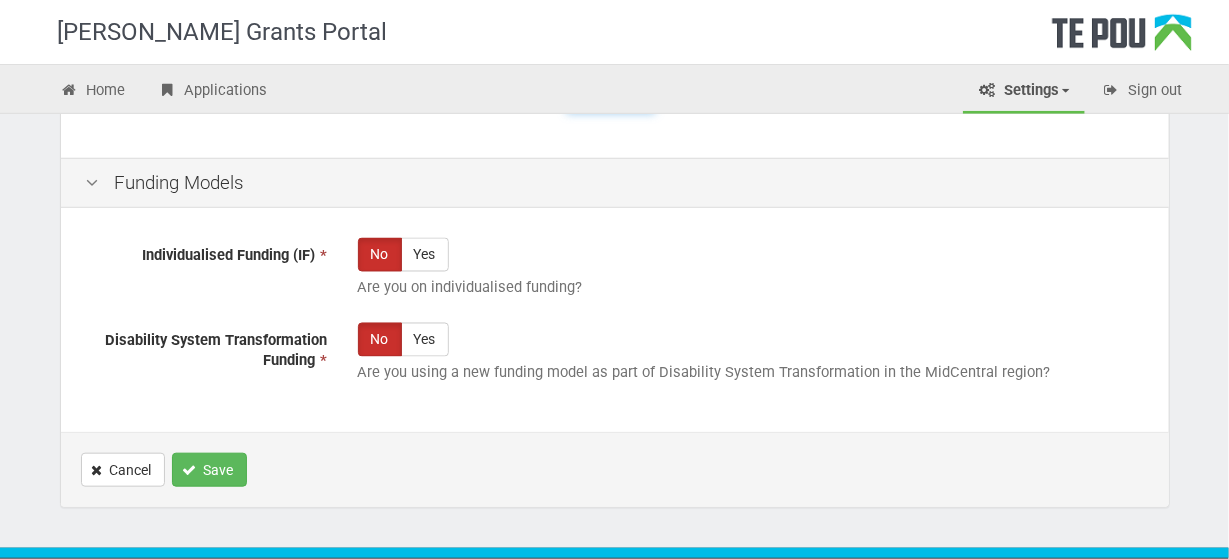 scroll, scrollTop: 1343, scrollLeft: 0, axis: vertical 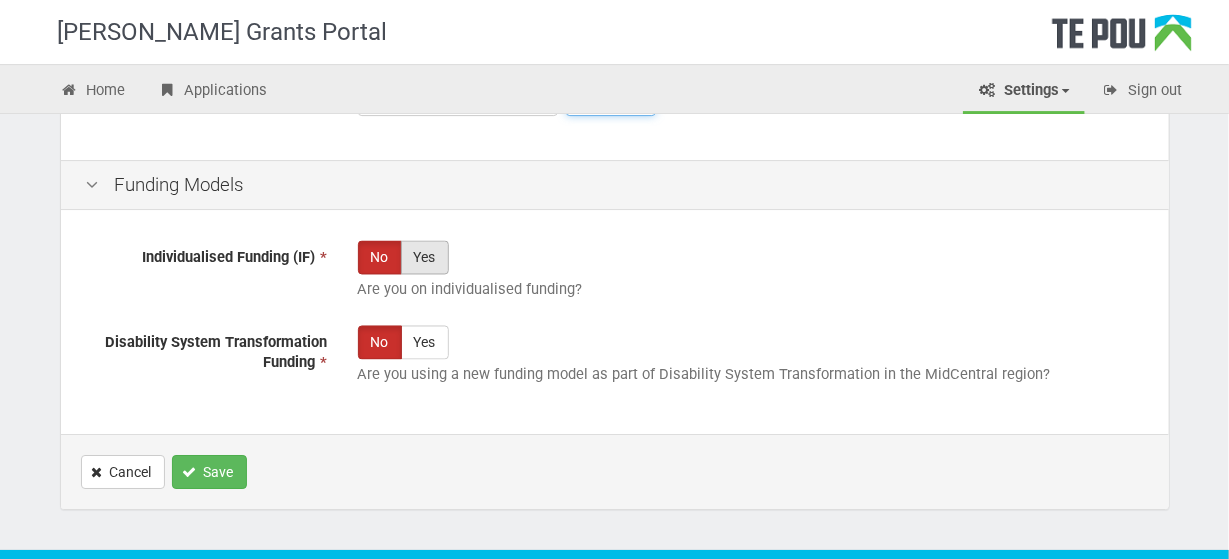 type on "4412" 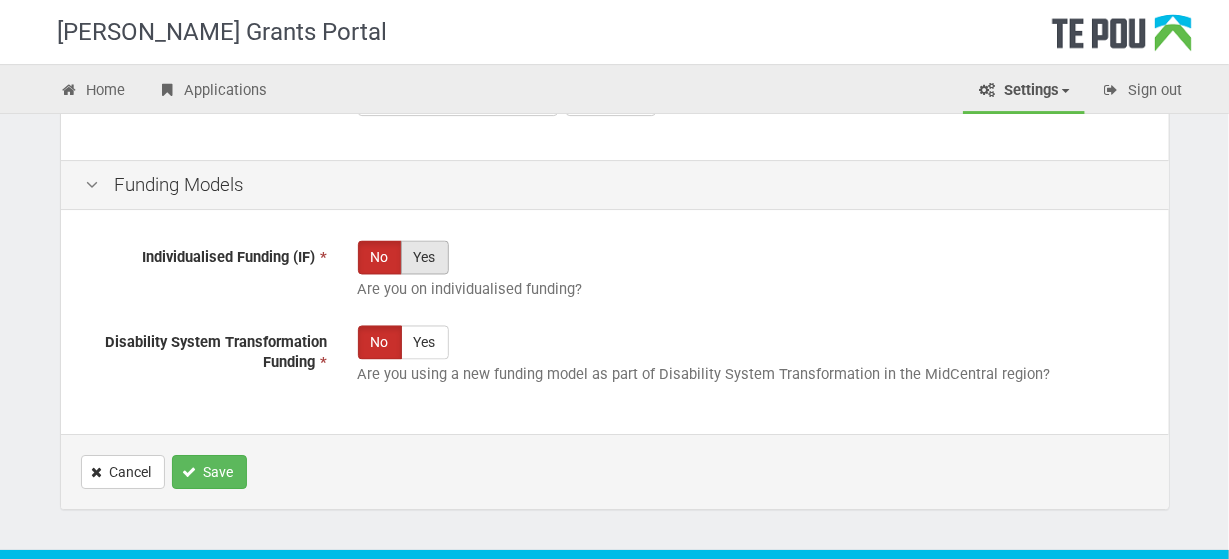 click on "Yes" 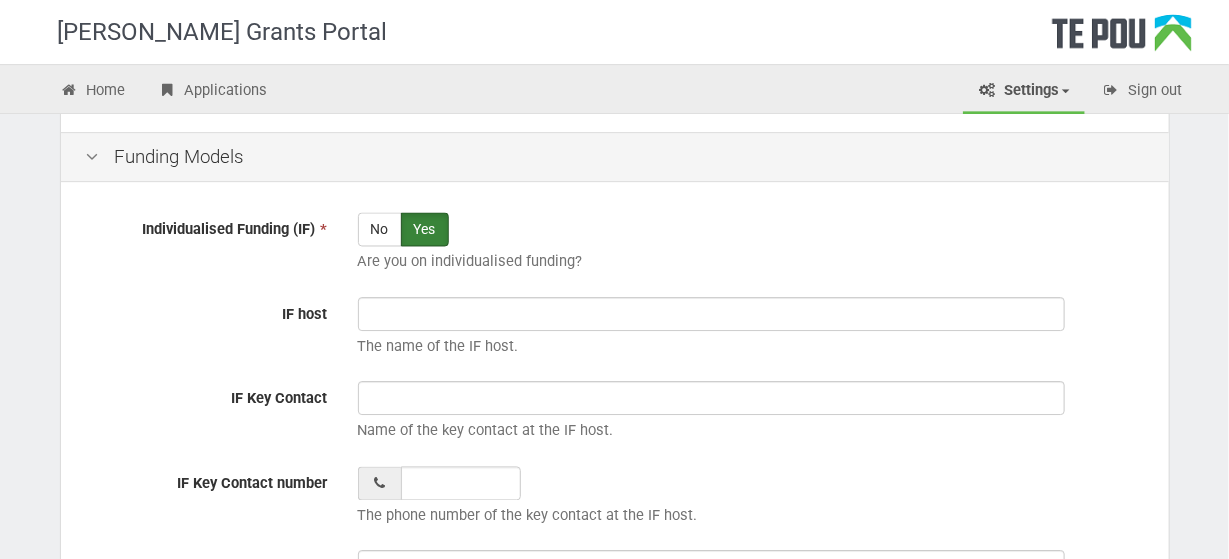 scroll, scrollTop: 1332, scrollLeft: 0, axis: vertical 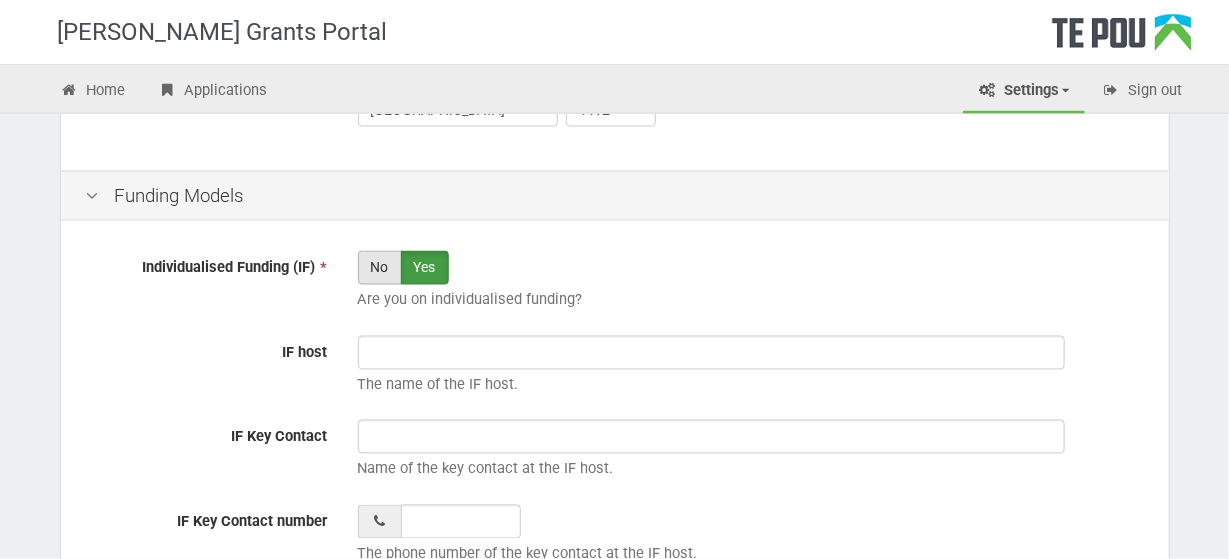 click on "No" 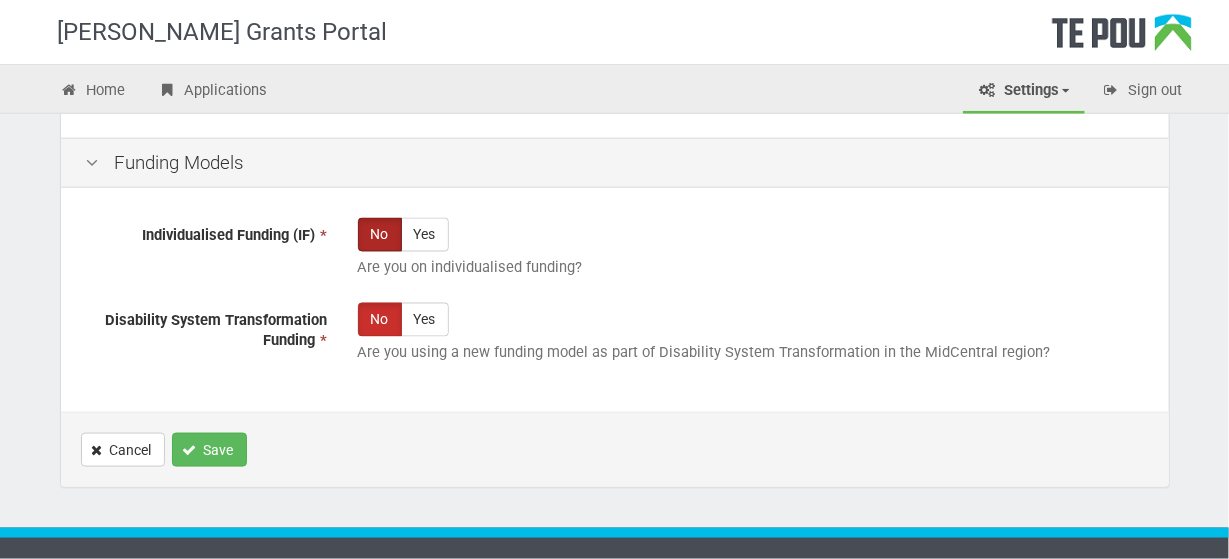 scroll, scrollTop: 1397, scrollLeft: 0, axis: vertical 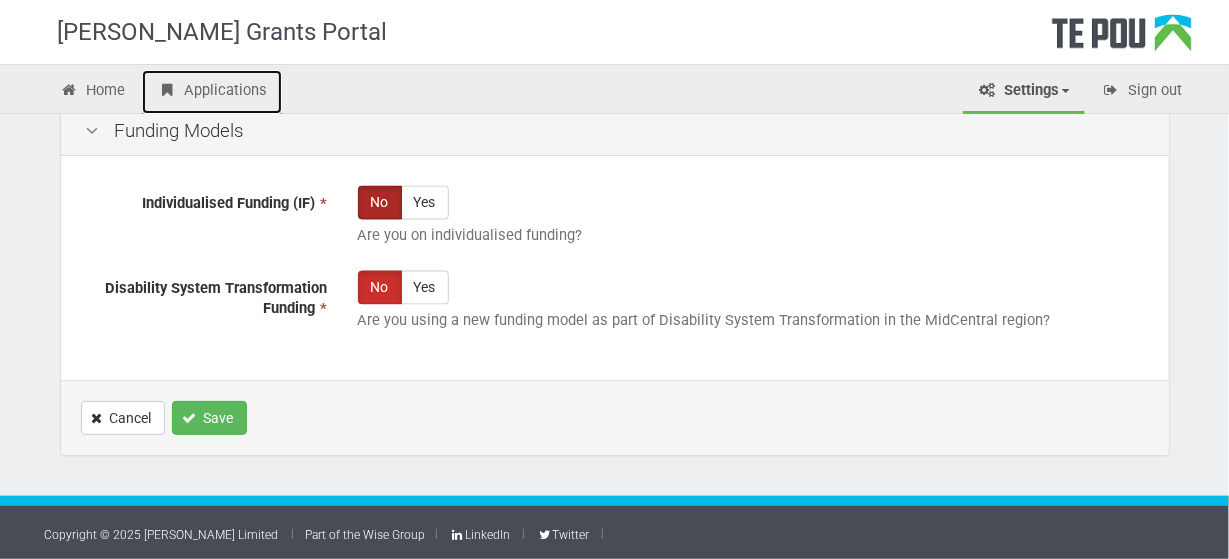 click on "Applications" 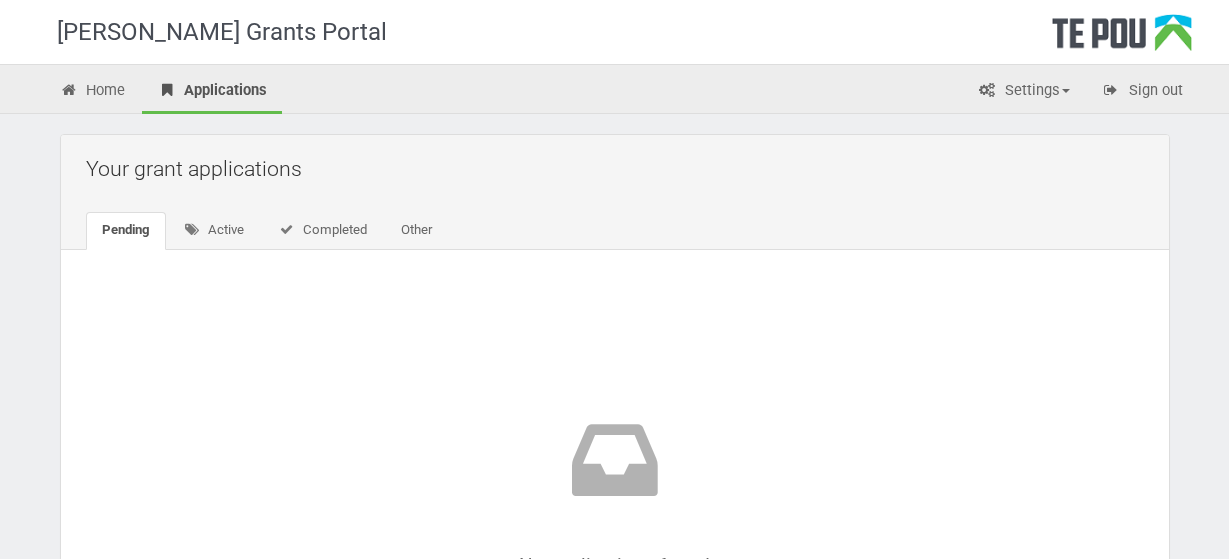 scroll, scrollTop: 0, scrollLeft: 0, axis: both 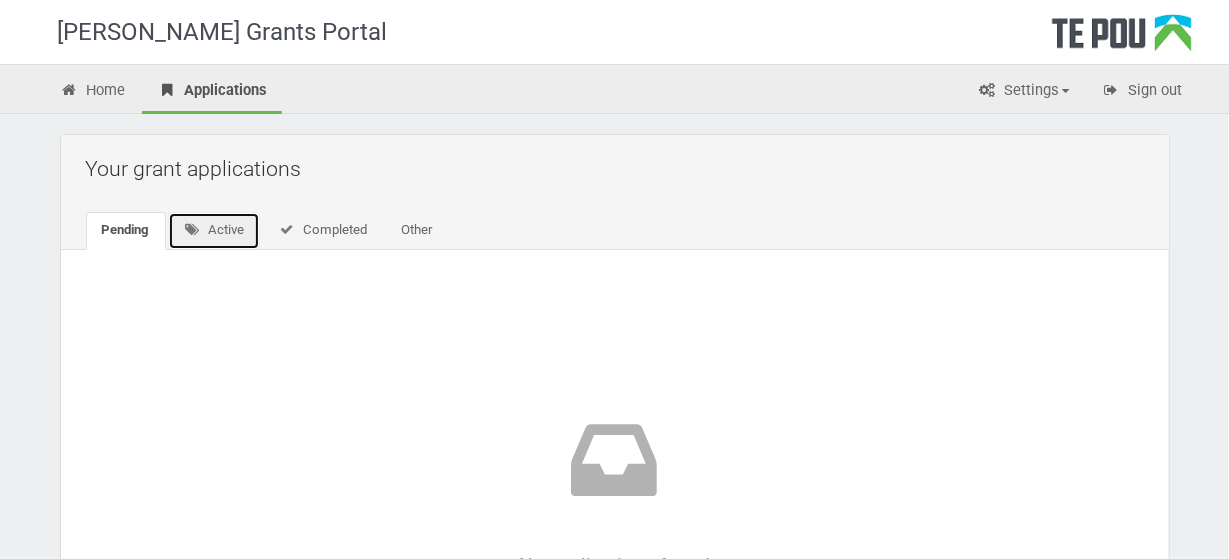 click on "Active" at bounding box center [214, 231] 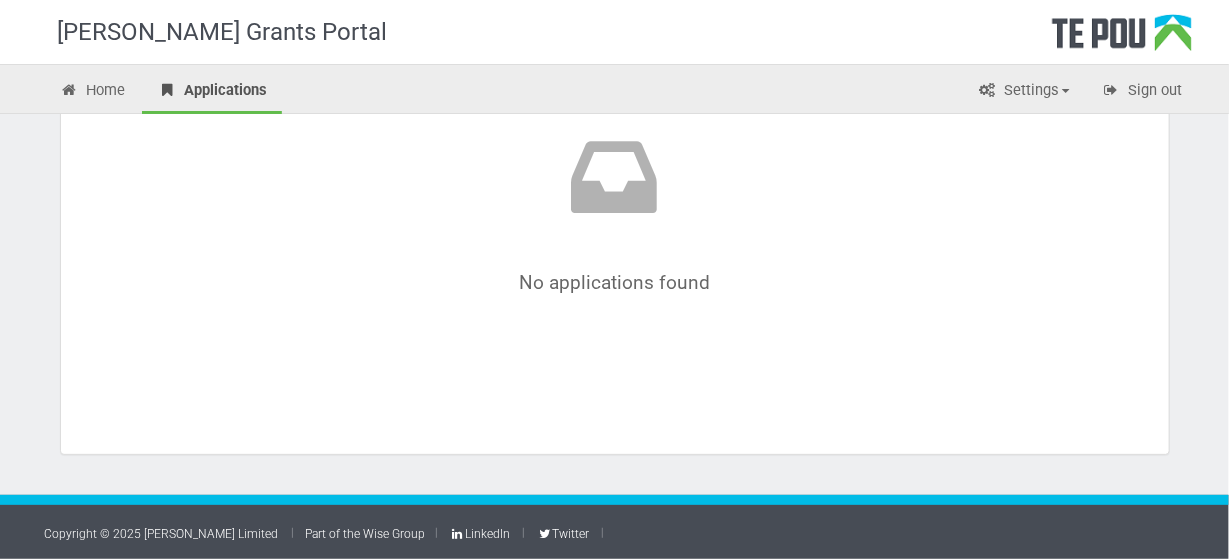 scroll, scrollTop: 0, scrollLeft: 0, axis: both 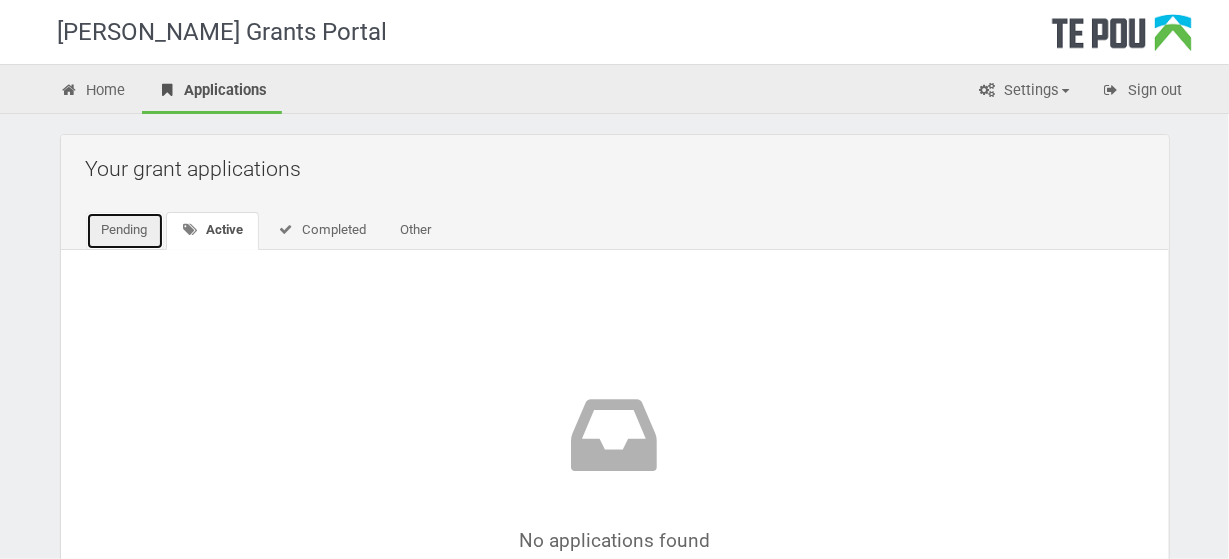 click on "Pending" at bounding box center [125, 231] 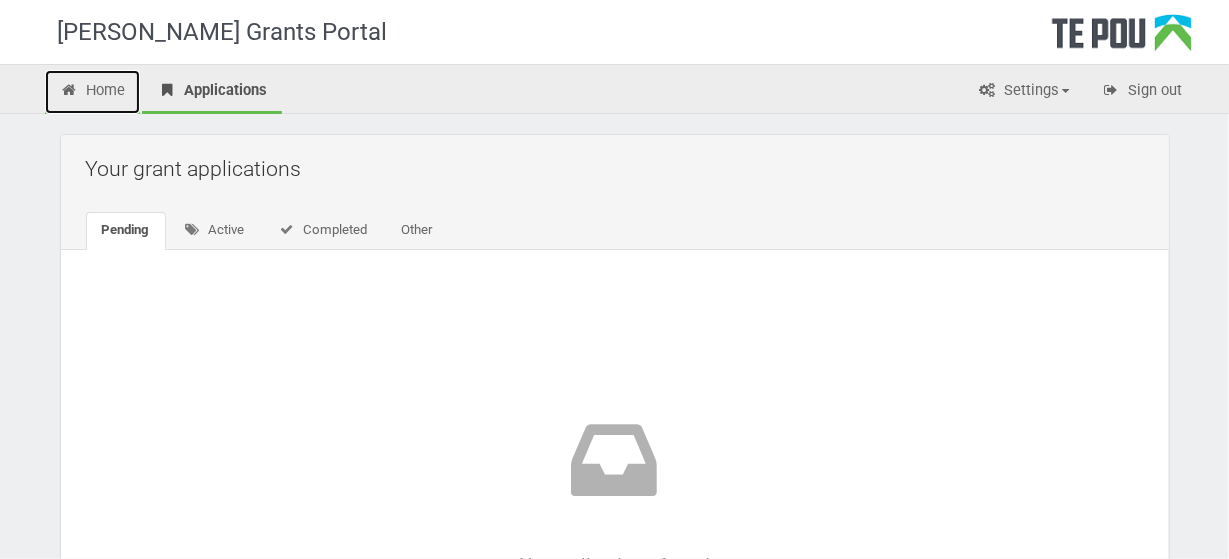 click on "Home" at bounding box center [93, 92] 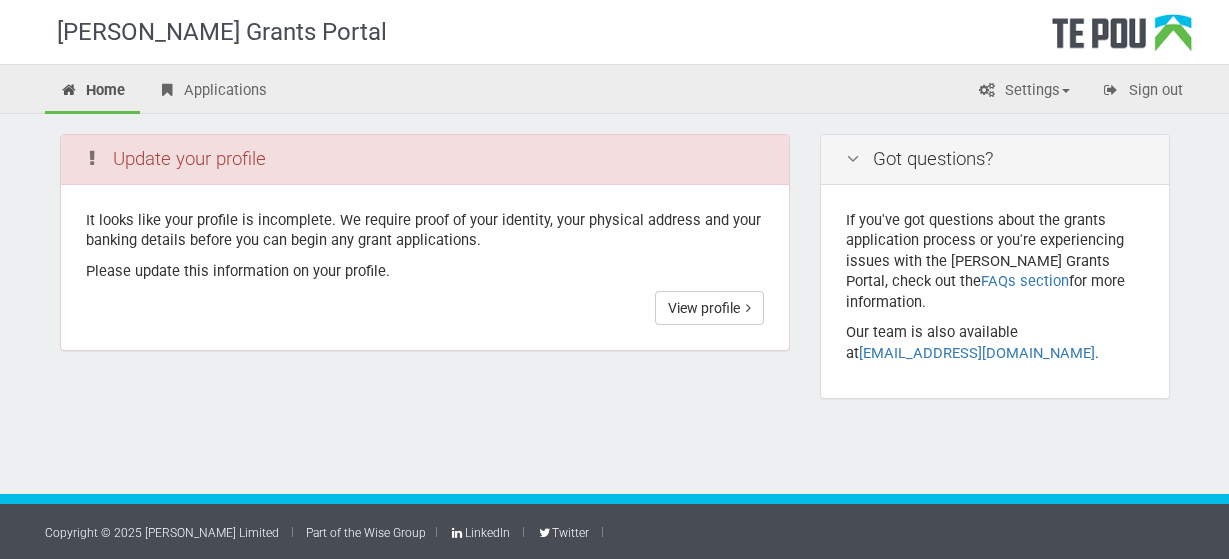 scroll, scrollTop: 0, scrollLeft: 0, axis: both 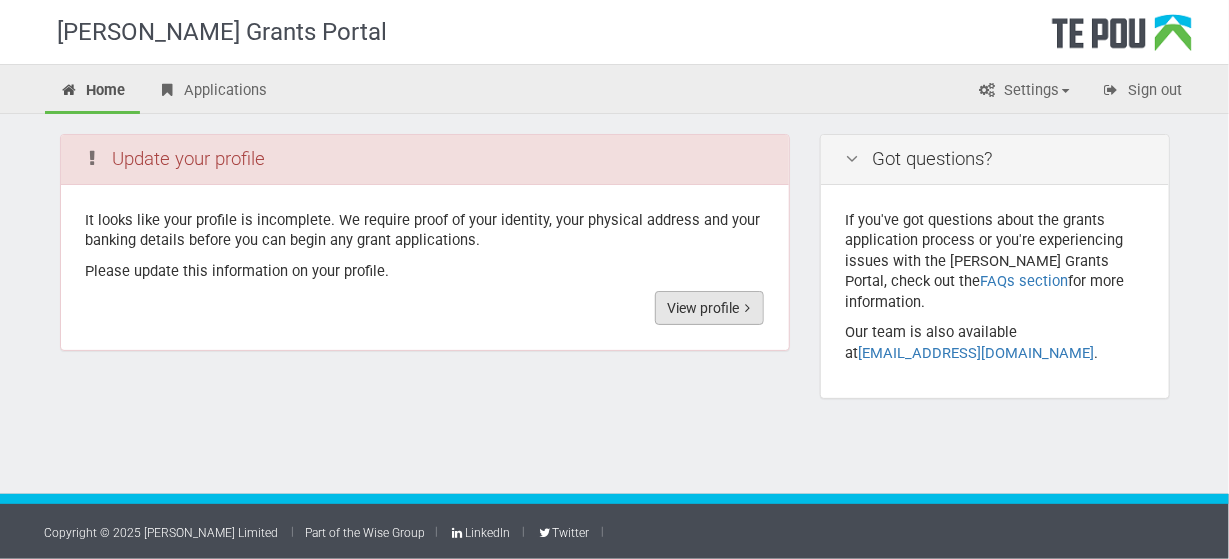click on "View profile" at bounding box center [709, 308] 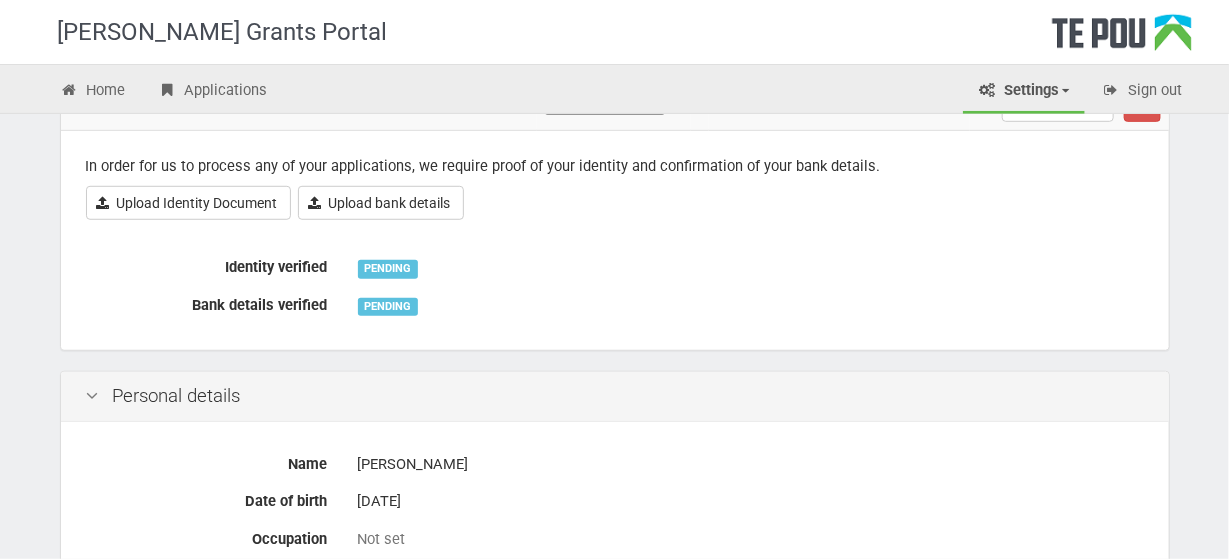 scroll, scrollTop: 310, scrollLeft: 0, axis: vertical 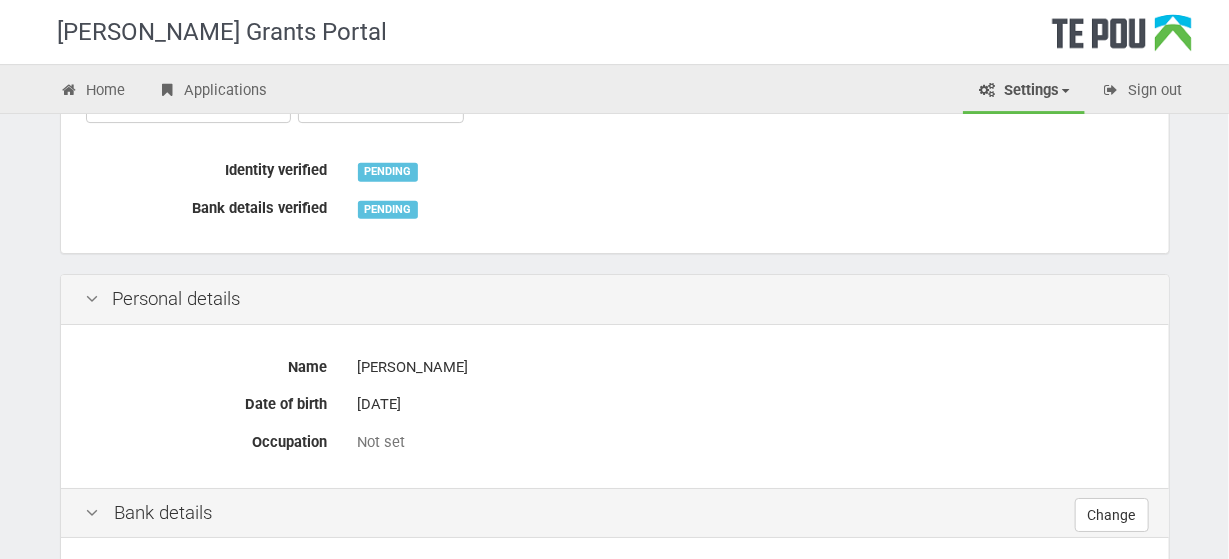 click at bounding box center [93, 299] 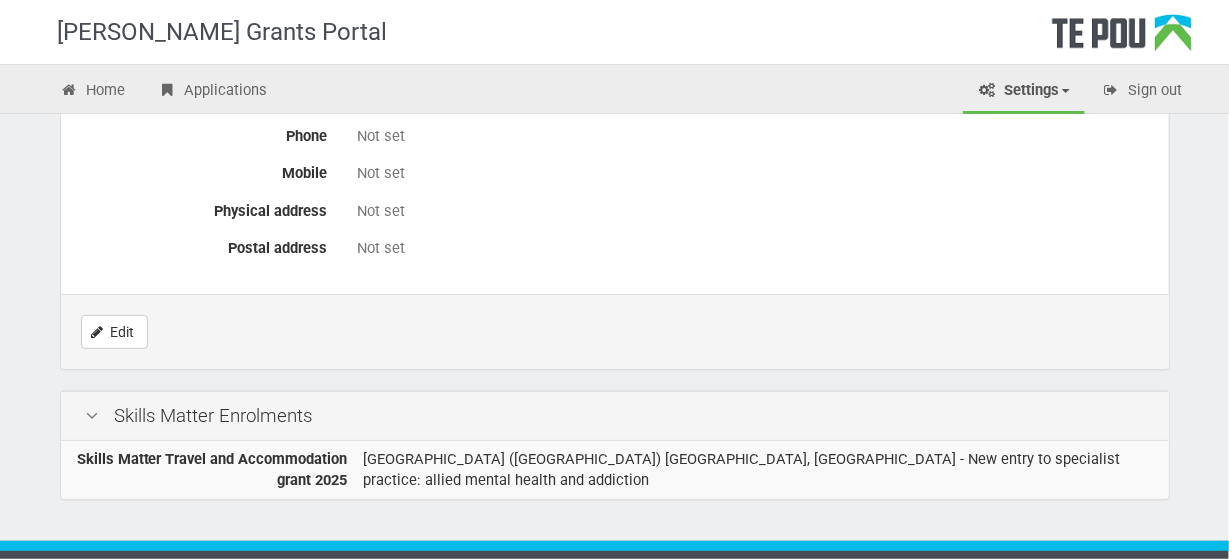 scroll, scrollTop: 1098, scrollLeft: 0, axis: vertical 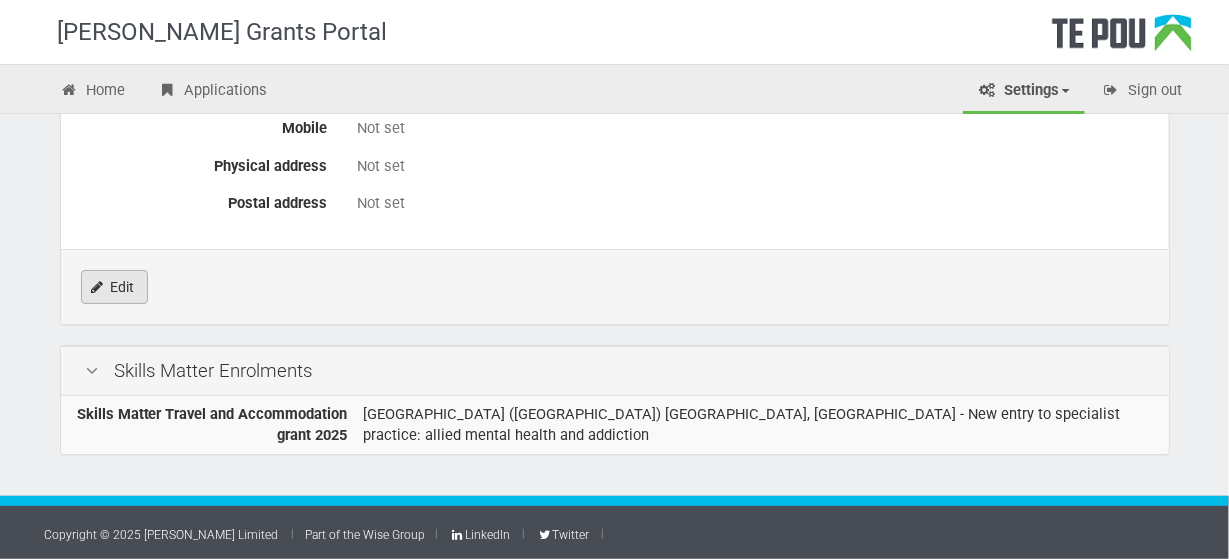 click on "Edit" at bounding box center (114, 287) 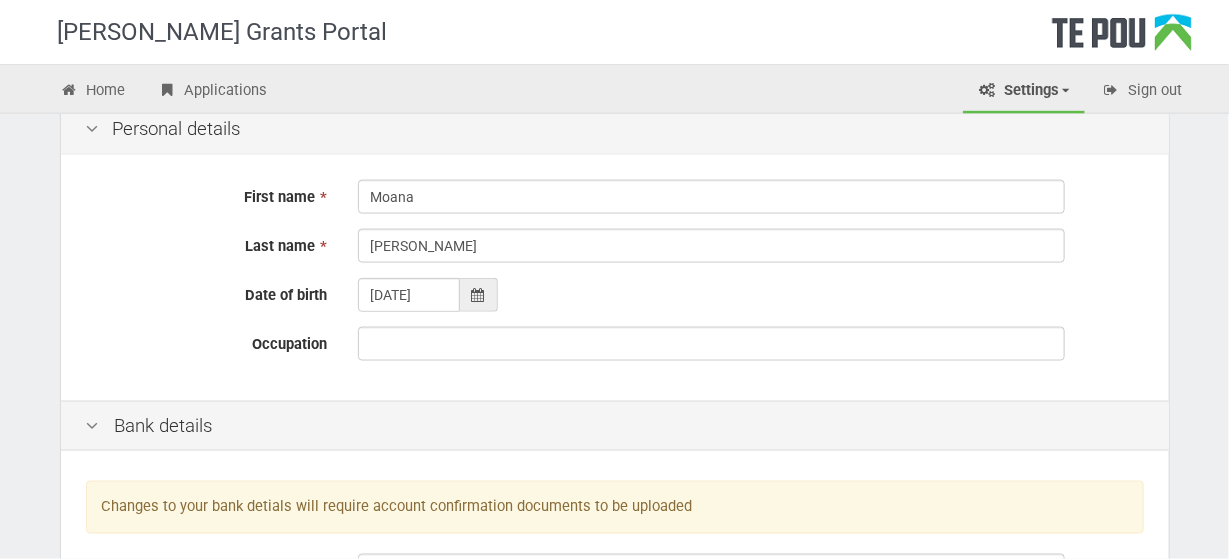 scroll, scrollTop: 141, scrollLeft: 0, axis: vertical 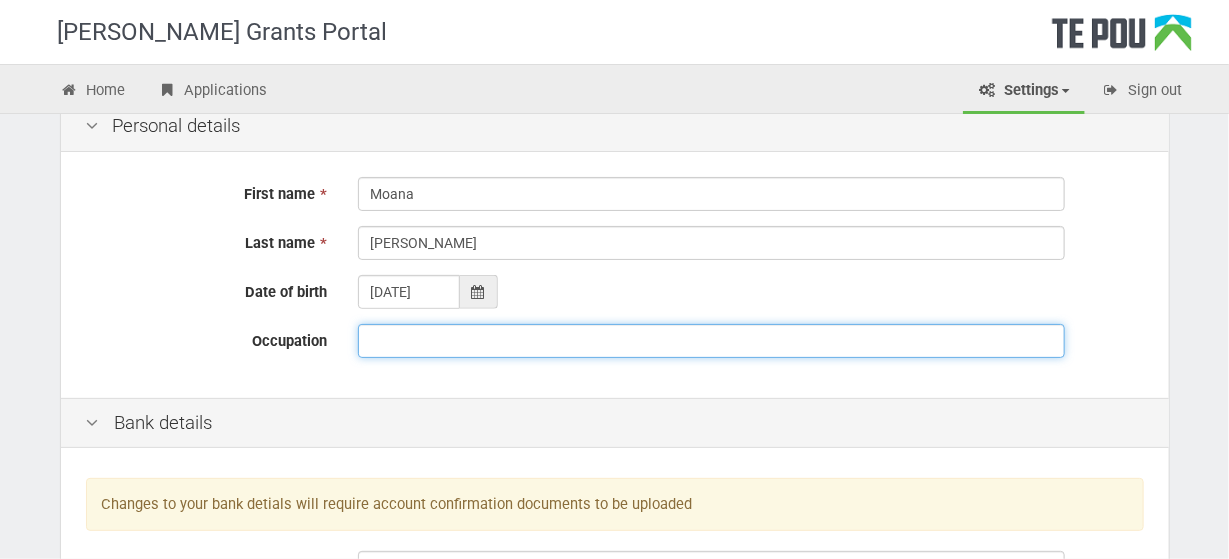 click on "Occupation" at bounding box center [711, 341] 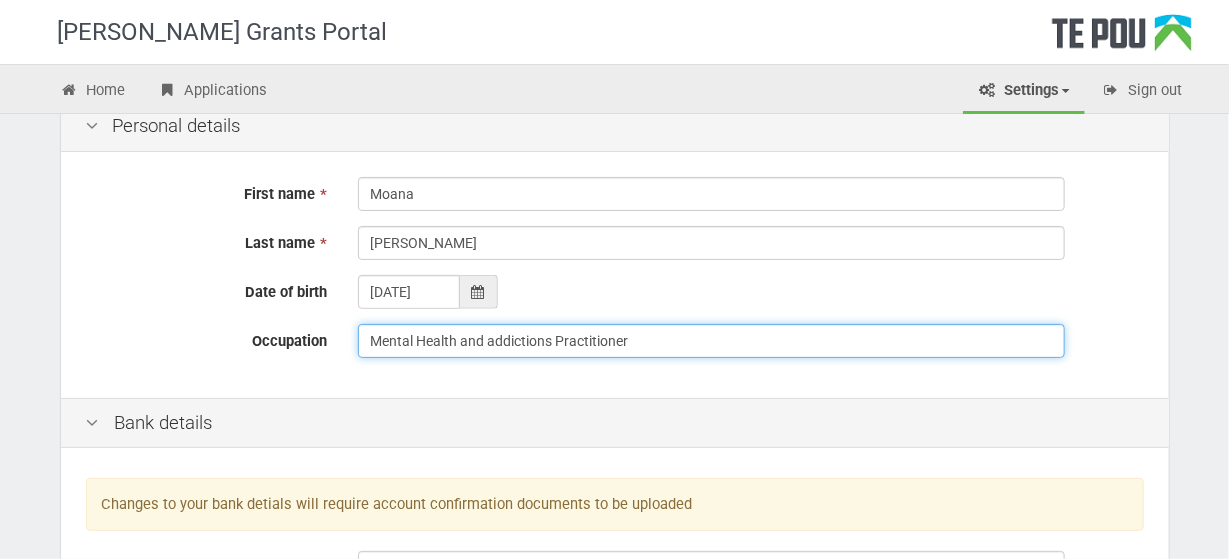 click on "Mental Health and addictions Practitioner" at bounding box center (711, 341) 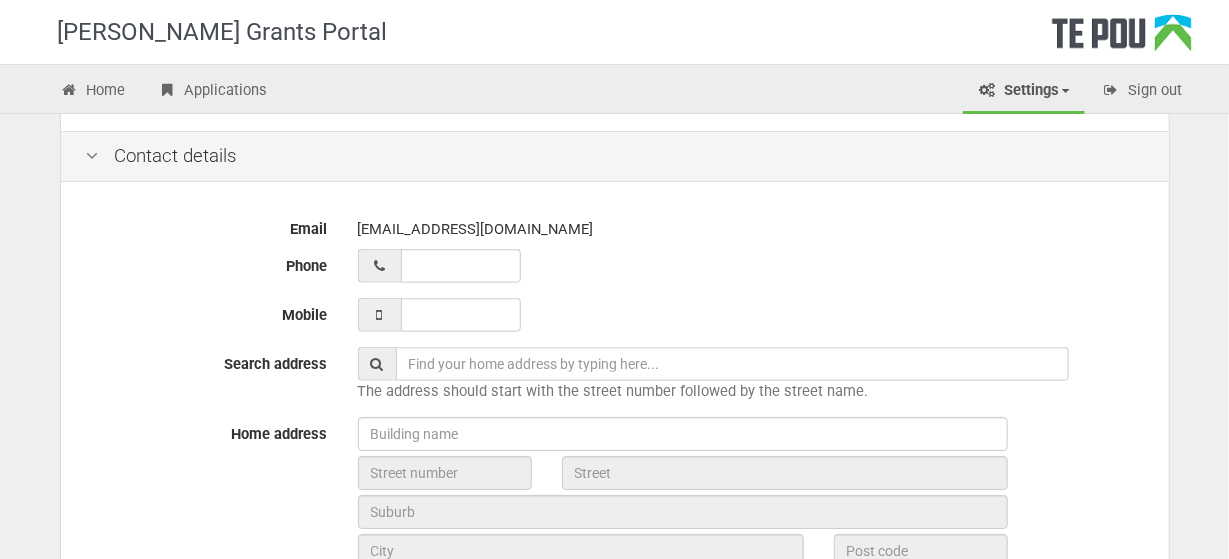 scroll, scrollTop: 685, scrollLeft: 0, axis: vertical 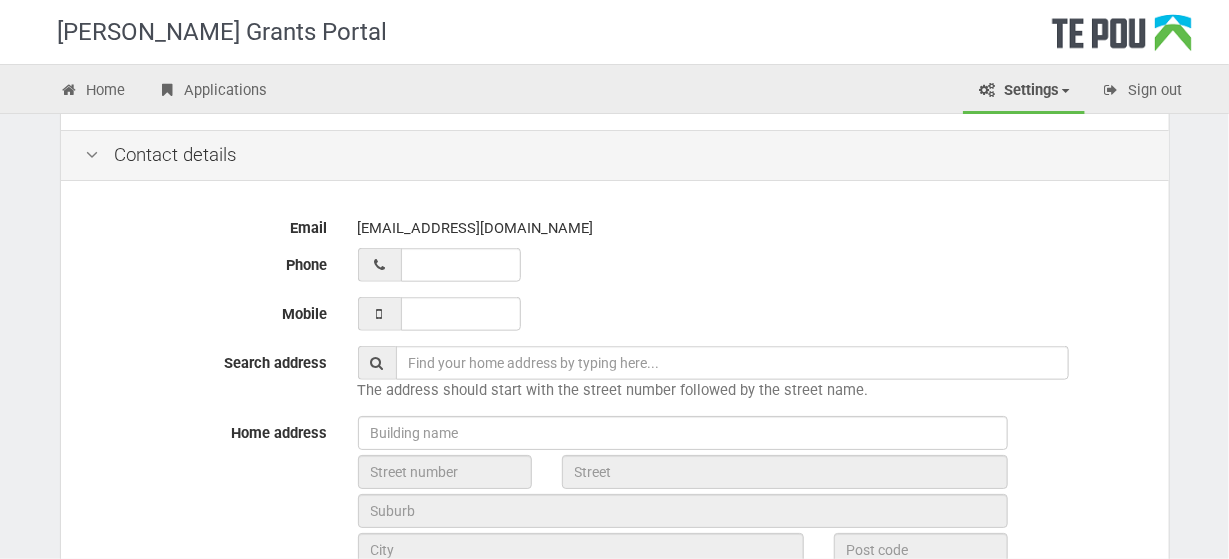 type on "Mental Health and Addictions Practitioner" 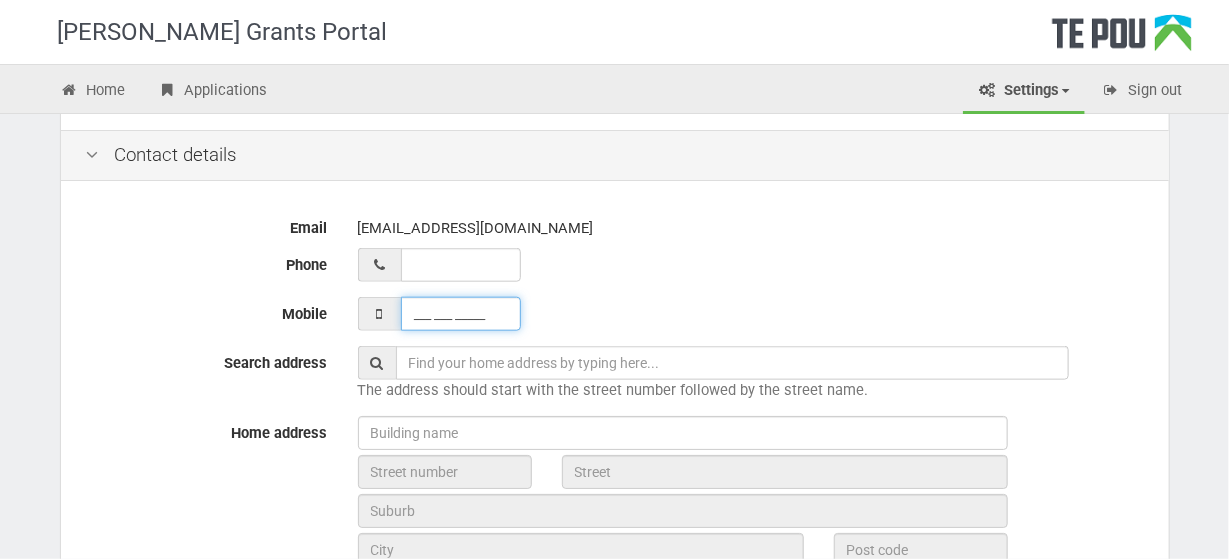 click on "___ ___ _____" at bounding box center (461, 314) 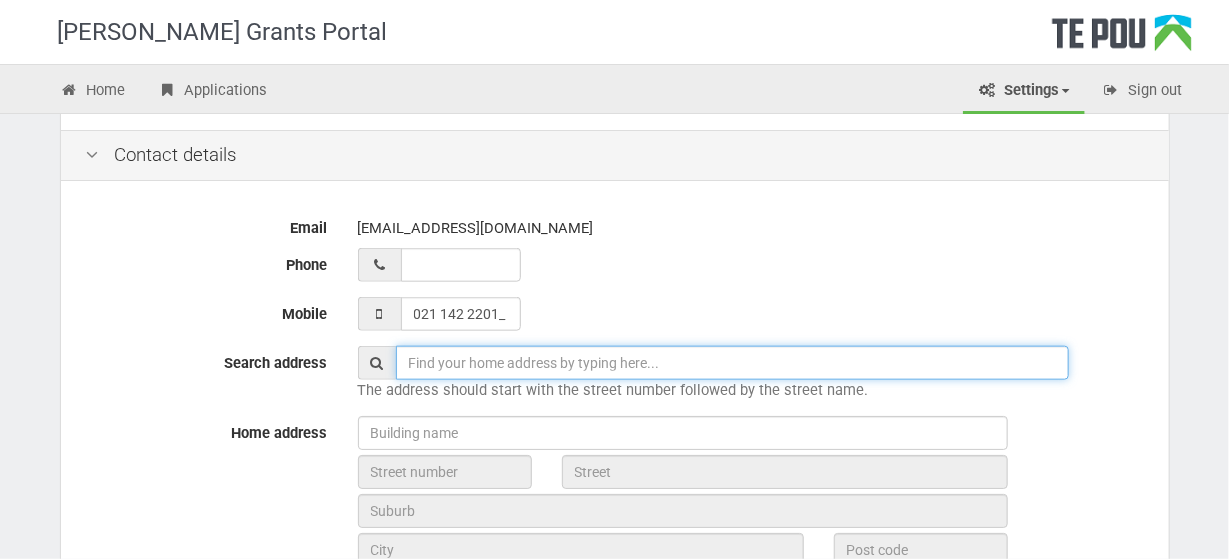 type on "021 142 2201" 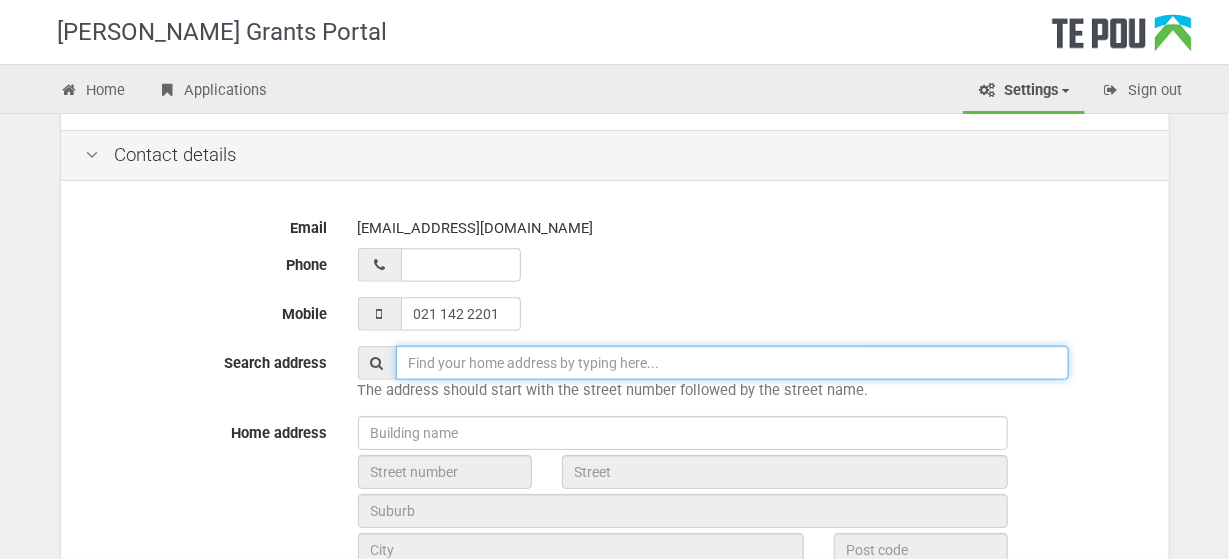 click at bounding box center [732, 363] 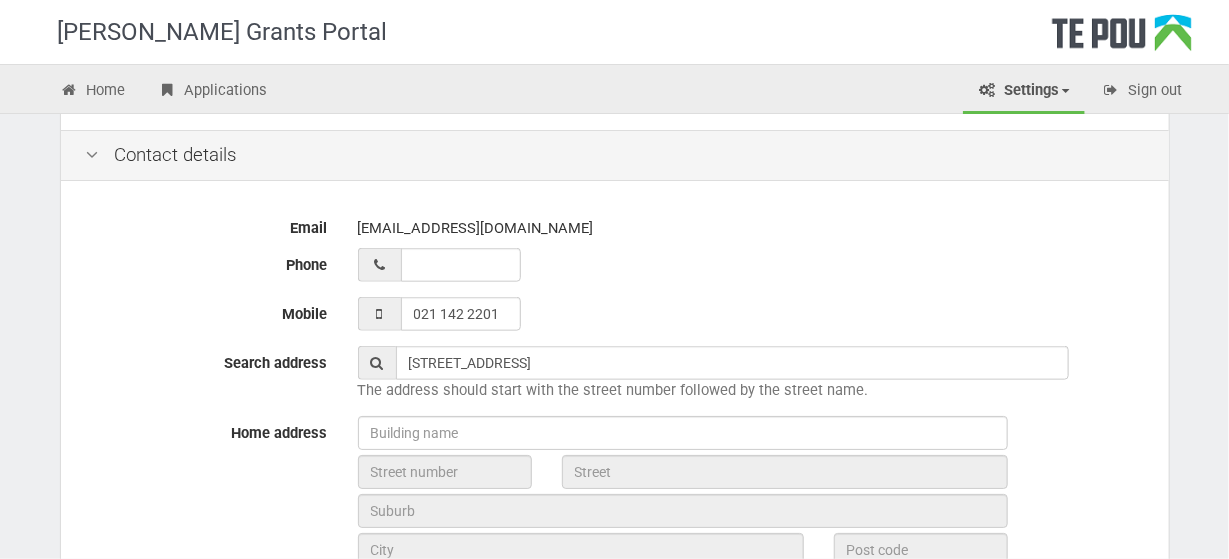 type on "[STREET_ADDRESS]" 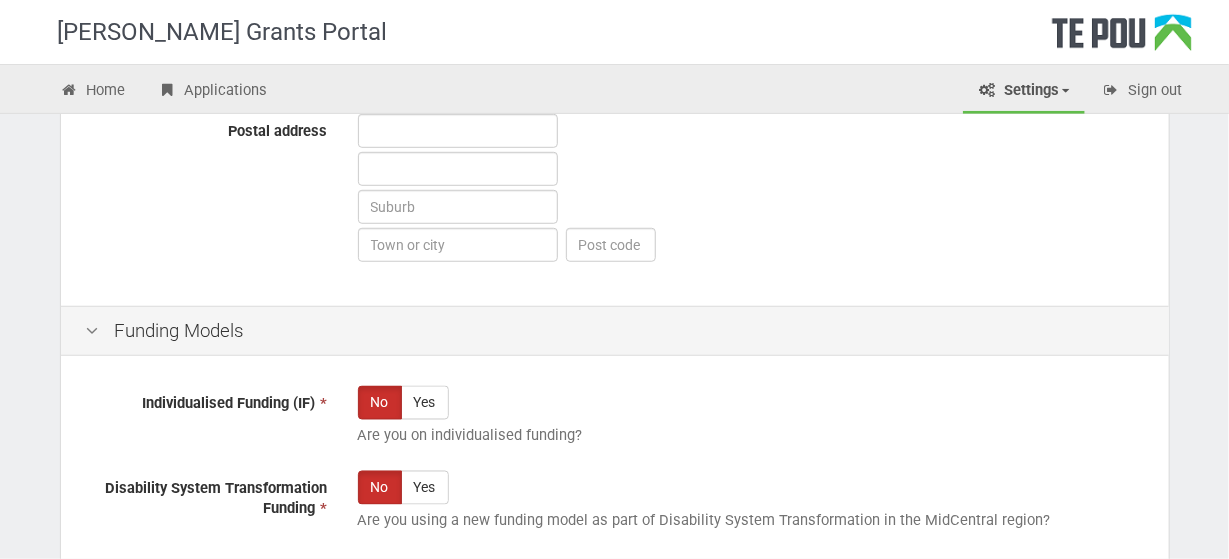 scroll, scrollTop: 1397, scrollLeft: 0, axis: vertical 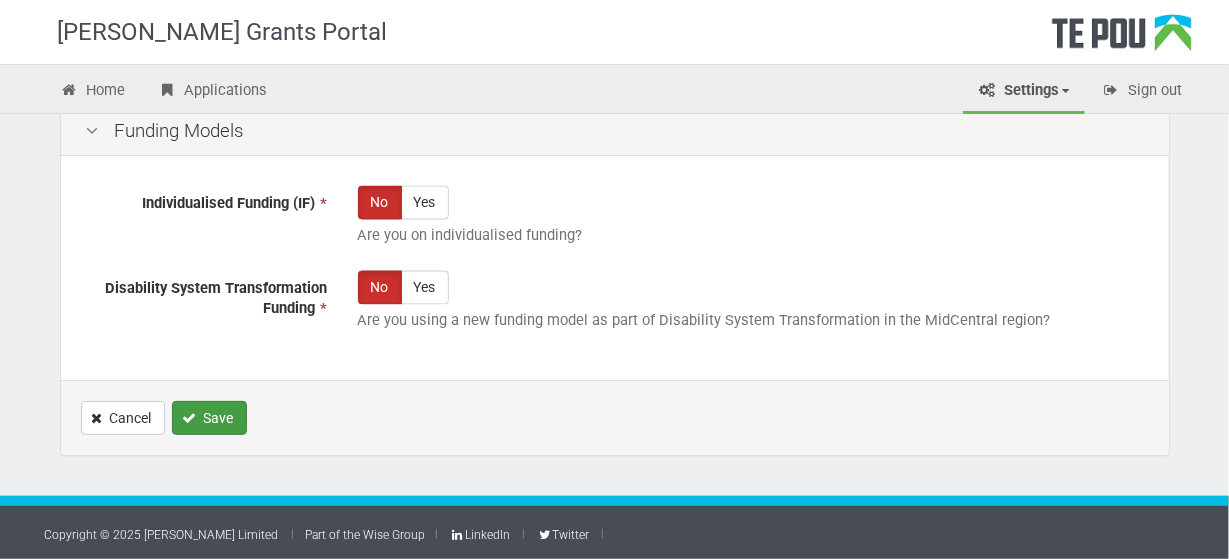 click on "Save" at bounding box center [209, 418] 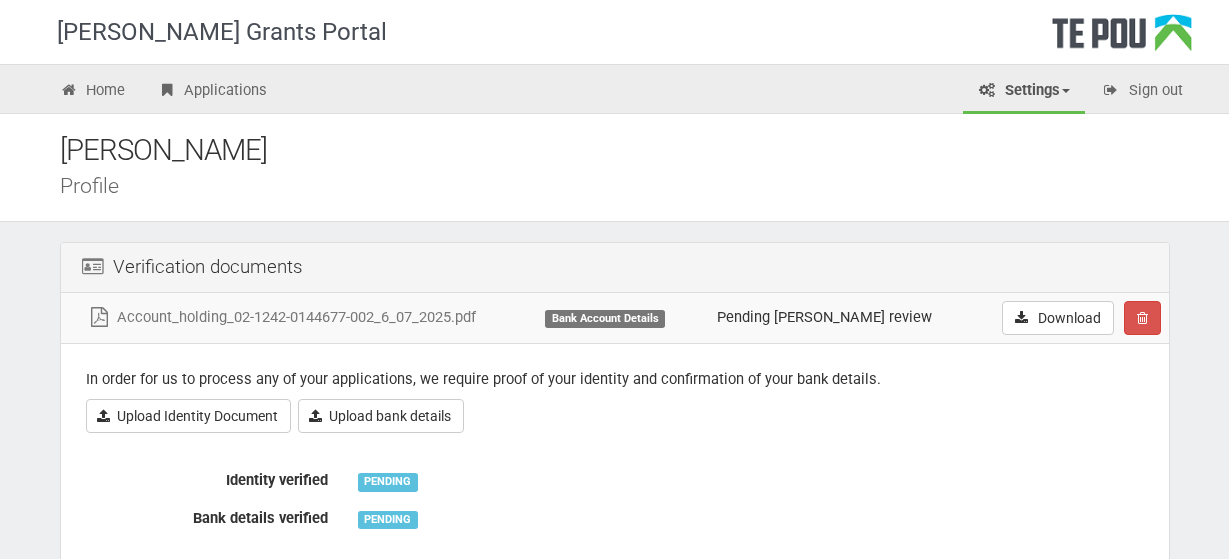 scroll, scrollTop: 0, scrollLeft: 0, axis: both 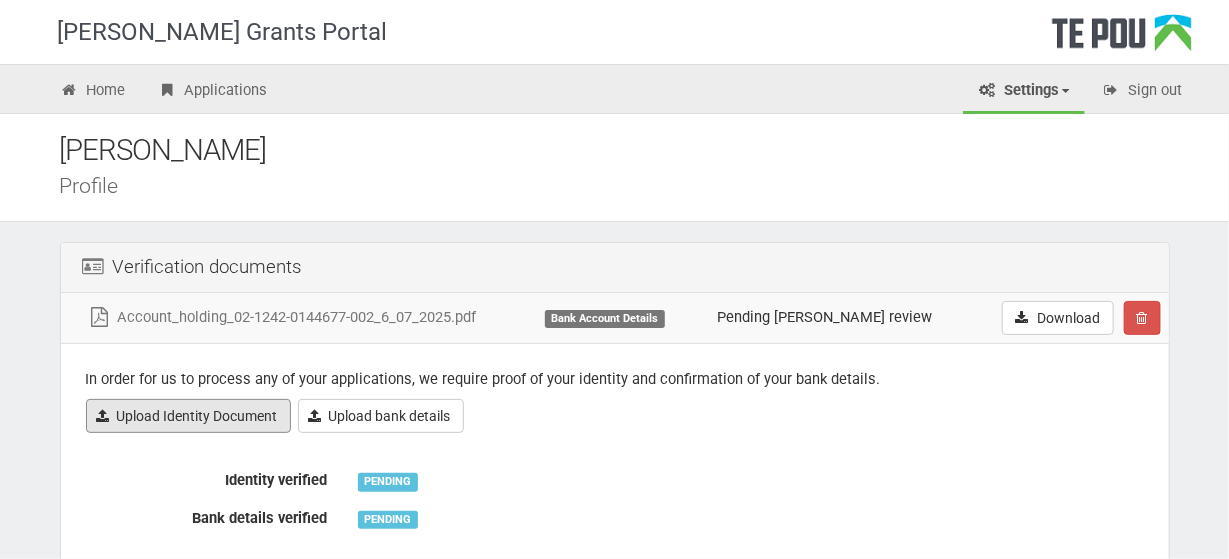 click on "Upload Identity Document" at bounding box center (188, 416) 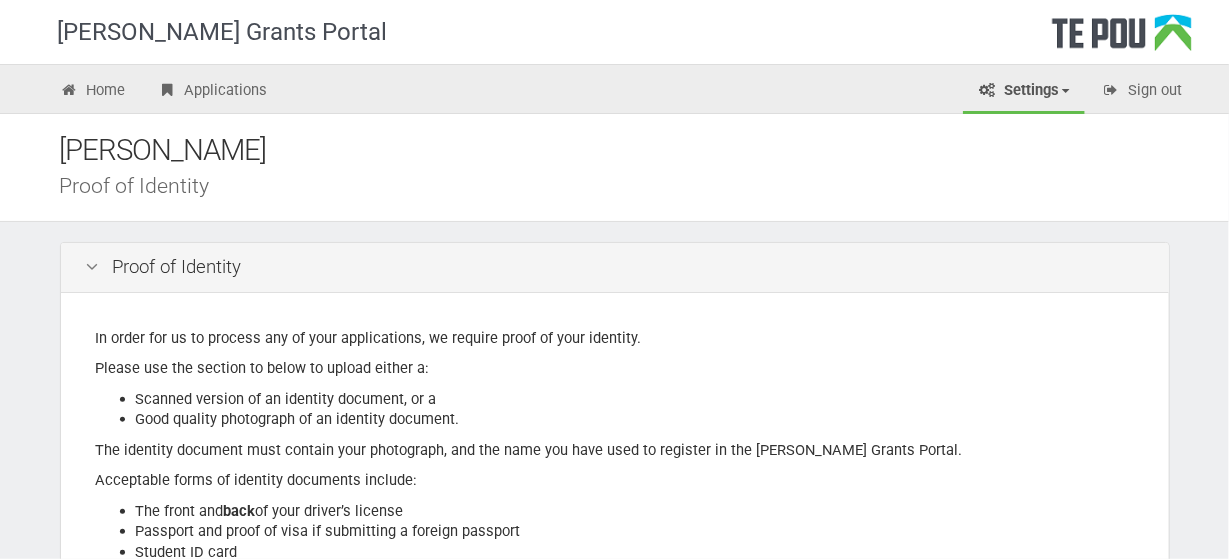 scroll, scrollTop: 441, scrollLeft: 0, axis: vertical 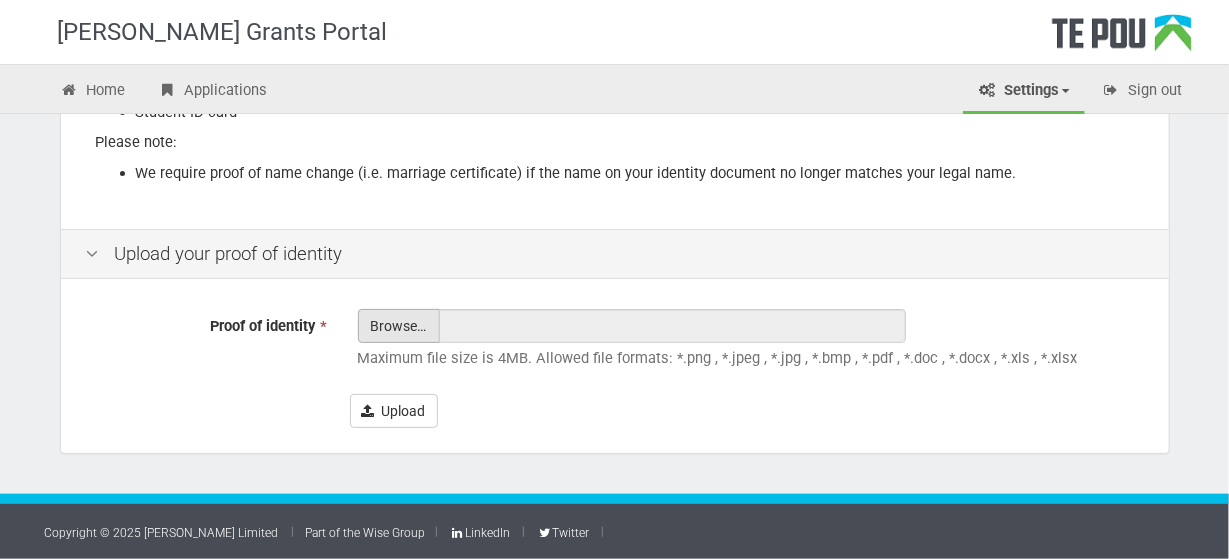 click on "Proof of identity *" at bounding box center [399, 381] 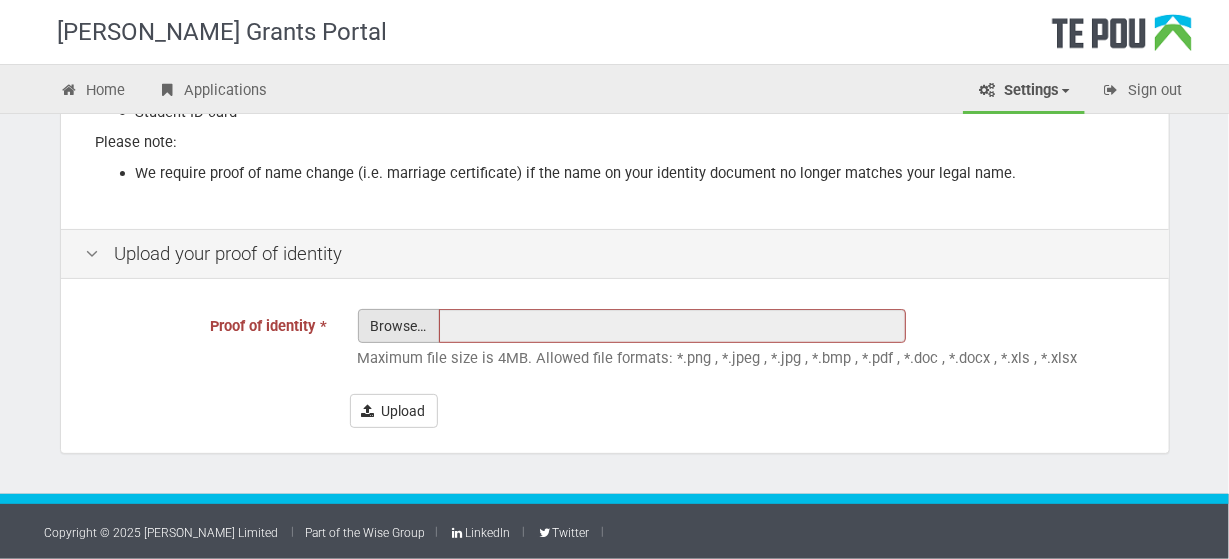 type on "C:\fakepath\ID Moana Power [PERSON_NAME].pdf" 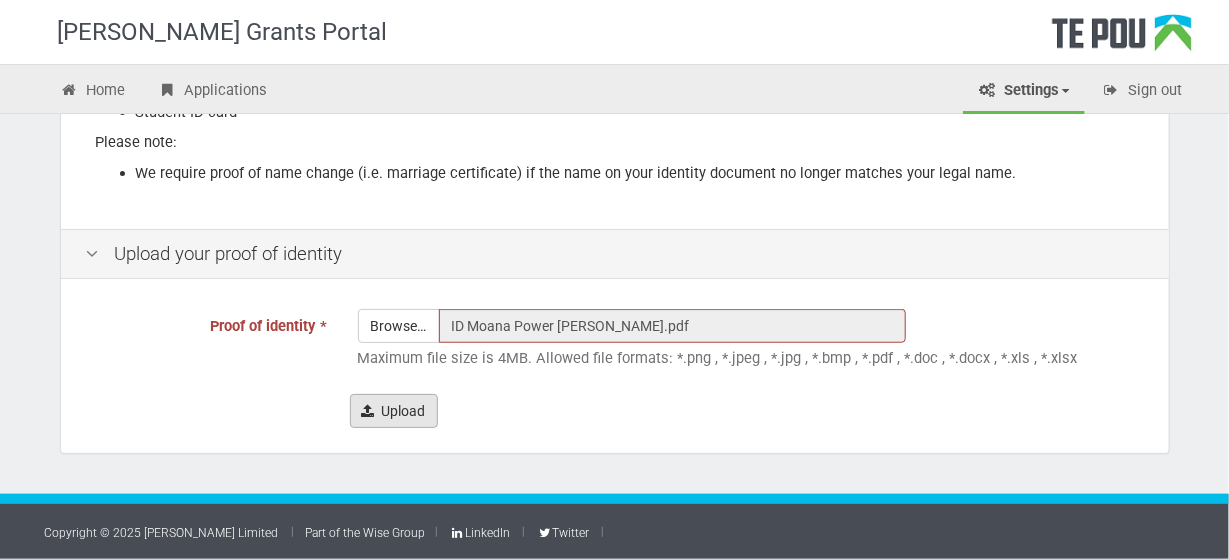 click on "Upload" at bounding box center [394, 411] 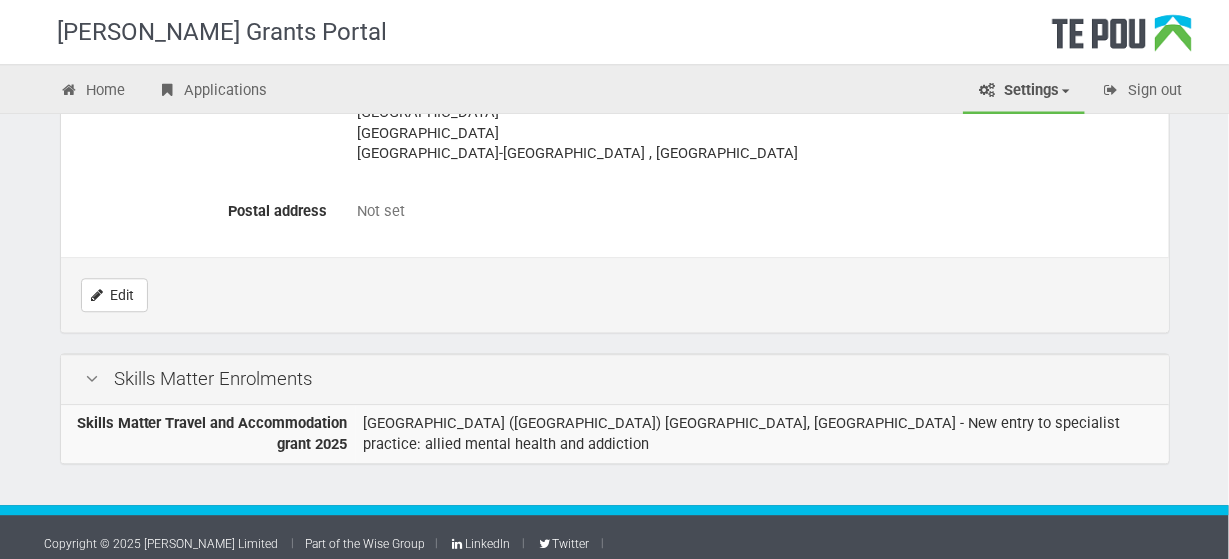 scroll, scrollTop: 1232, scrollLeft: 0, axis: vertical 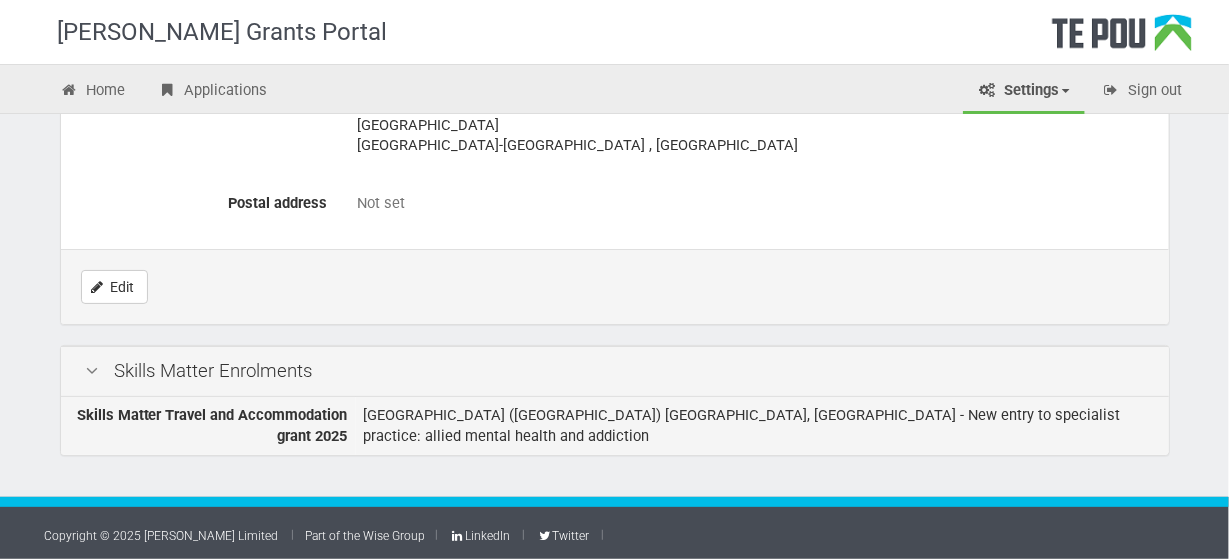 click on "Skills Matter Travel and Accommodation grant 2025" at bounding box center [212, 425] 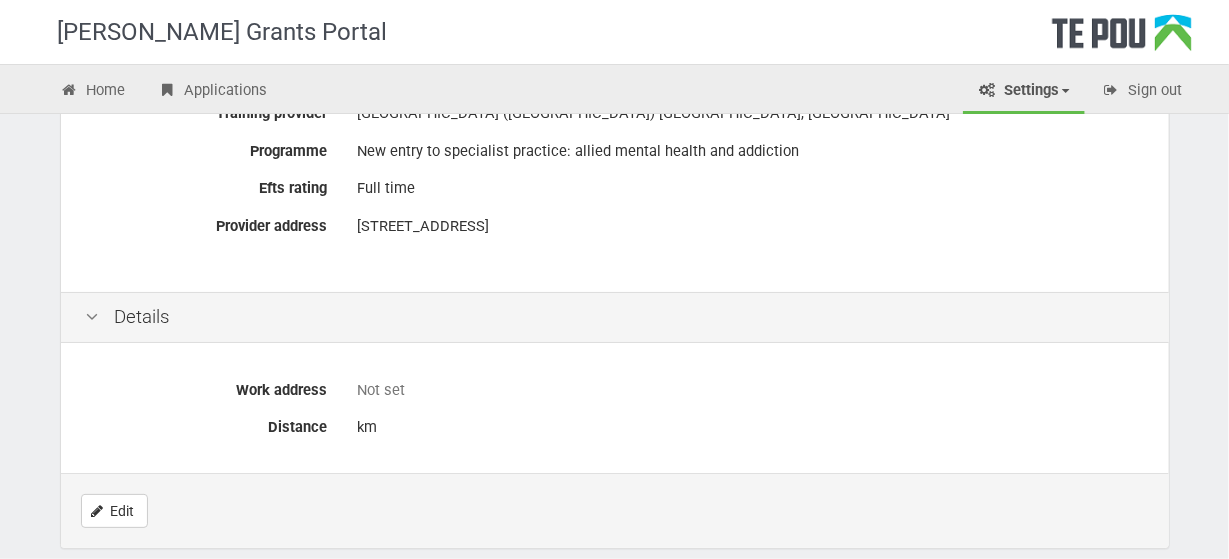 scroll, scrollTop: 290, scrollLeft: 0, axis: vertical 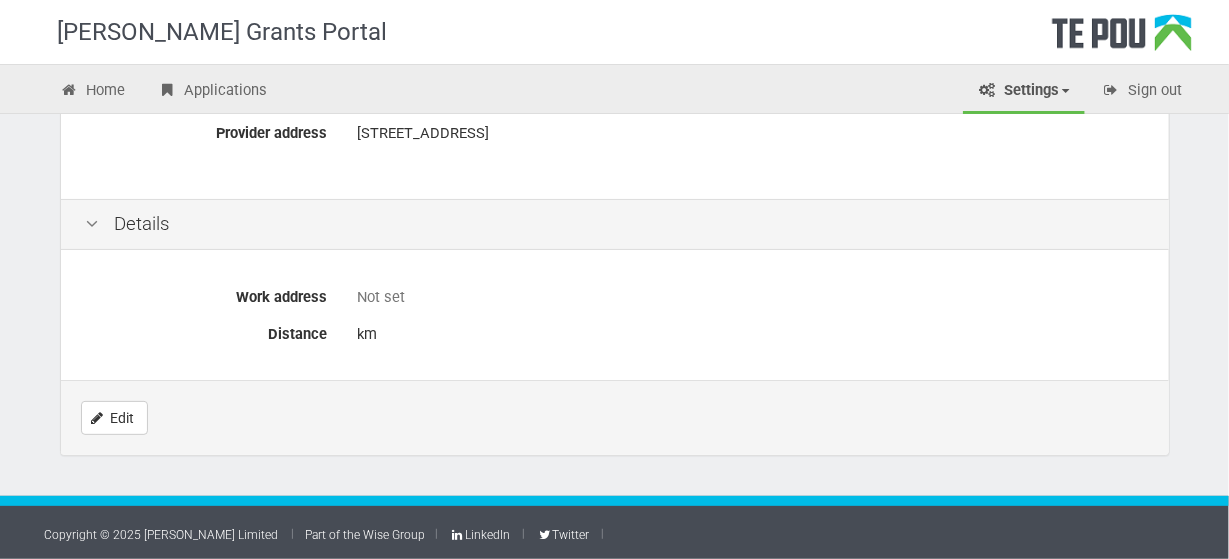 click on "Not set" at bounding box center (751, 297) 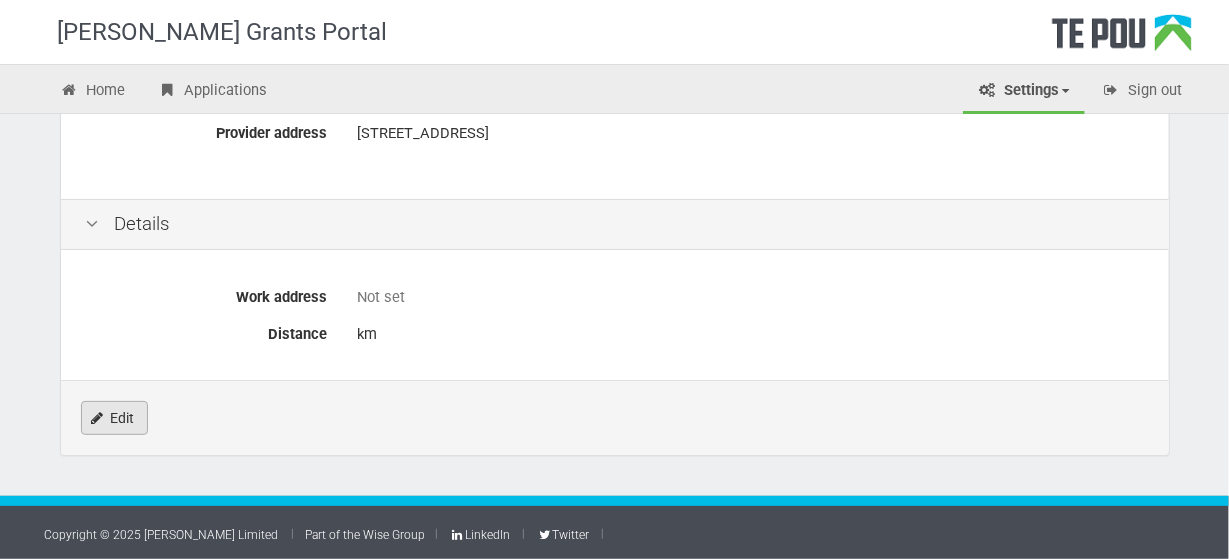 click on "Edit" at bounding box center [114, 418] 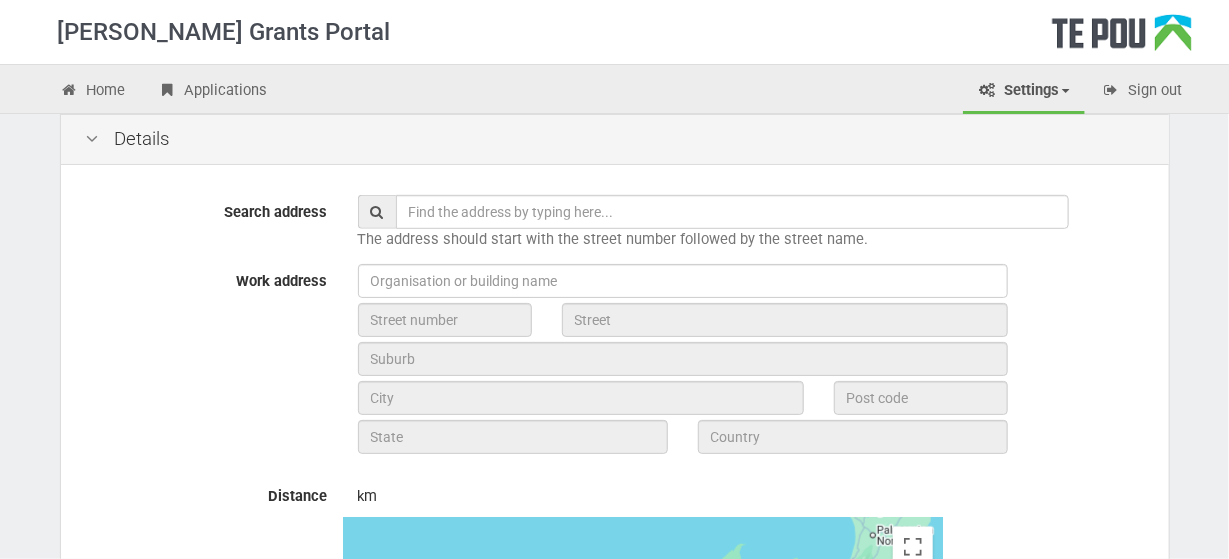 scroll, scrollTop: 346, scrollLeft: 0, axis: vertical 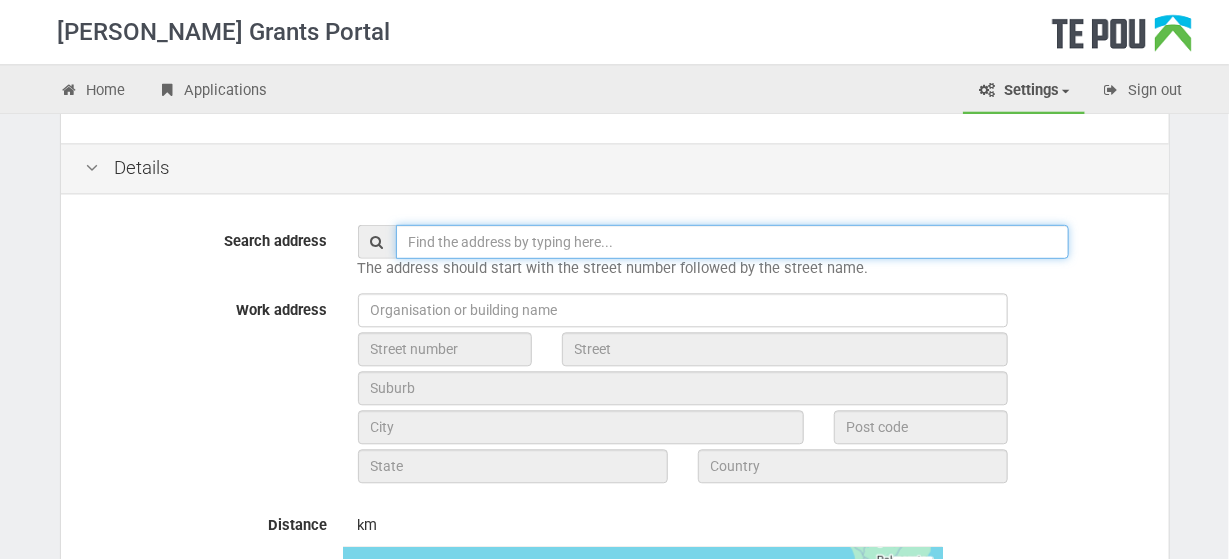 click at bounding box center (732, 241) 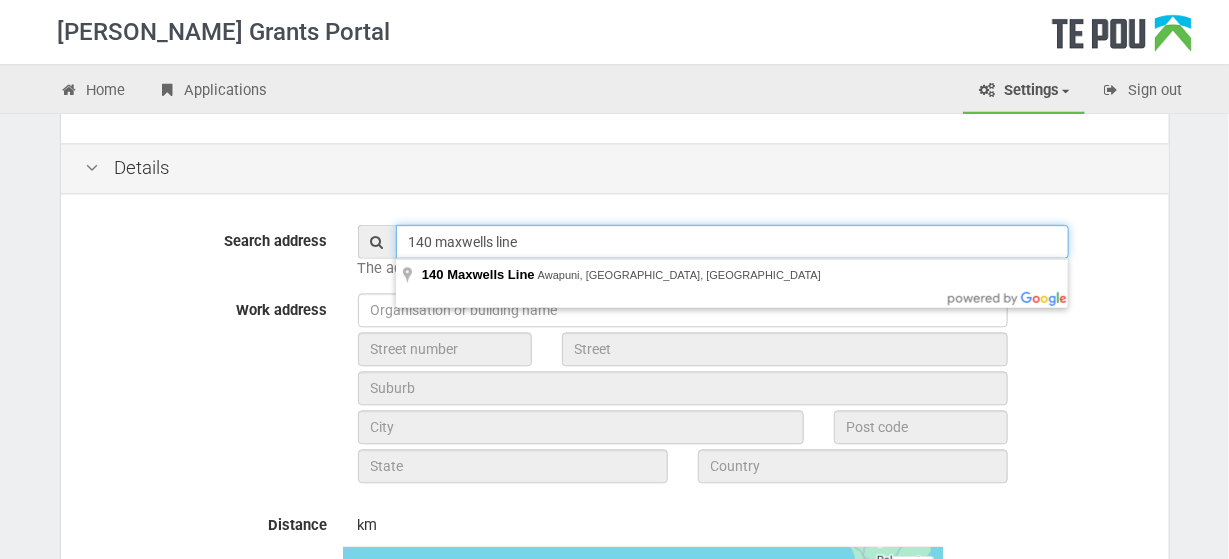 click on "140 maxwells line" at bounding box center (732, 241) 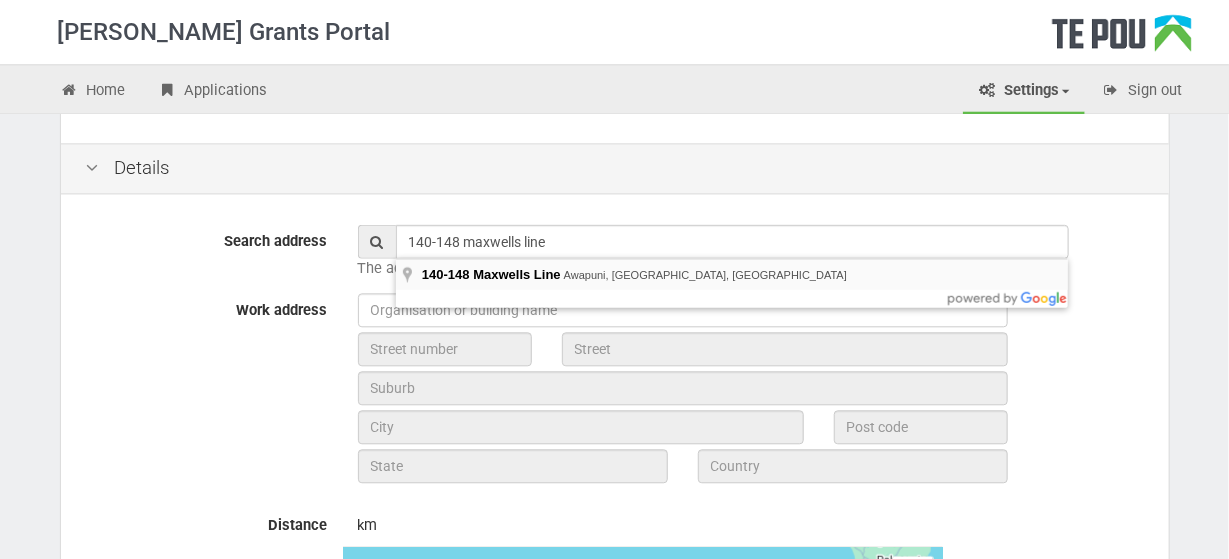 type on "140-148 Maxwells Line, Awapuni, Palmerston North, New Zealand" 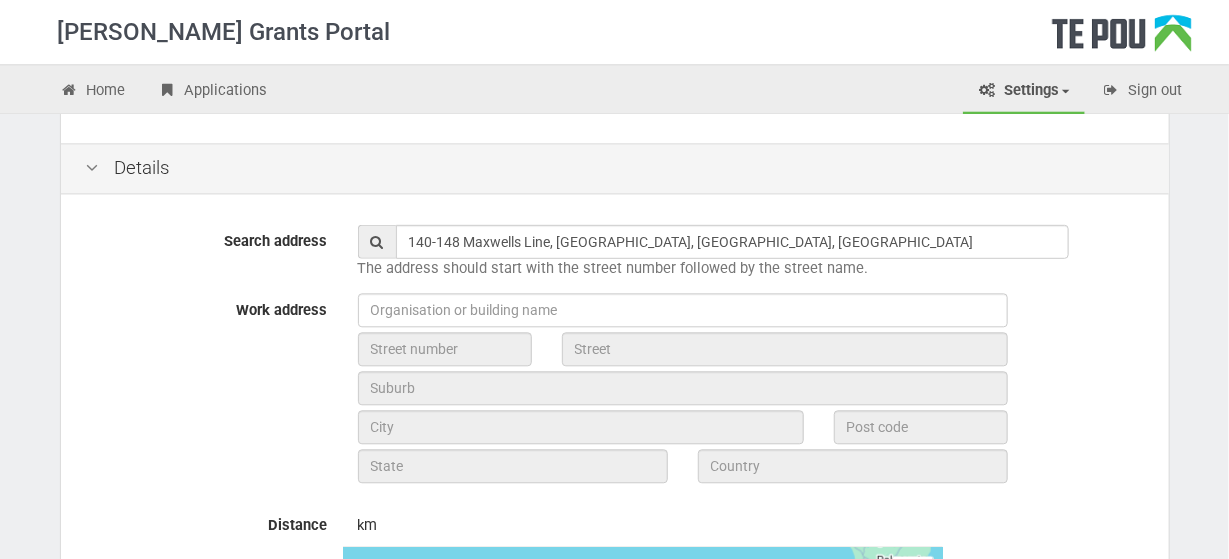 type on "140" 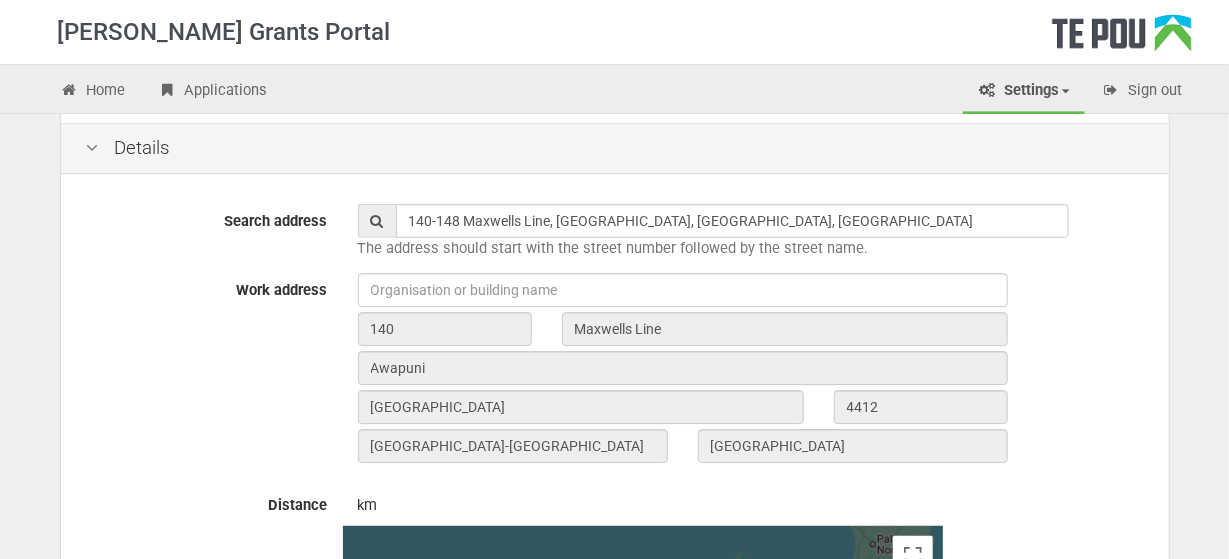 scroll, scrollTop: 364, scrollLeft: 0, axis: vertical 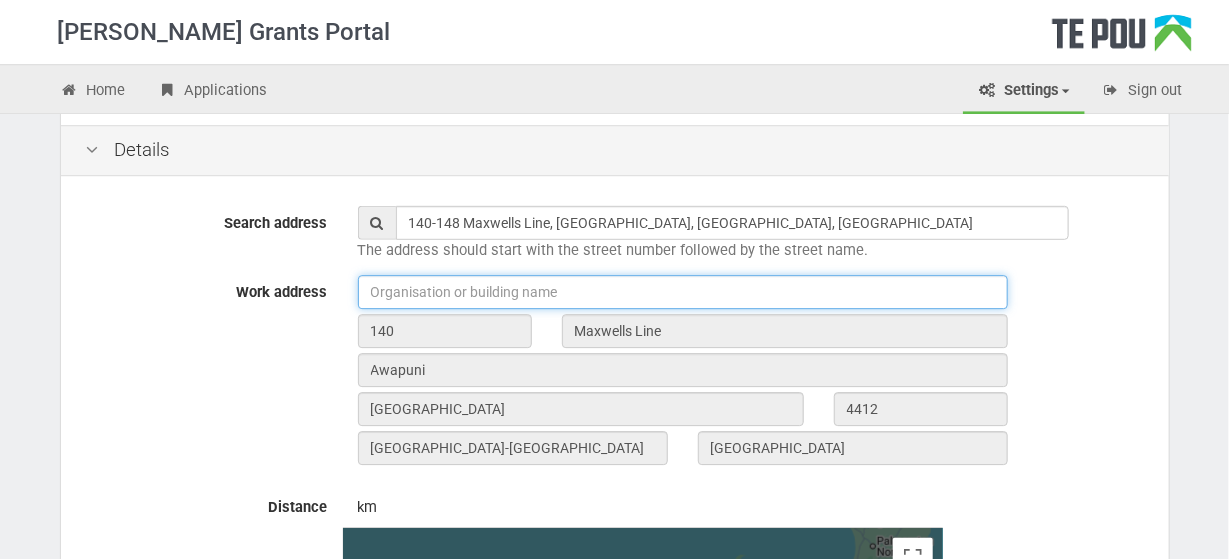 click at bounding box center (683, 292) 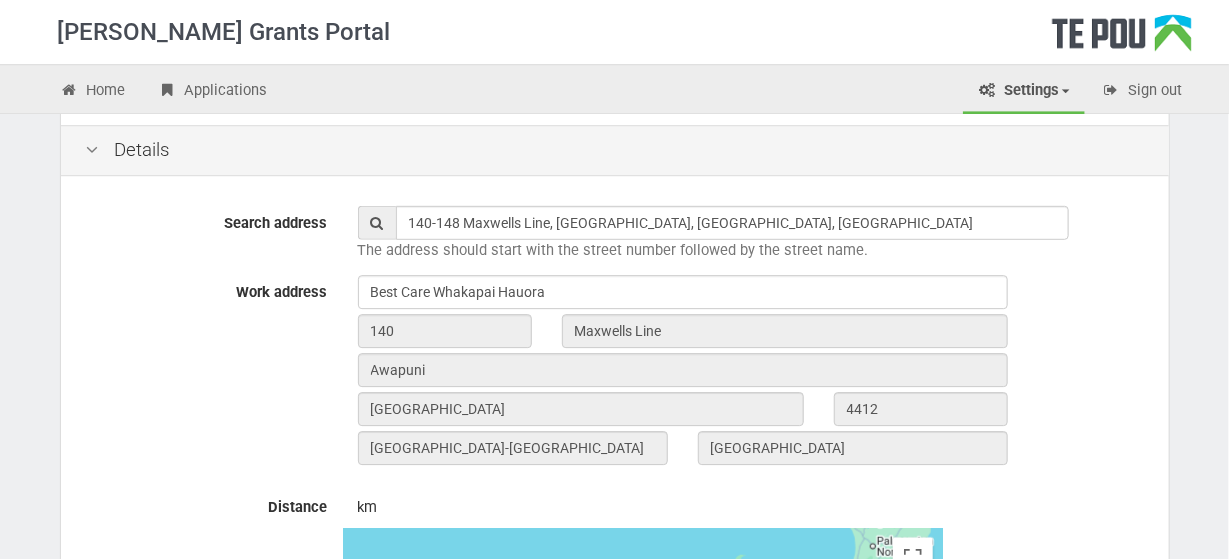 click on "Work address
Best Care Whakapai Hauora
140
Maxwells Line
Awapuni
Palmerston North
4412
Manawatū-Whanganui Region
New Zealand" at bounding box center (615, 375) 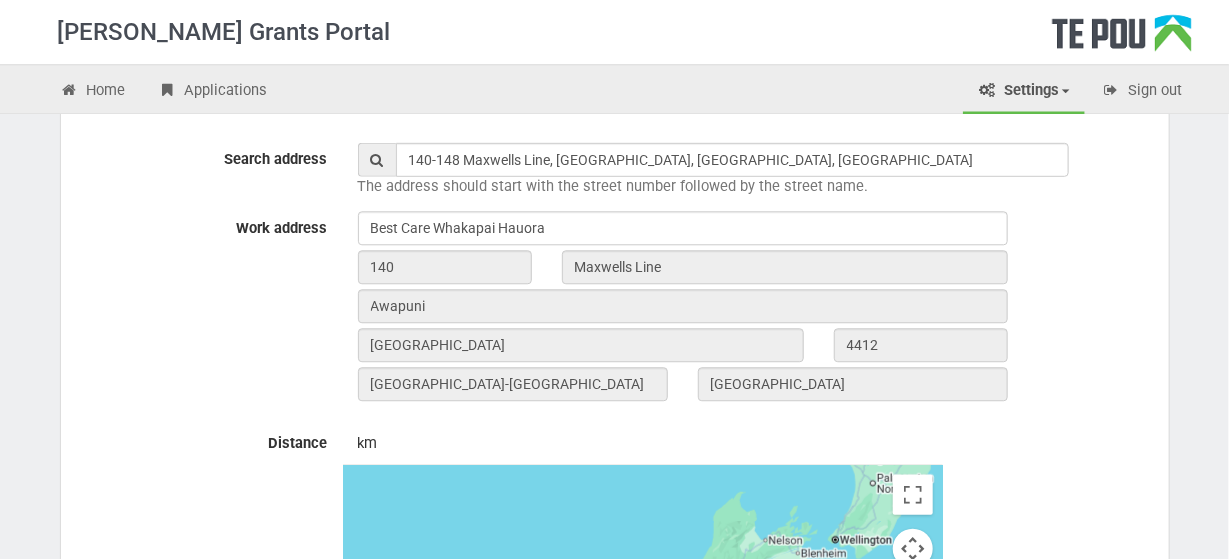 scroll, scrollTop: 393, scrollLeft: 0, axis: vertical 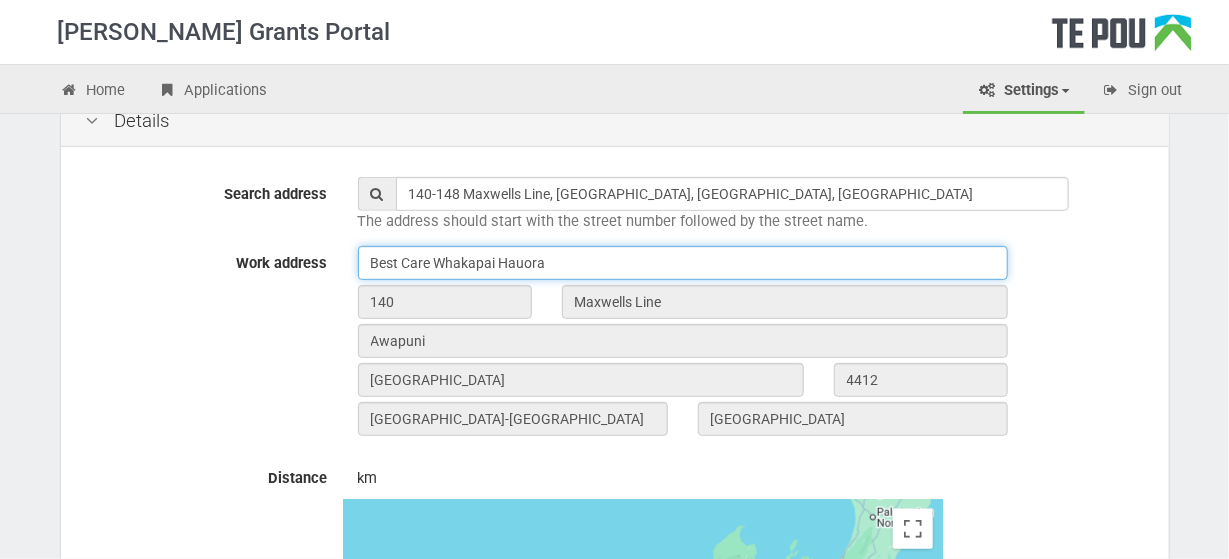 click on "Best Care Whakapai Hauora" at bounding box center (683, 263) 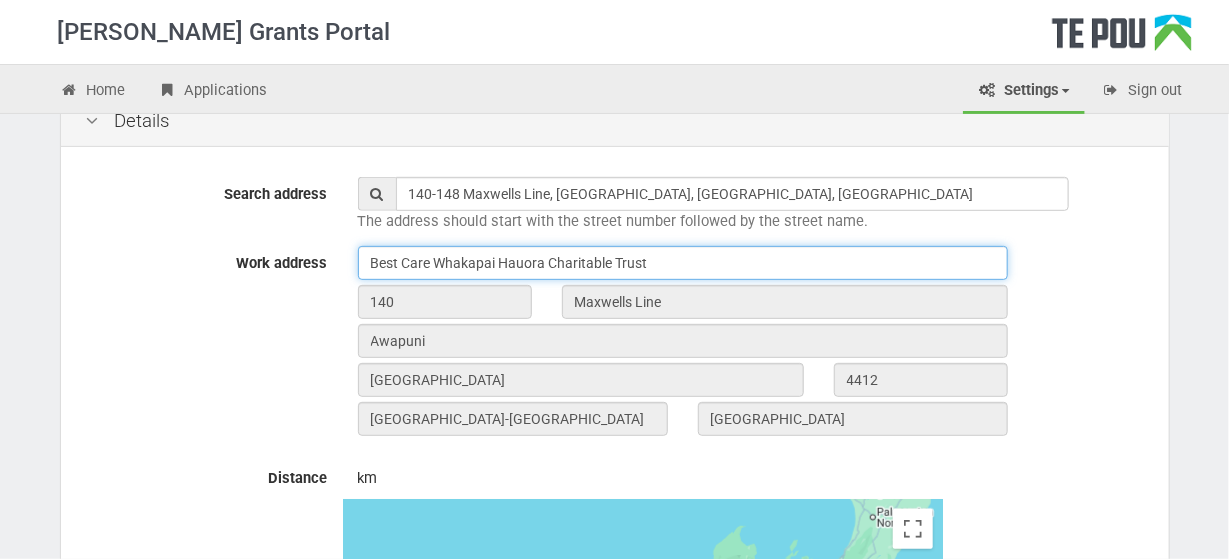 type on "Best Care Whakapai Hauora Charitable Trust" 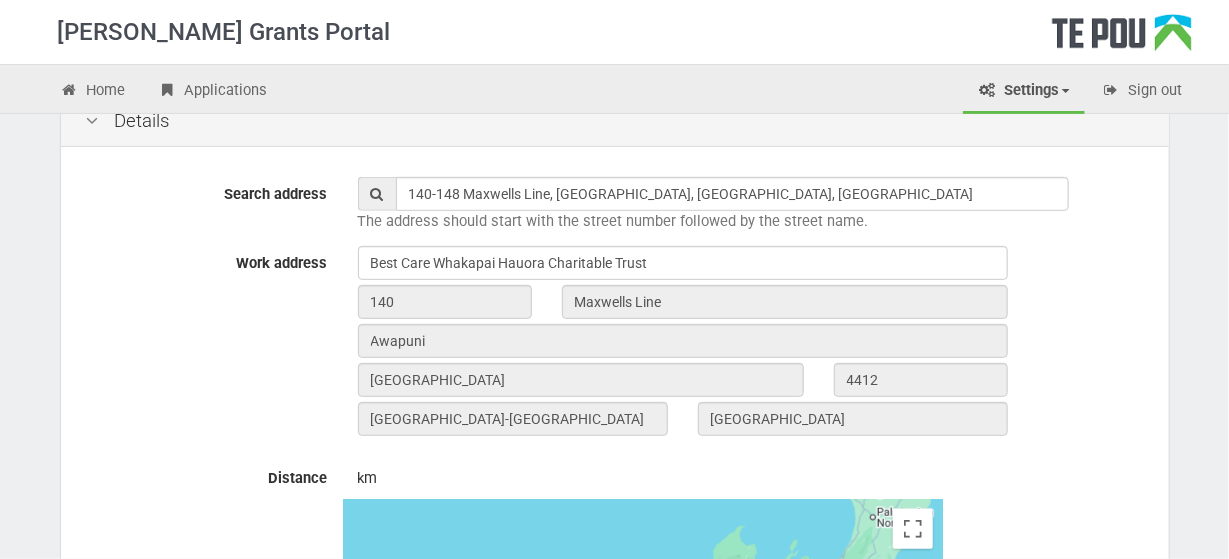 click on "Work address
Best Care Whakapai Hauora Charitable Trust
140
Maxwells Line
Awapuni
Palmerston North
4412
Manawatū-Whanganui Region
New Zealand" at bounding box center (615, 346) 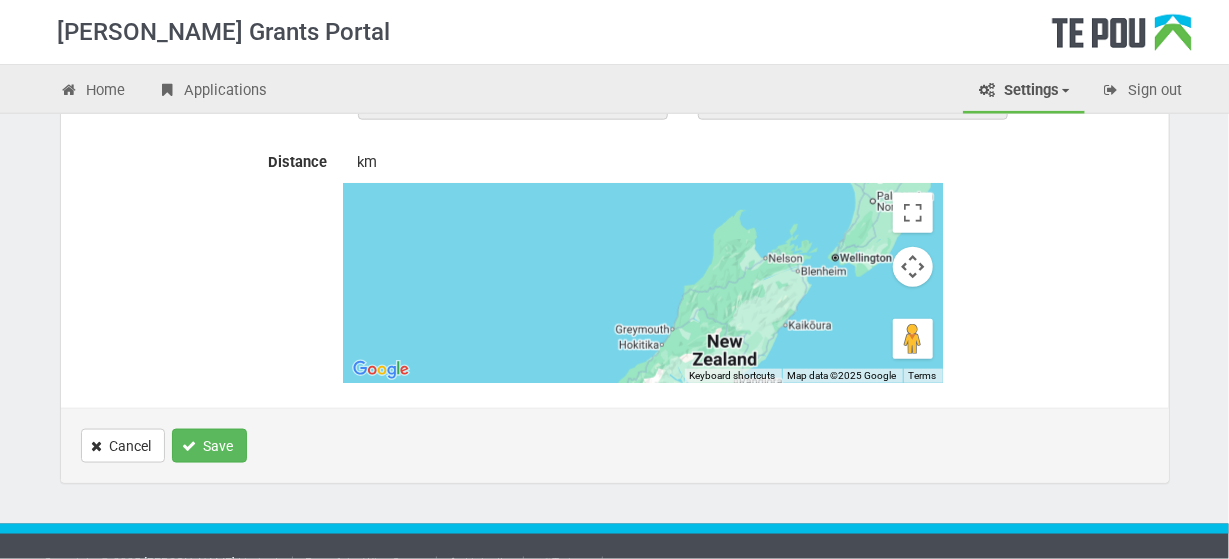 scroll, scrollTop: 713, scrollLeft: 0, axis: vertical 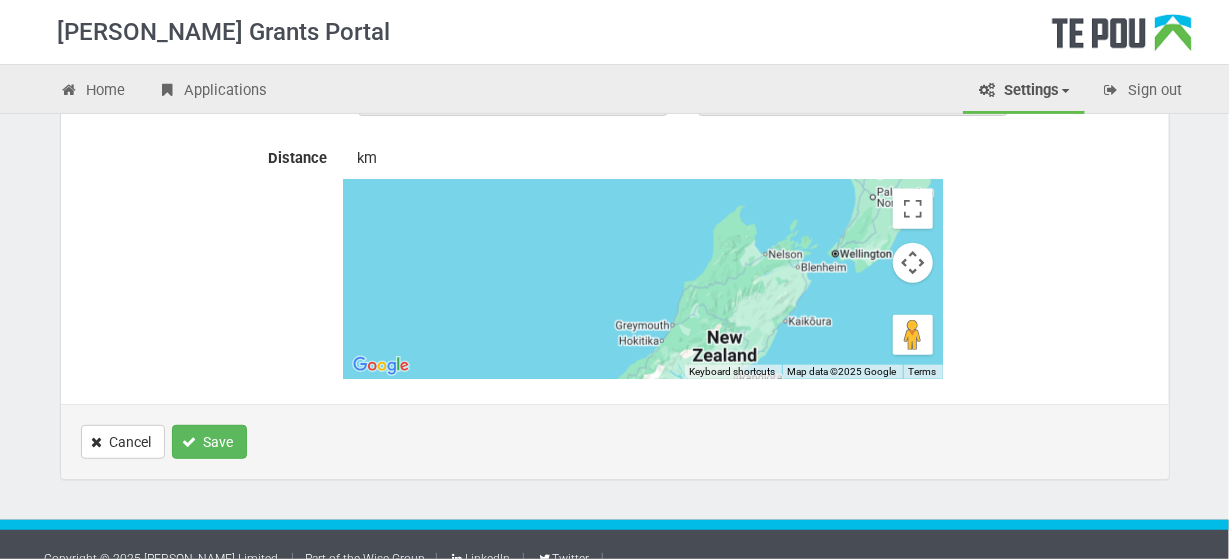 click on "To navigate, press the arrow keys." at bounding box center (643, 279) 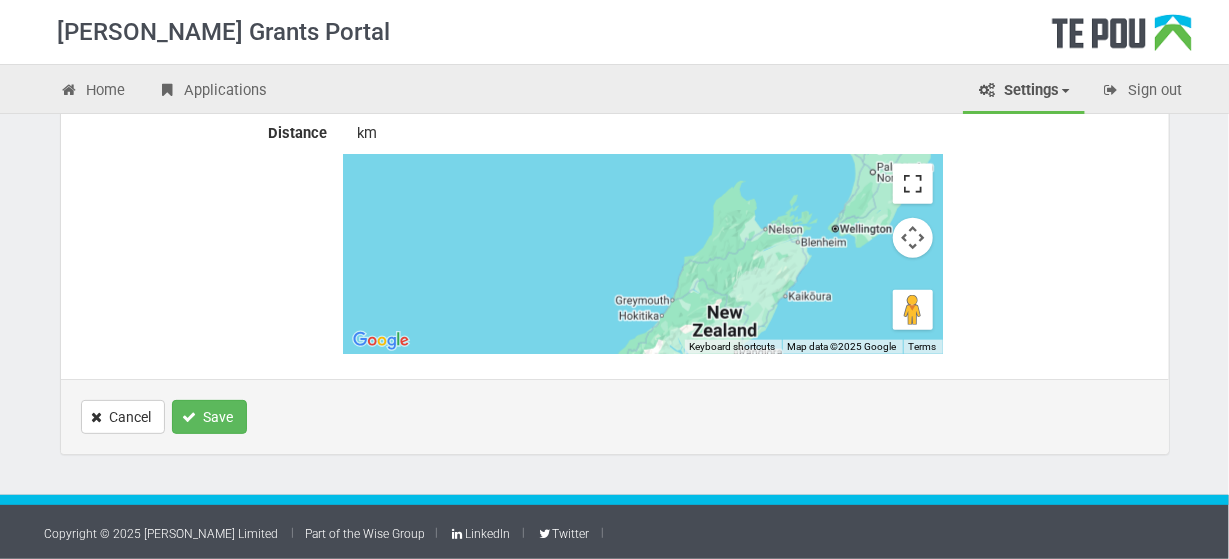click at bounding box center [913, 184] 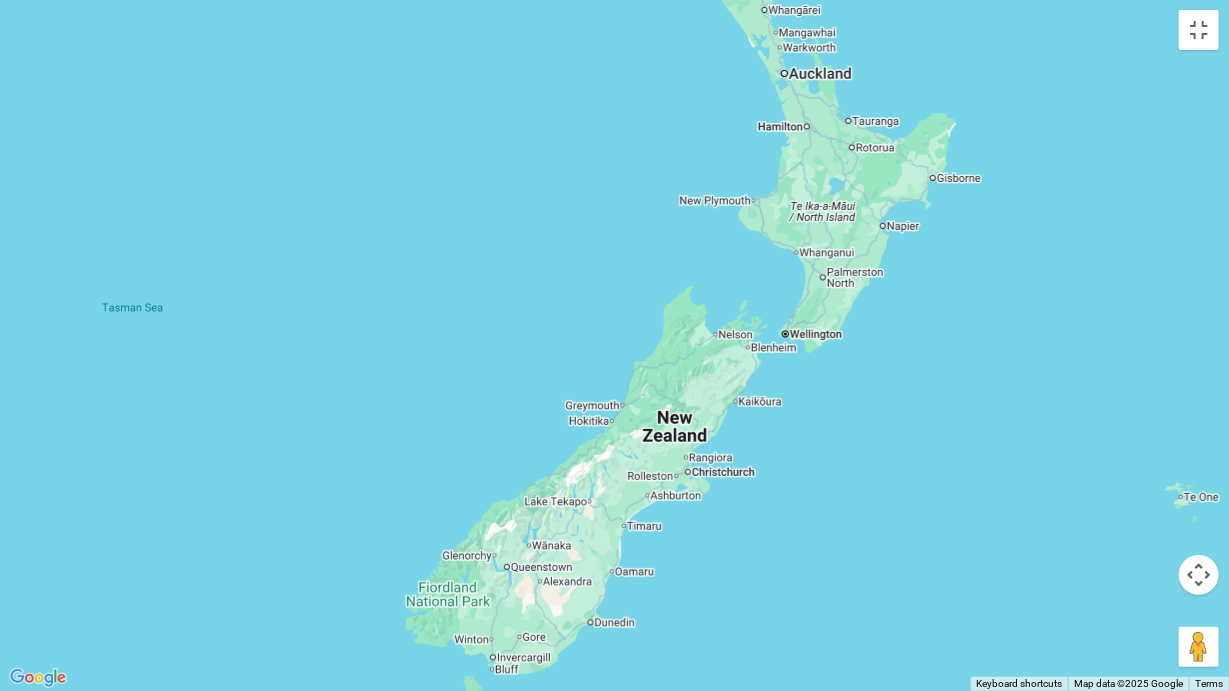 drag, startPoint x: 846, startPoint y: 264, endPoint x: 824, endPoint y: 276, distance: 25.059929 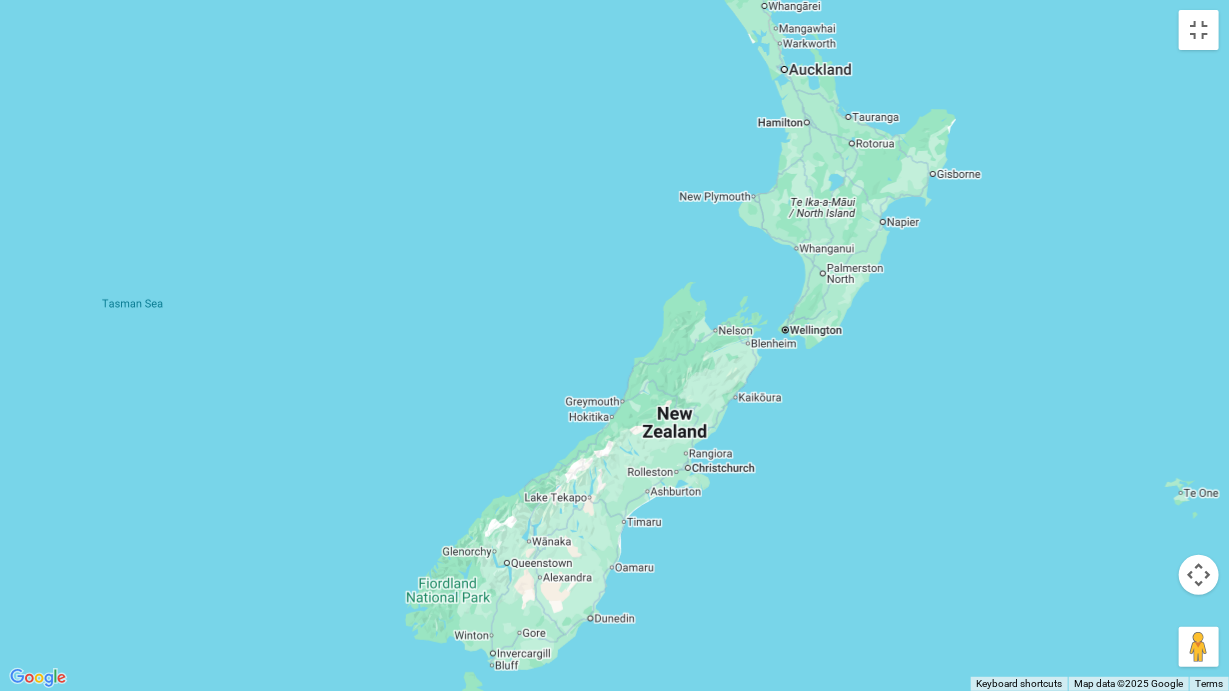 click on "To navigate, press the arrow keys." at bounding box center (614, 345) 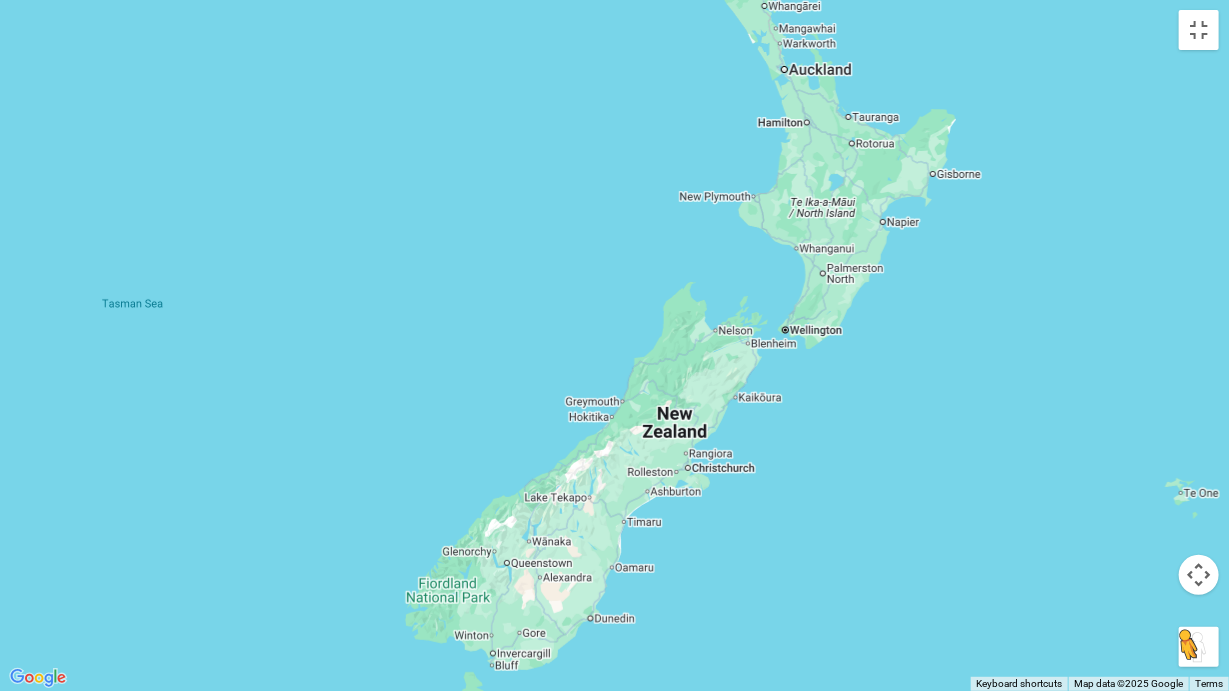 click at bounding box center (1199, 647) 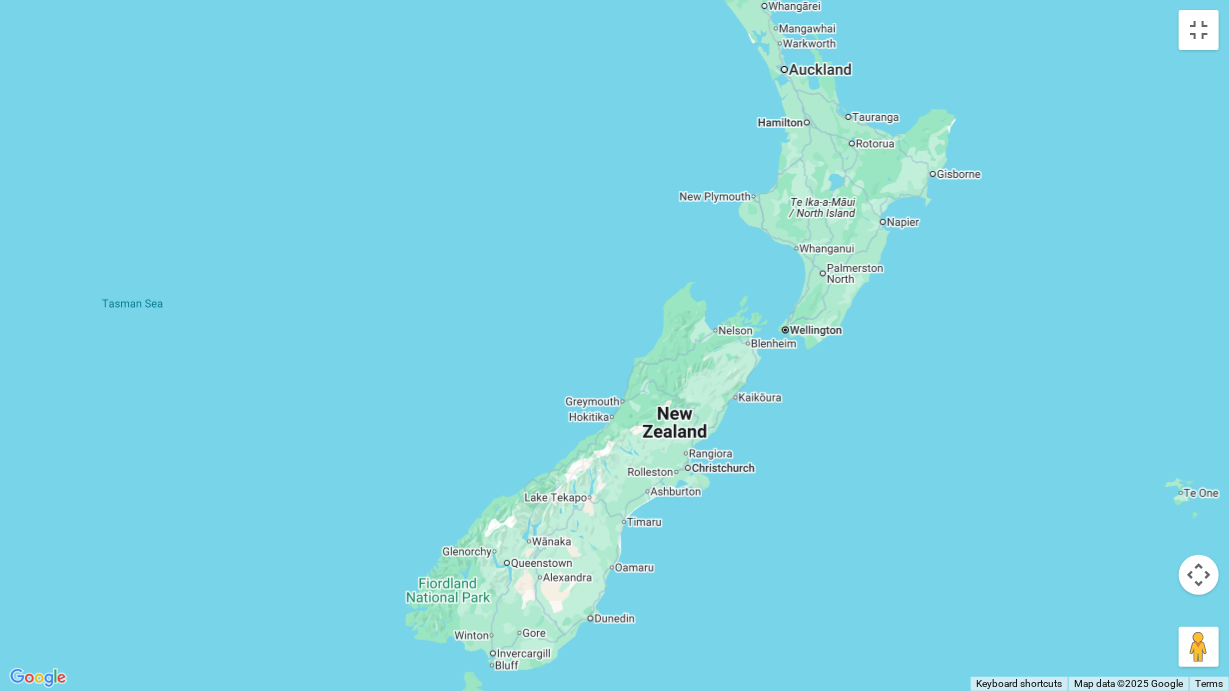 click on "To navigate, press the arrow keys." at bounding box center (614, 345) 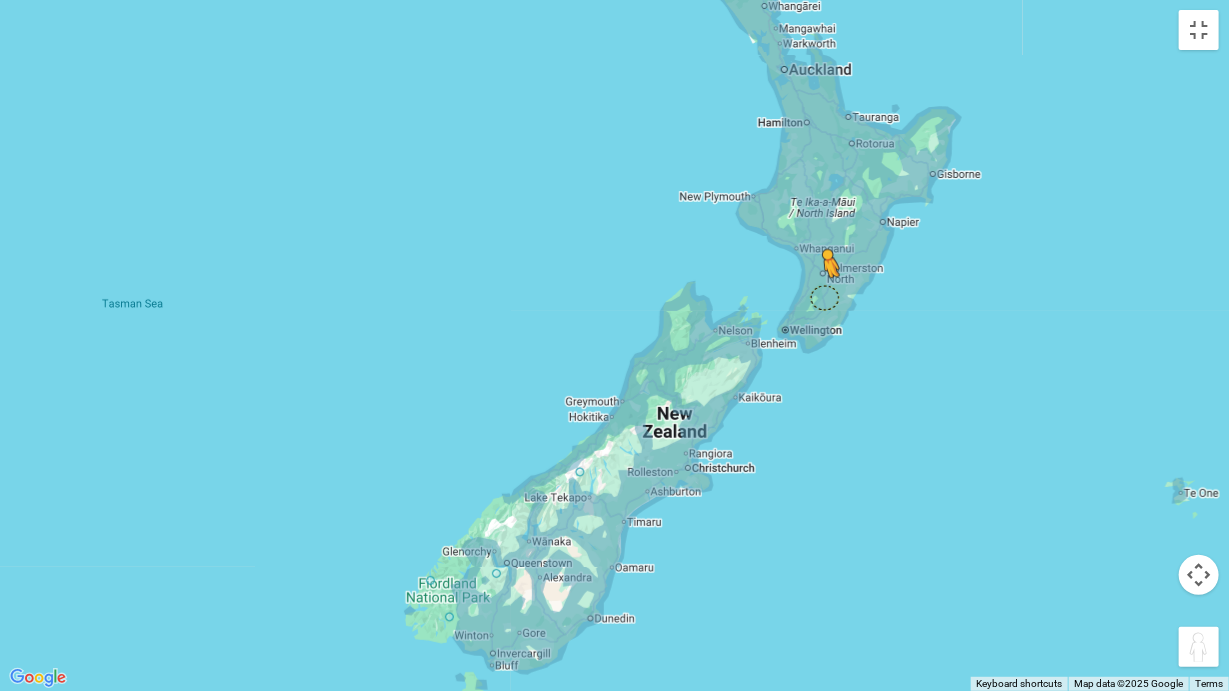 drag, startPoint x: 1185, startPoint y: 644, endPoint x: 820, endPoint y: 290, distance: 508.46927 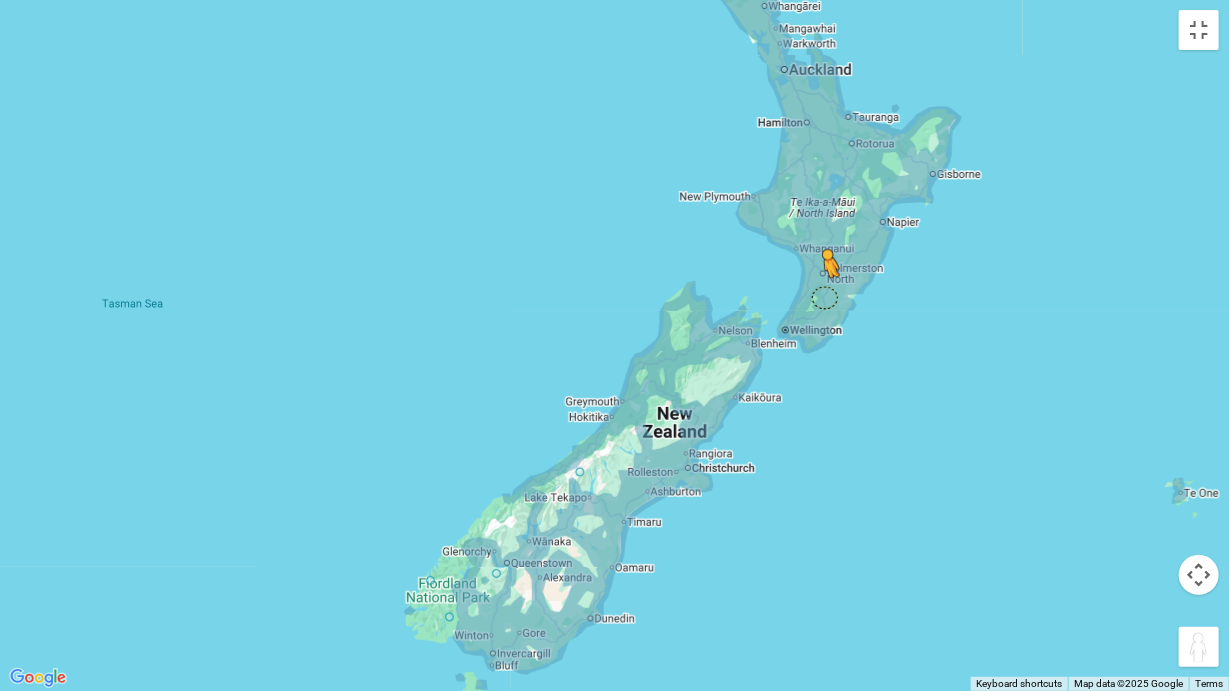 click on "To navigate, press the arrow keys. To activate drag with keyboard, press Alt + Enter. Once in keyboard drag state, use the arrow keys to move the marker. To complete the drag, press the Enter key. To cancel, press Escape. Loading... Use ctrl + scroll to zoom the map Keyboard shortcuts Map Data Map data ©2025 Google Map data ©2025 Google 100 km  Click to toggle between metric and imperial units Terms Report a map error" at bounding box center (614, 345) 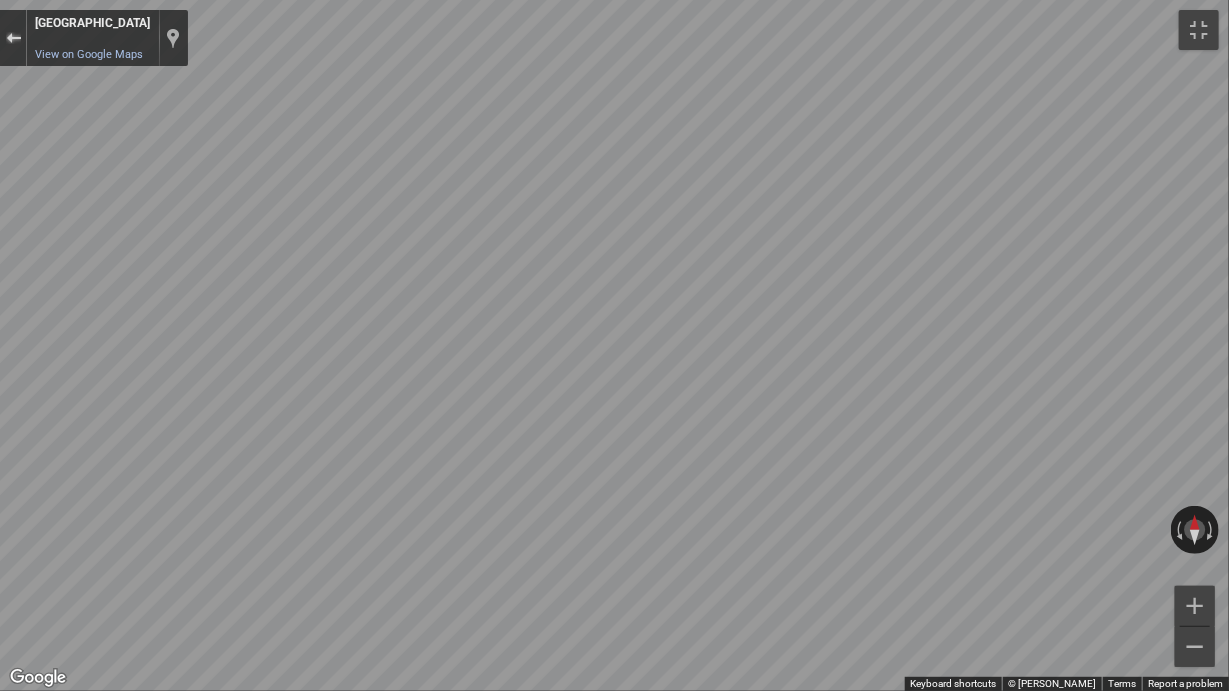 click at bounding box center [13, 38] 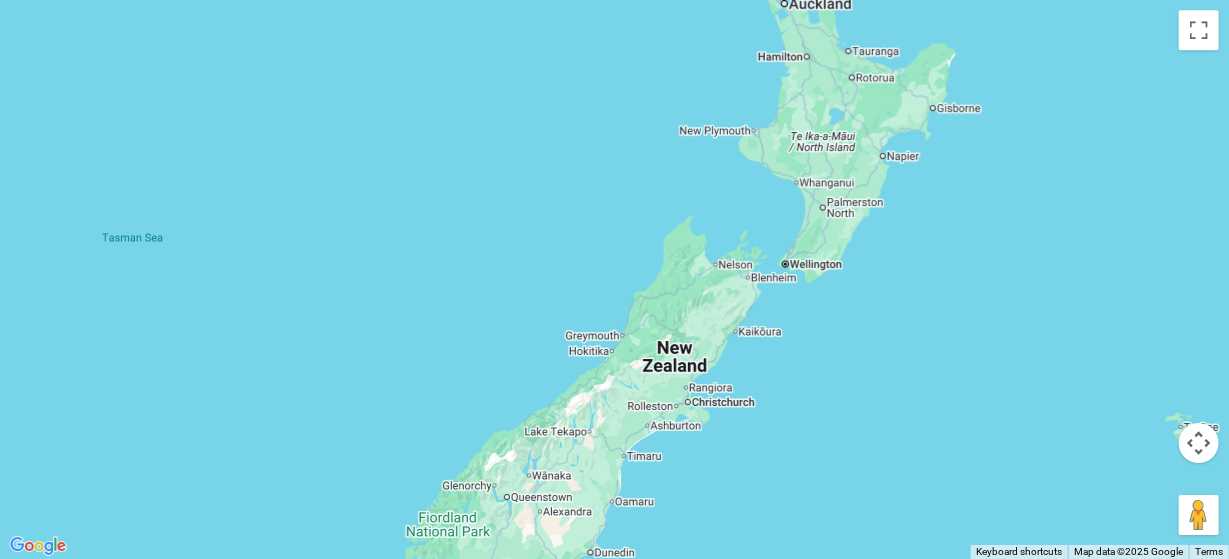 scroll, scrollTop: 738, scrollLeft: 0, axis: vertical 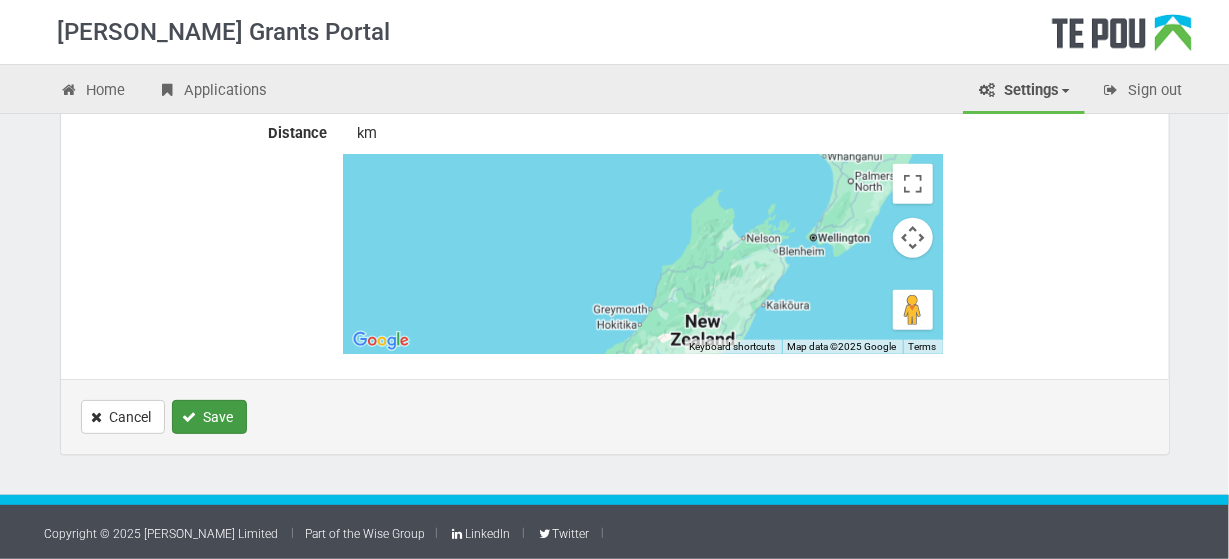 click on "Save" at bounding box center [209, 417] 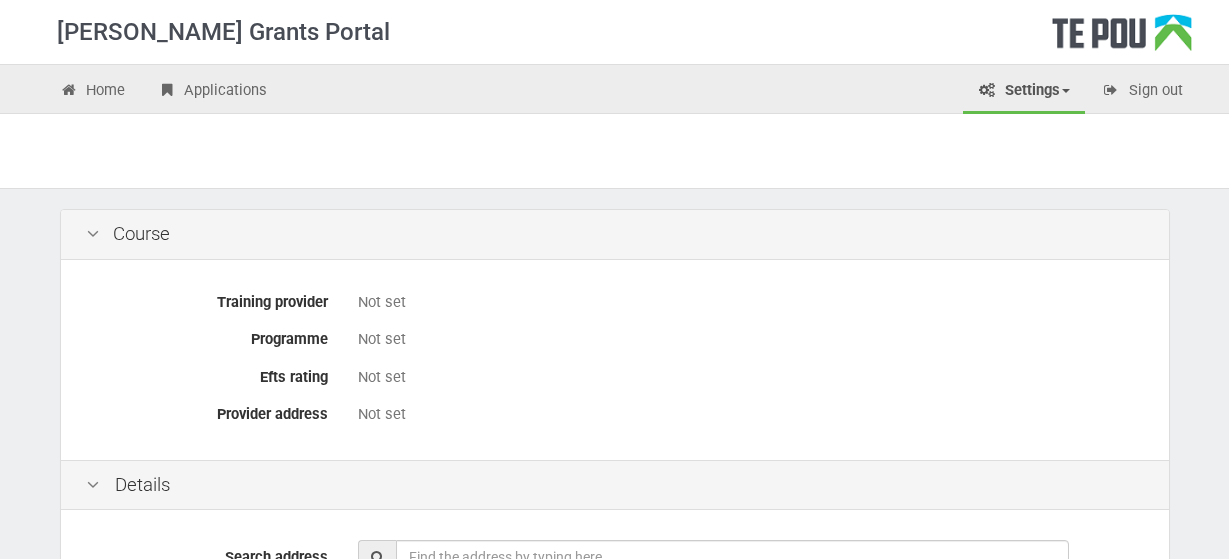 scroll, scrollTop: 0, scrollLeft: 0, axis: both 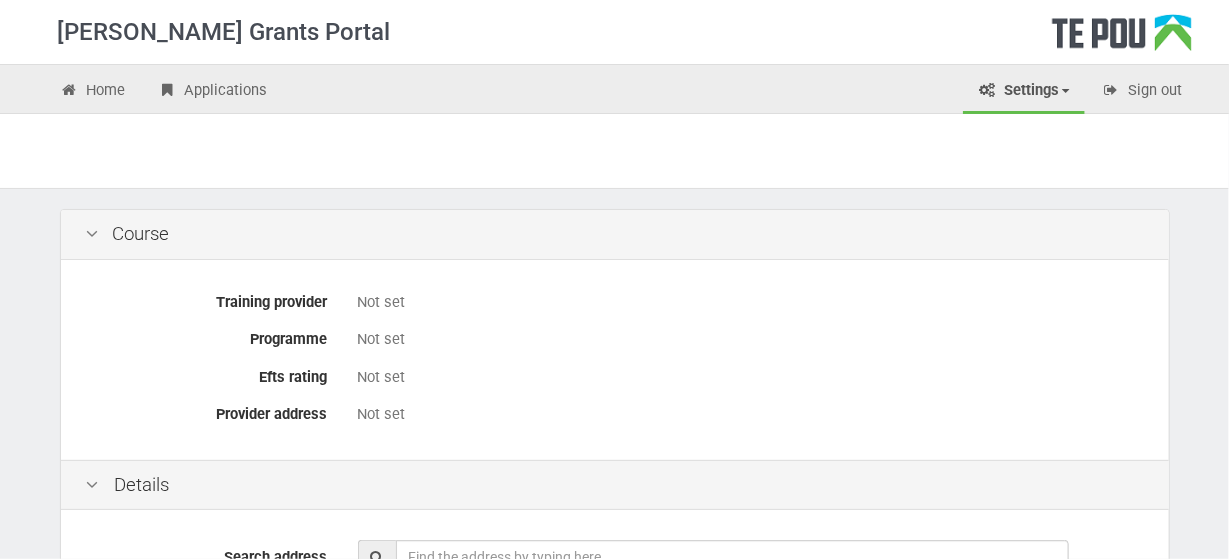 click at bounding box center (93, 234) 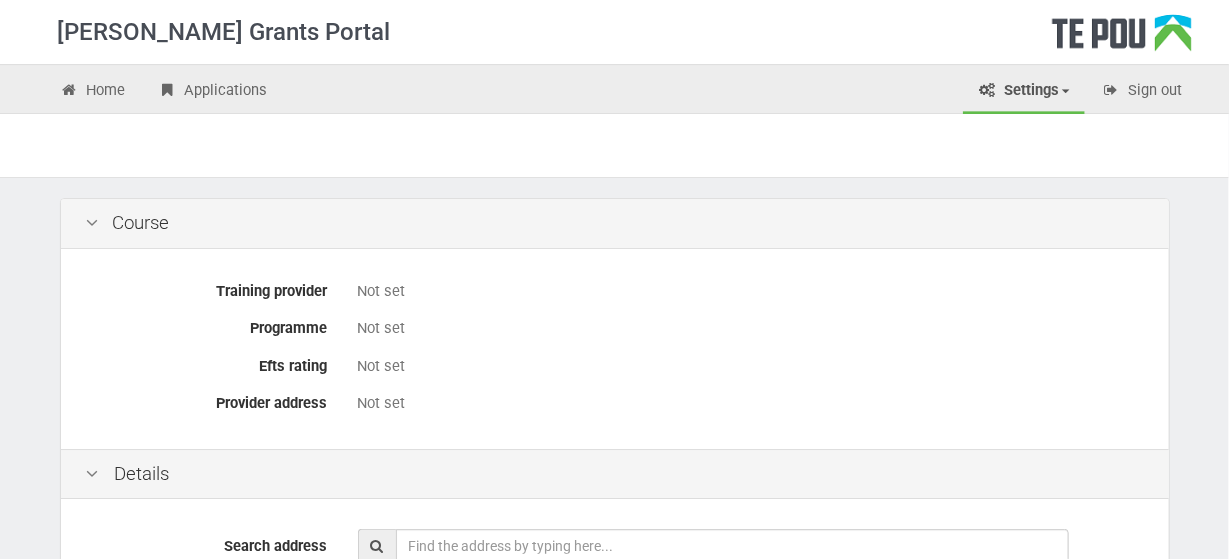 scroll, scrollTop: 0, scrollLeft: 0, axis: both 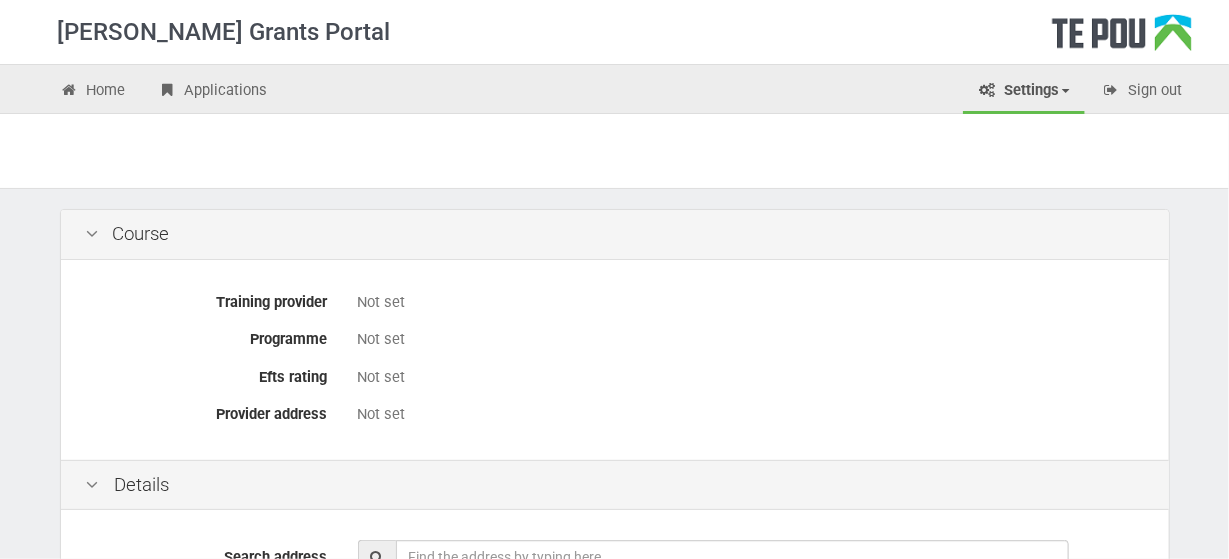click on "Efts rating" at bounding box center (207, 374) 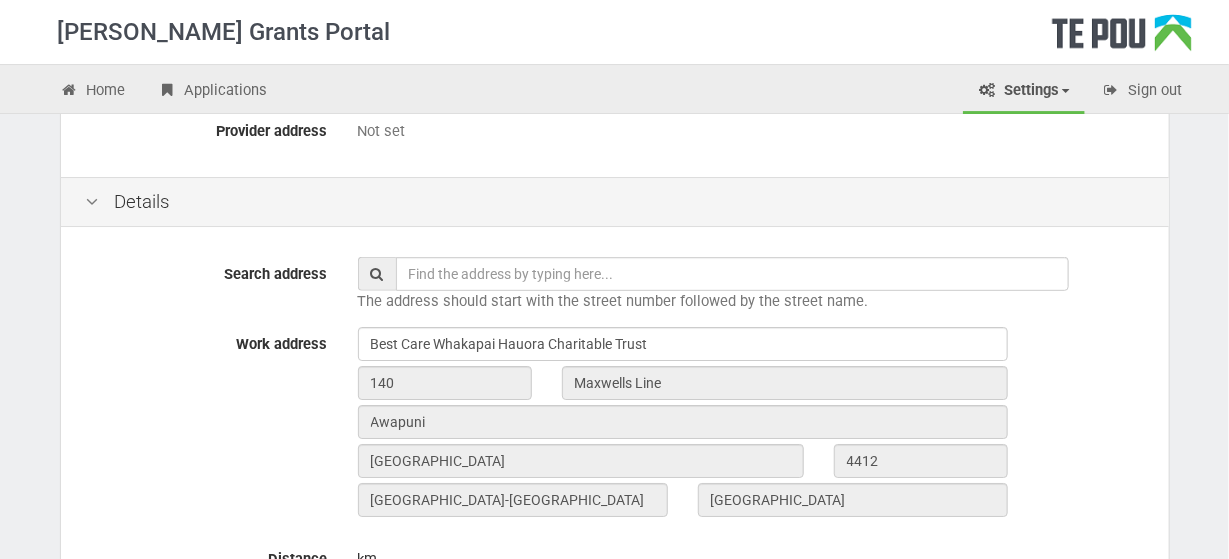 scroll, scrollTop: 284, scrollLeft: 0, axis: vertical 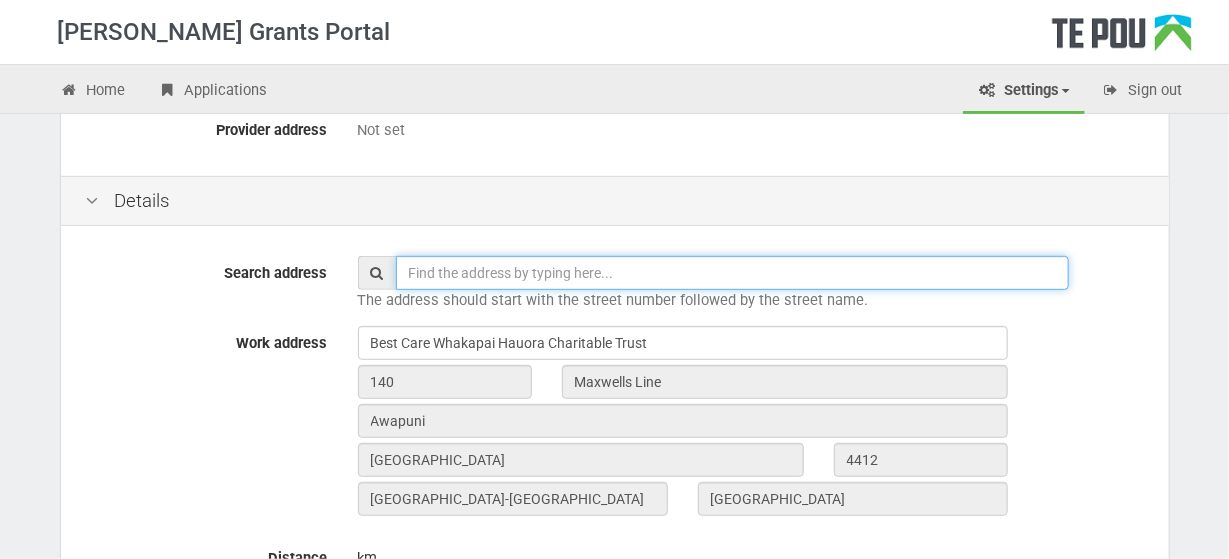 click at bounding box center [732, 273] 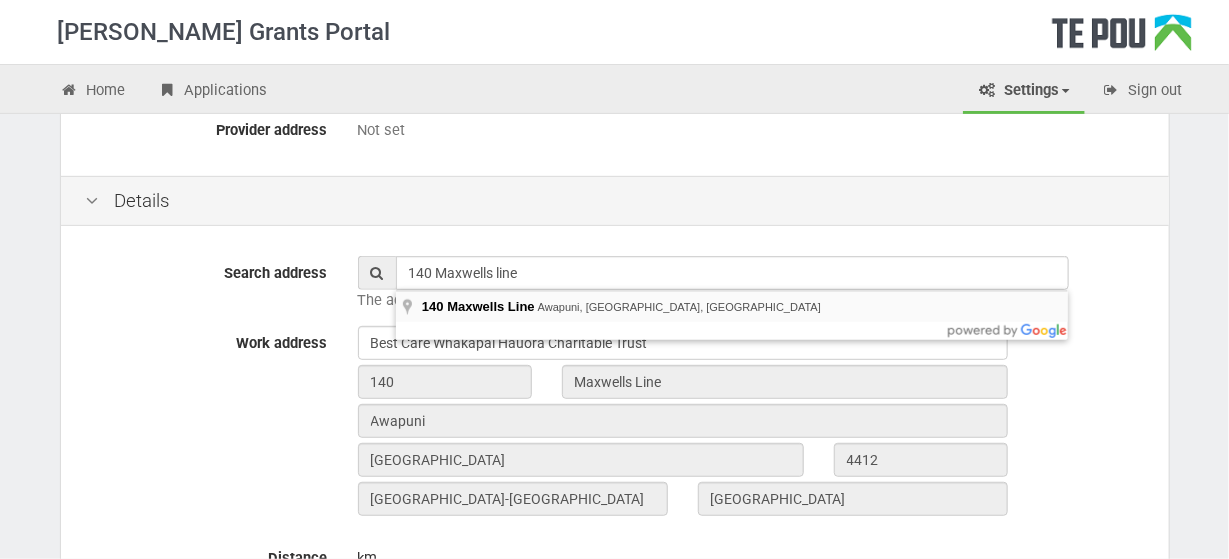 type on "140 Maxwells Line, [GEOGRAPHIC_DATA], [GEOGRAPHIC_DATA], [GEOGRAPHIC_DATA]" 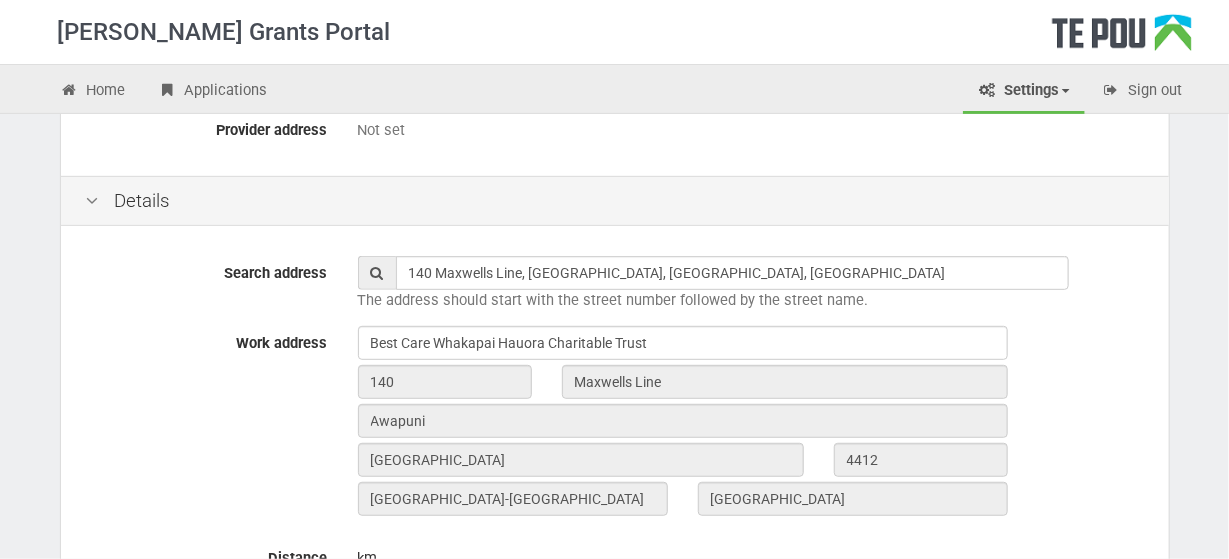 type on "140" 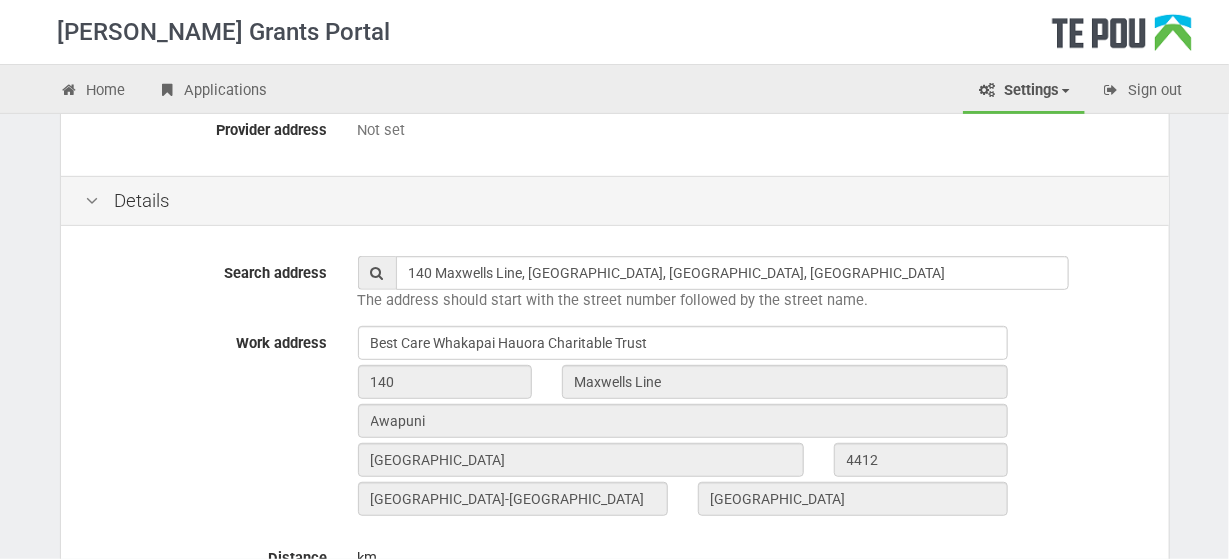 scroll, scrollTop: 0, scrollLeft: 0, axis: both 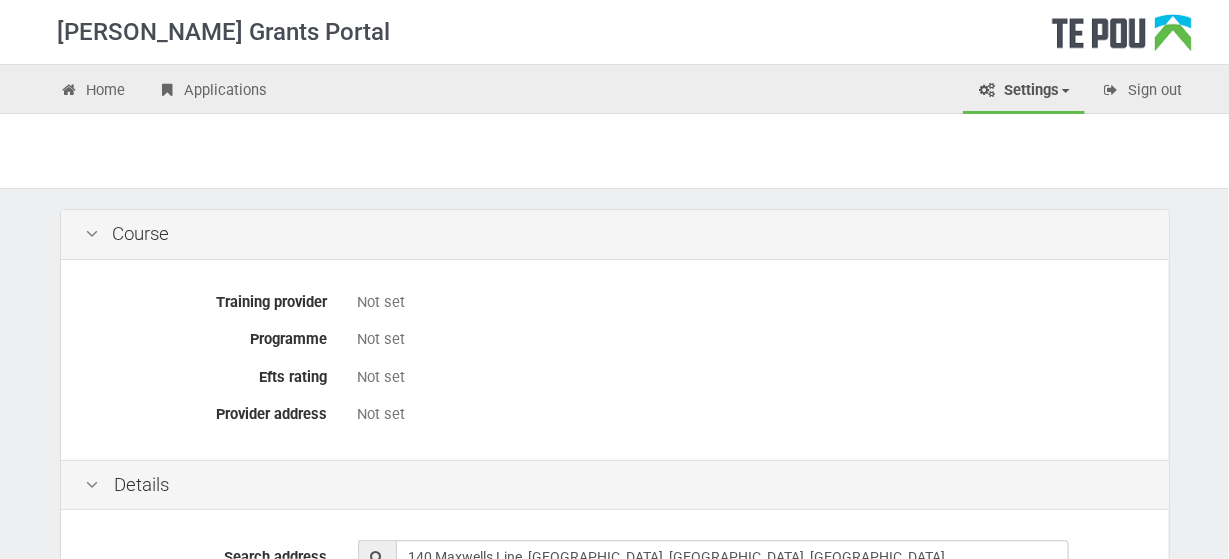 click on "Not set" at bounding box center [751, 302] 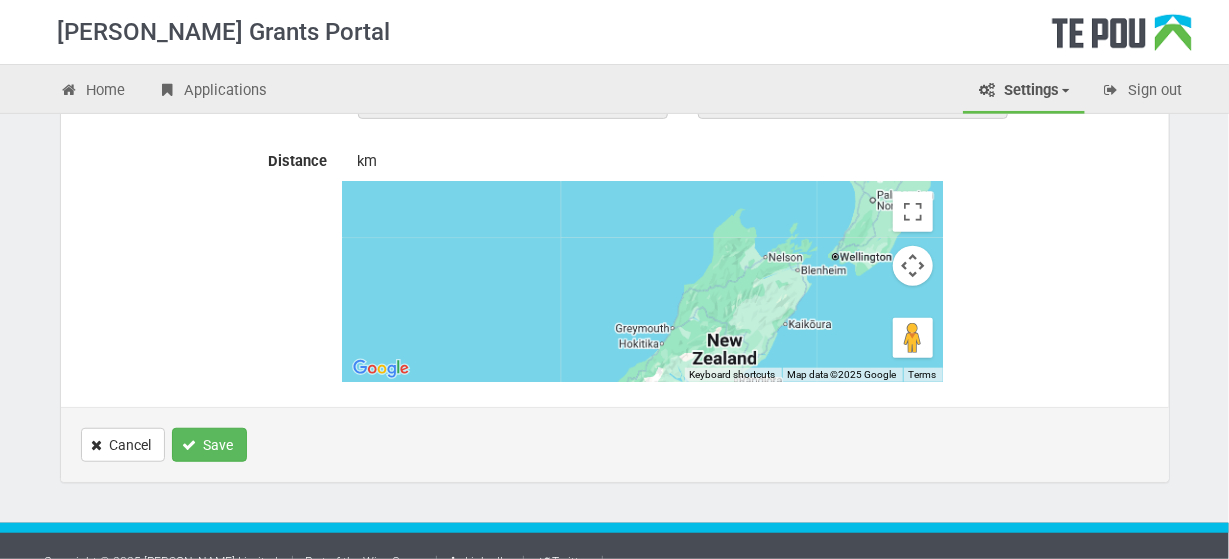 scroll, scrollTop: 709, scrollLeft: 0, axis: vertical 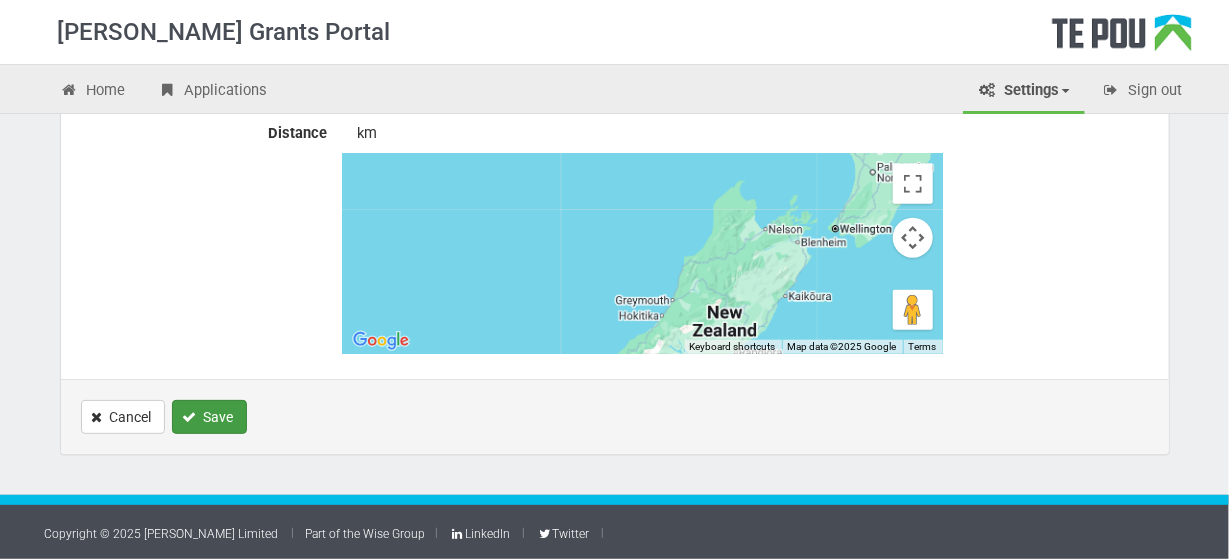 click on "Save" at bounding box center [209, 417] 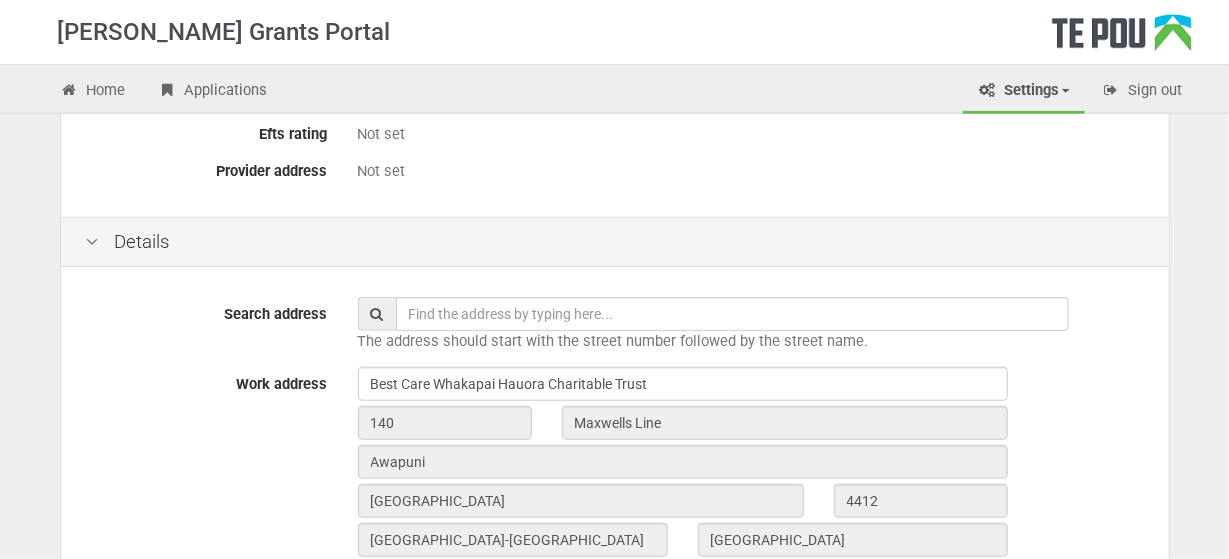 scroll, scrollTop: 242, scrollLeft: 0, axis: vertical 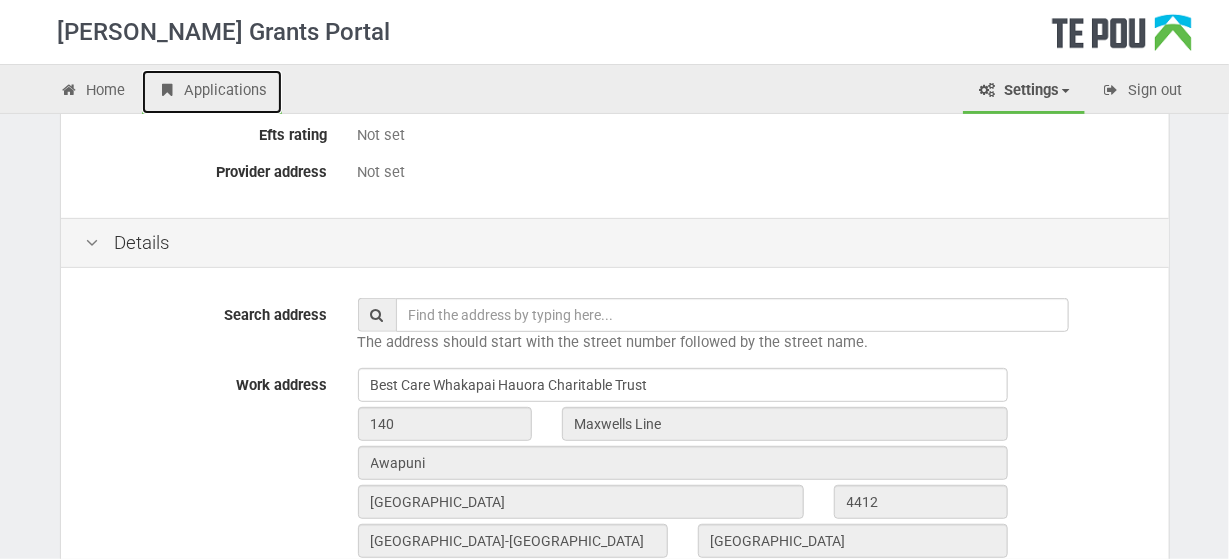 click on "Applications" at bounding box center (212, 92) 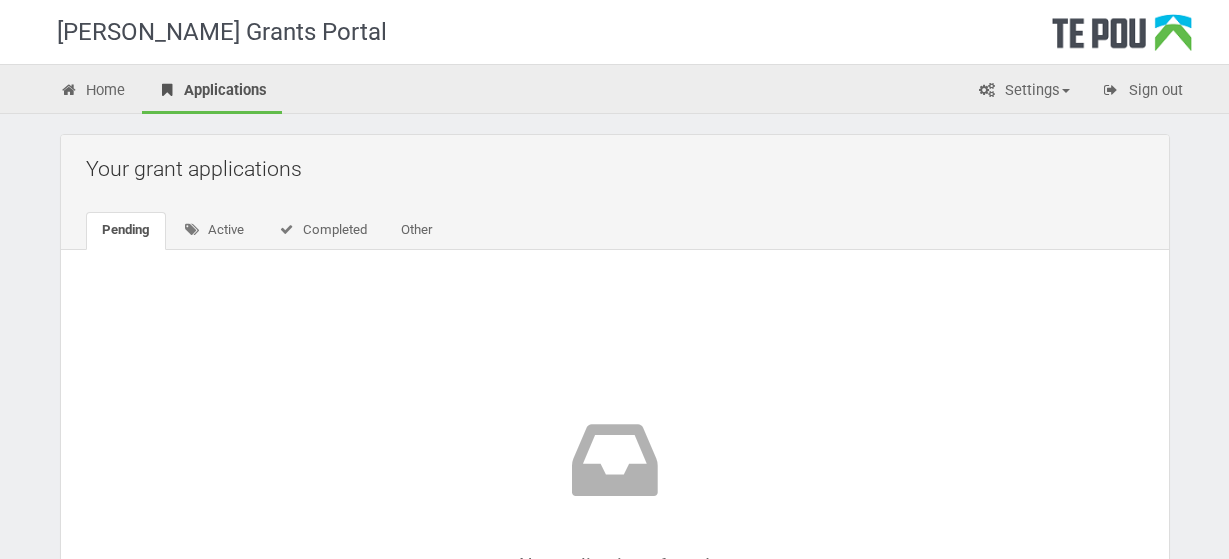 scroll, scrollTop: 0, scrollLeft: 0, axis: both 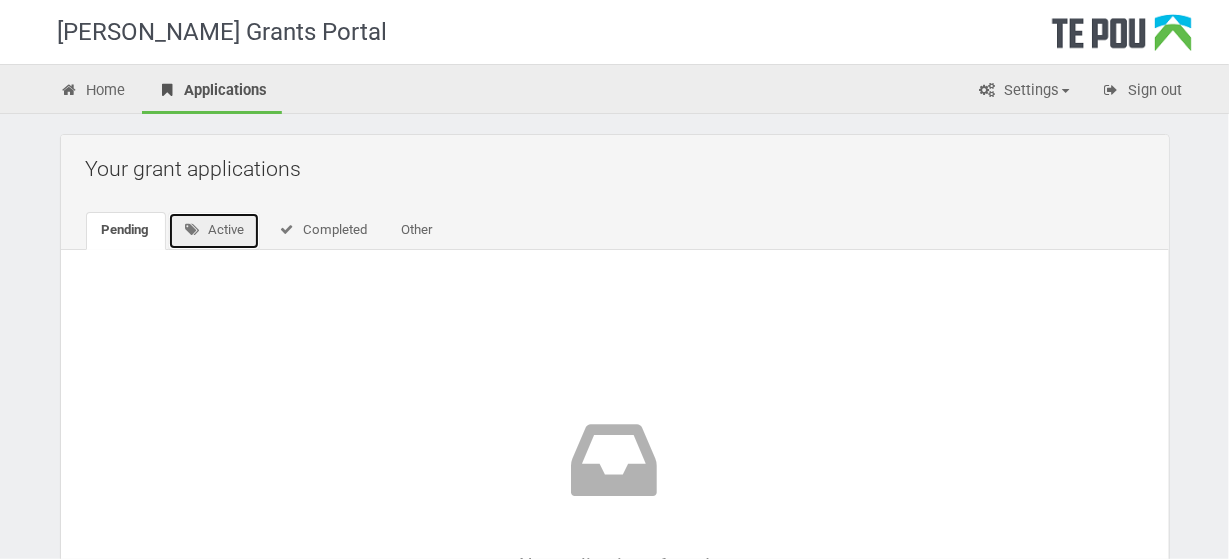 click on "Active" at bounding box center (214, 231) 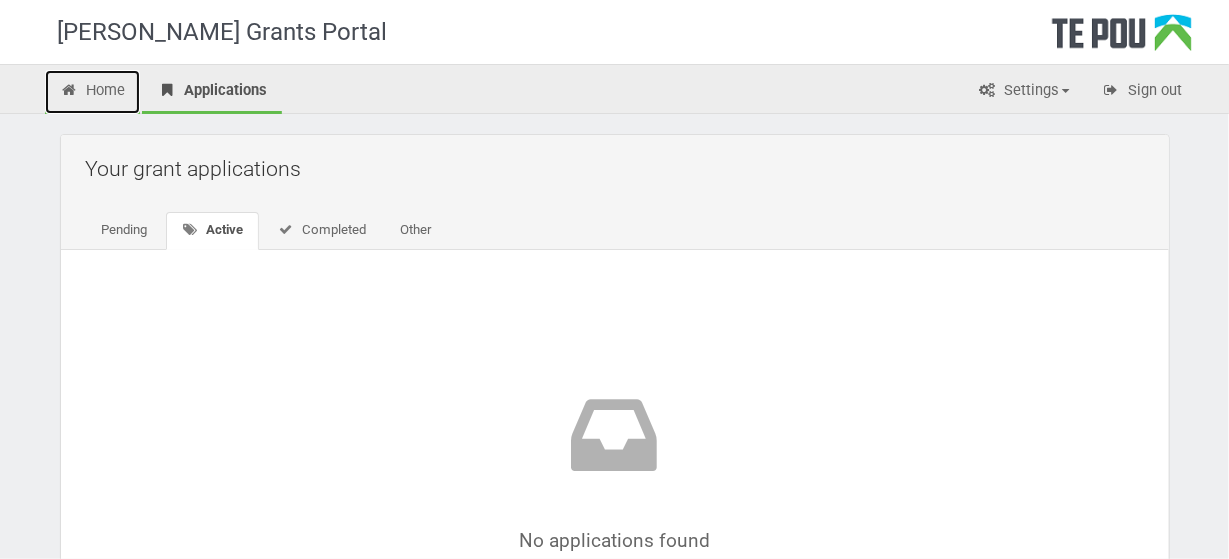 click on "Home" at bounding box center [93, 92] 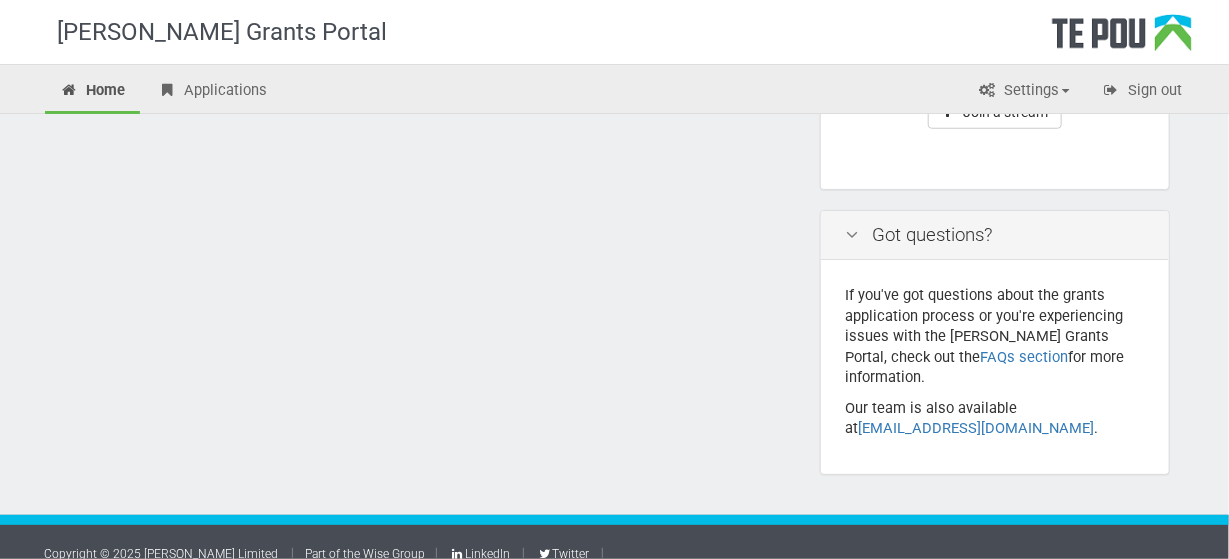 scroll, scrollTop: 0, scrollLeft: 0, axis: both 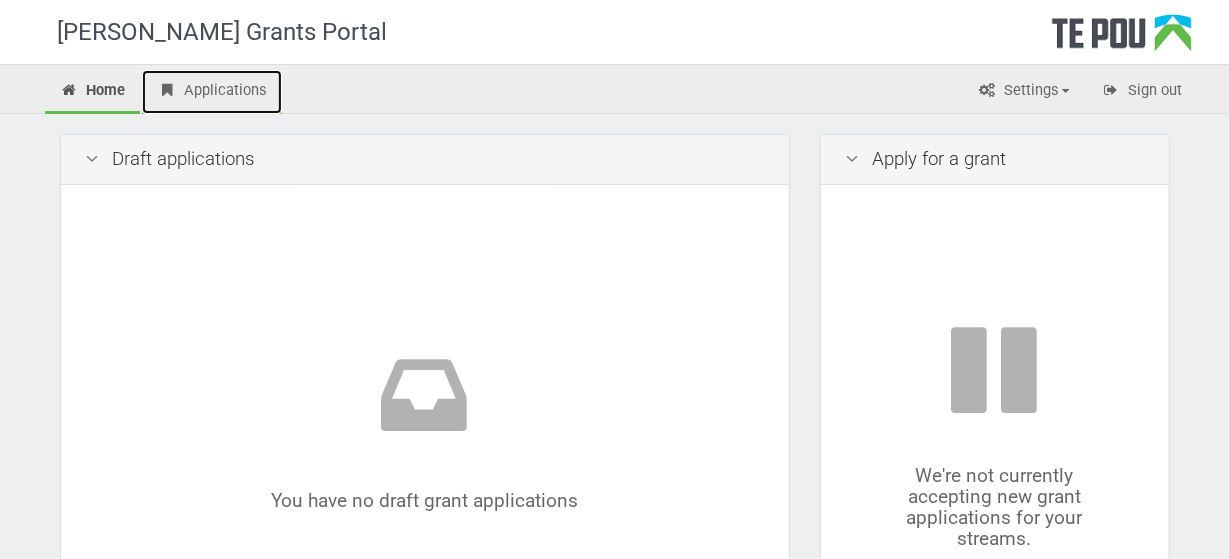 click on "Applications" at bounding box center [212, 92] 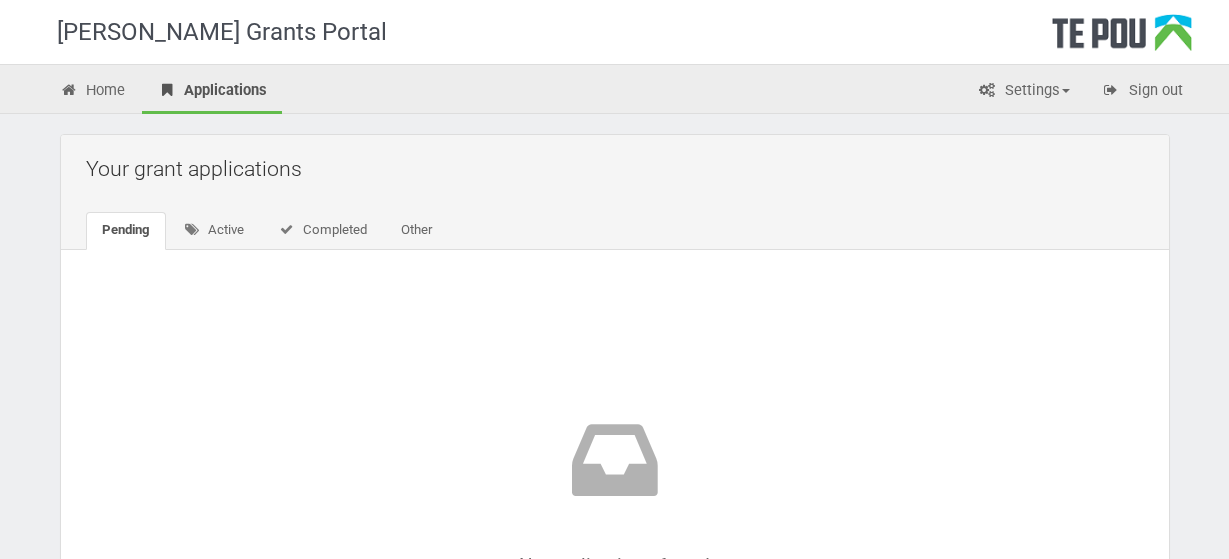 scroll, scrollTop: 0, scrollLeft: 0, axis: both 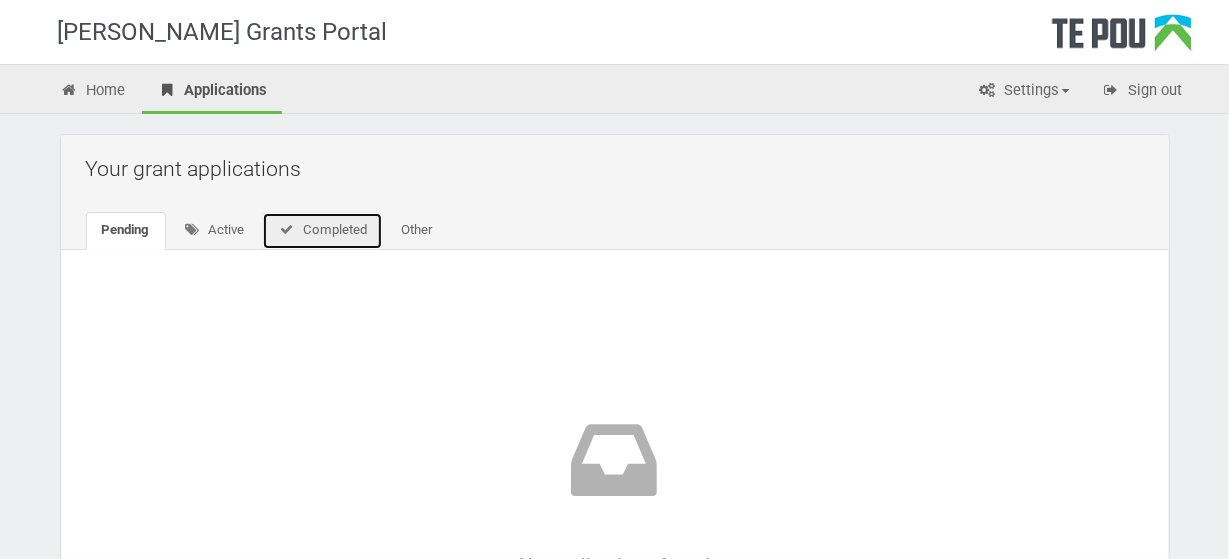 click on "Completed" at bounding box center [322, 231] 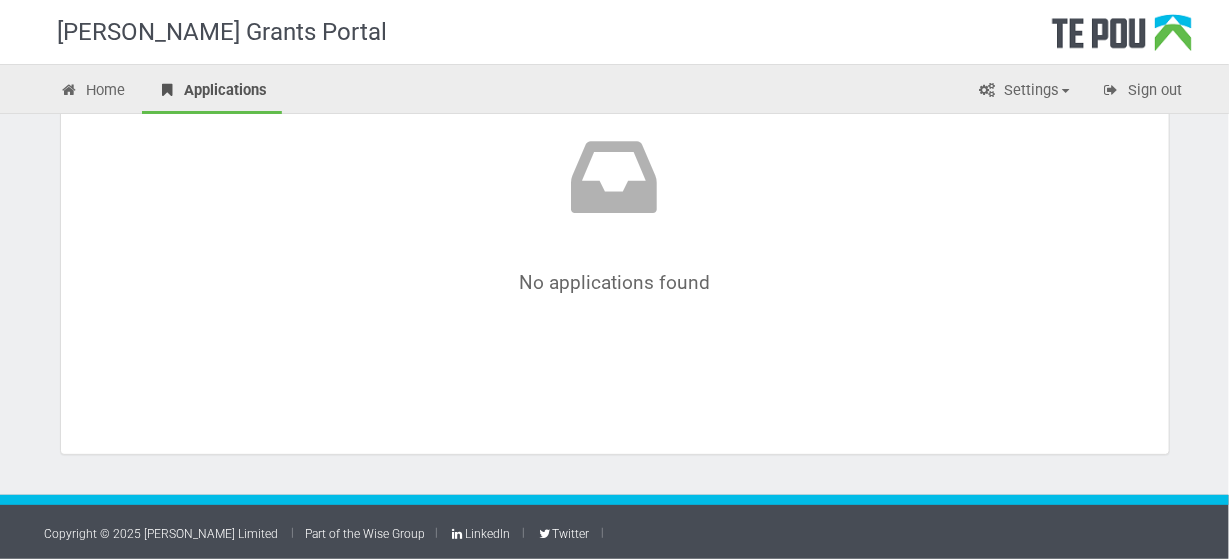 scroll, scrollTop: 0, scrollLeft: 0, axis: both 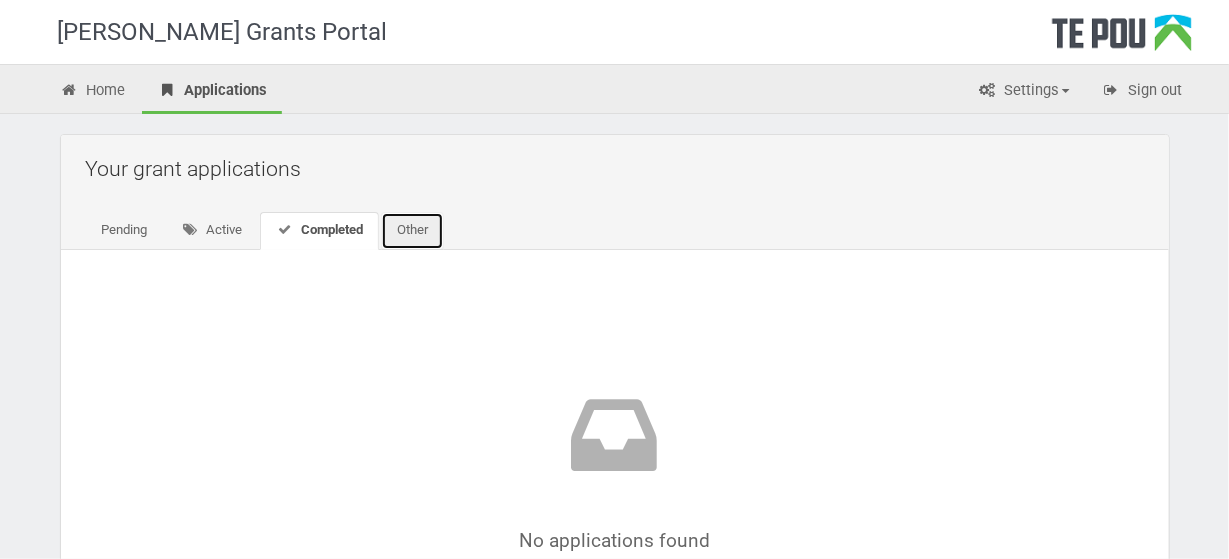 click on "Other" at bounding box center [412, 231] 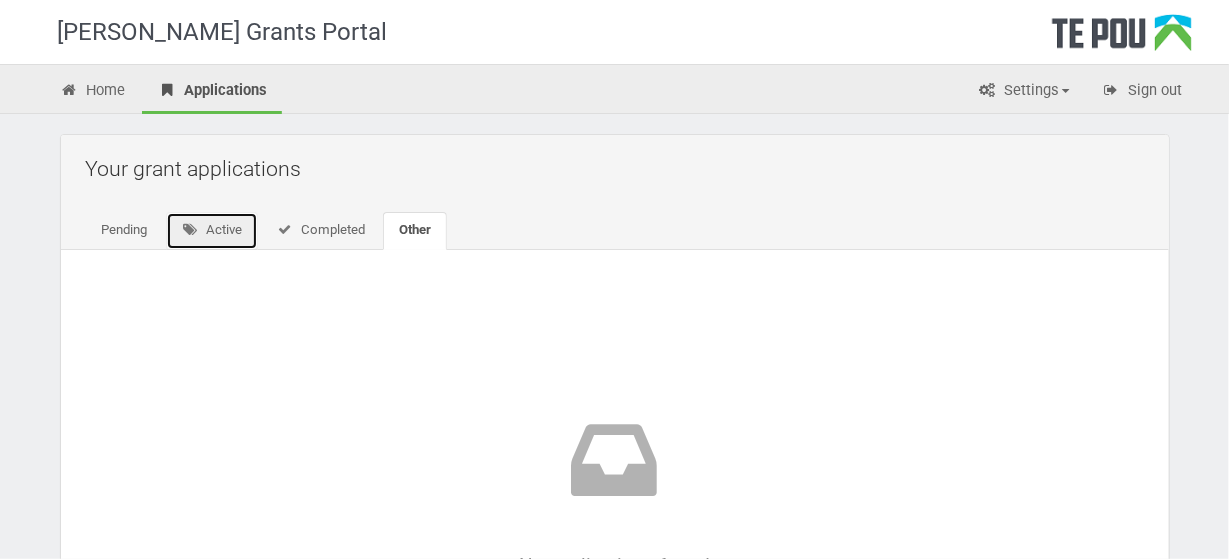 click at bounding box center (190, 229) 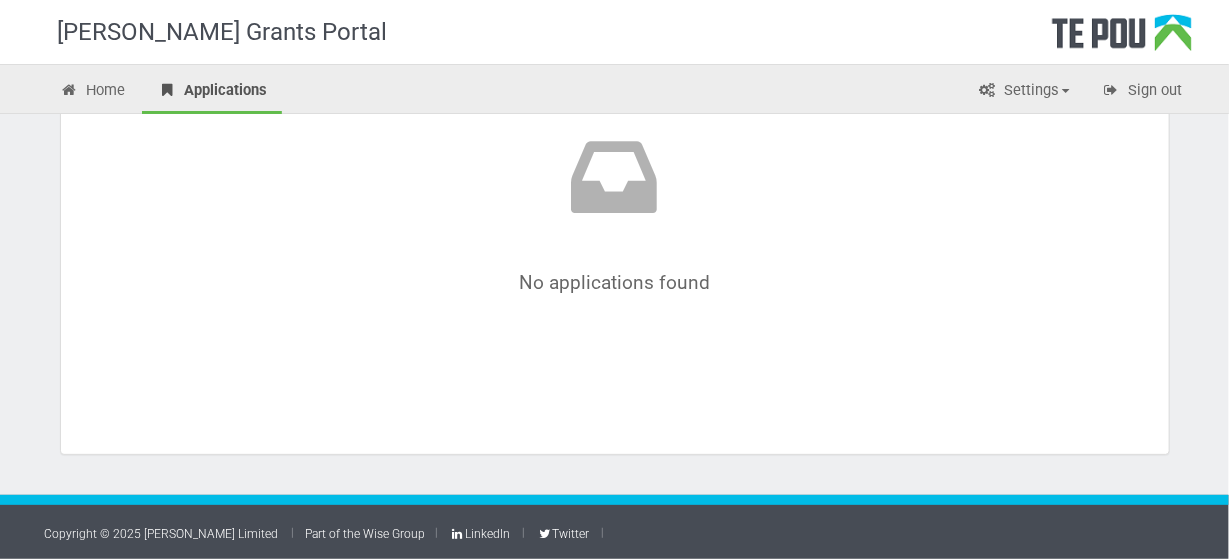 scroll, scrollTop: 0, scrollLeft: 0, axis: both 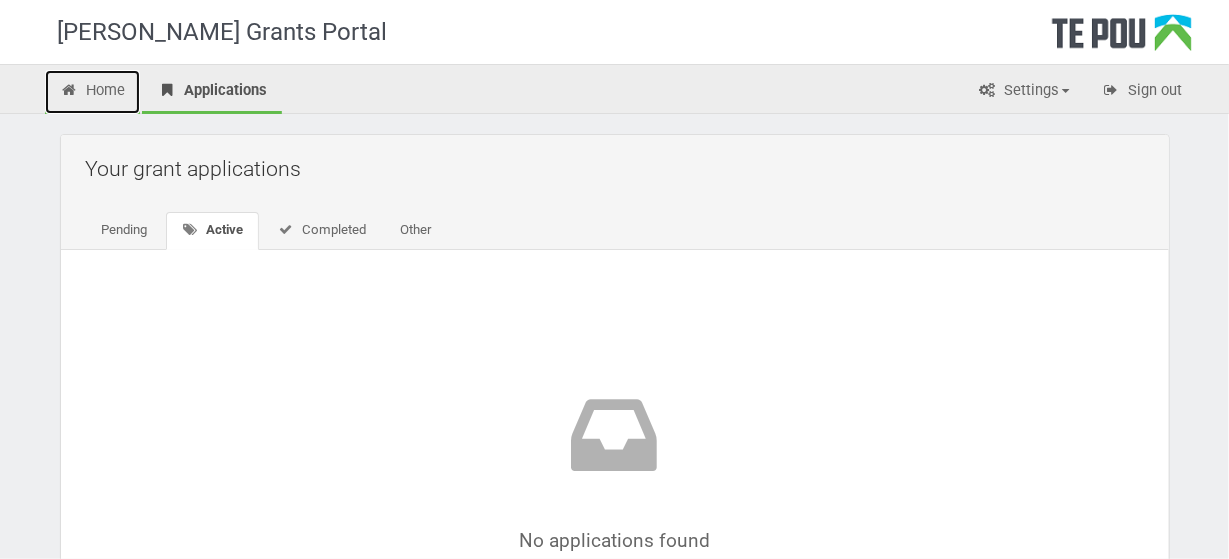click on "Home" at bounding box center [93, 92] 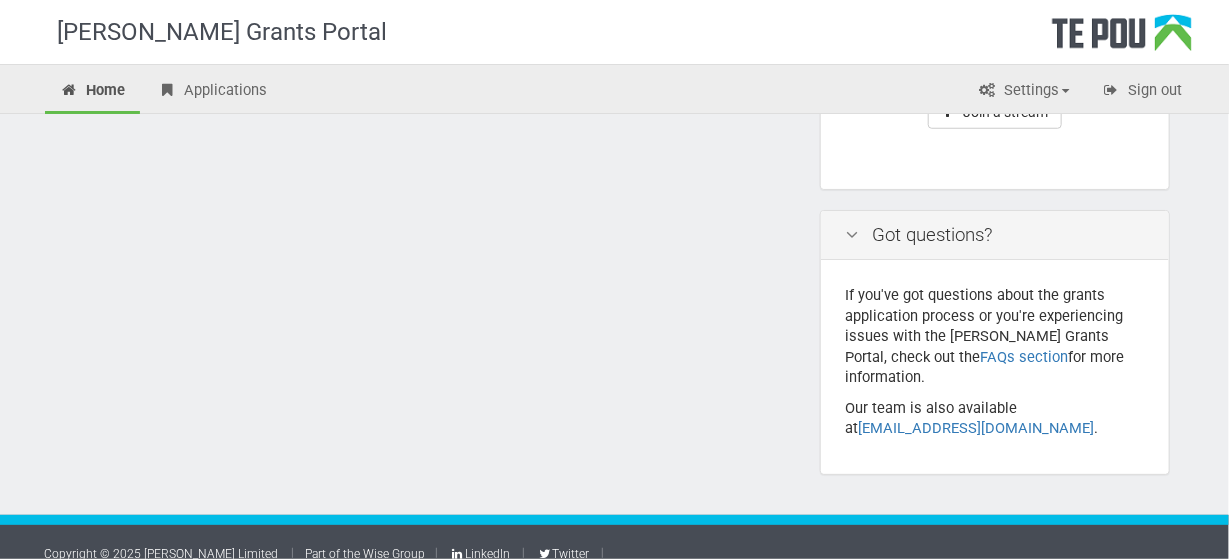 scroll, scrollTop: 0, scrollLeft: 0, axis: both 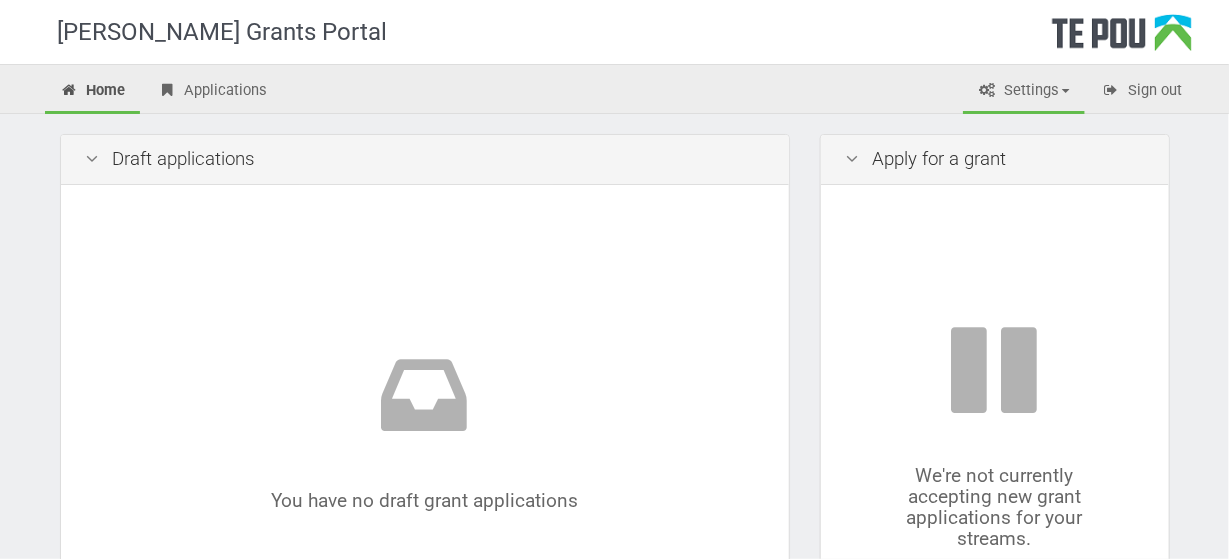 click on "Settings" at bounding box center [1024, 92] 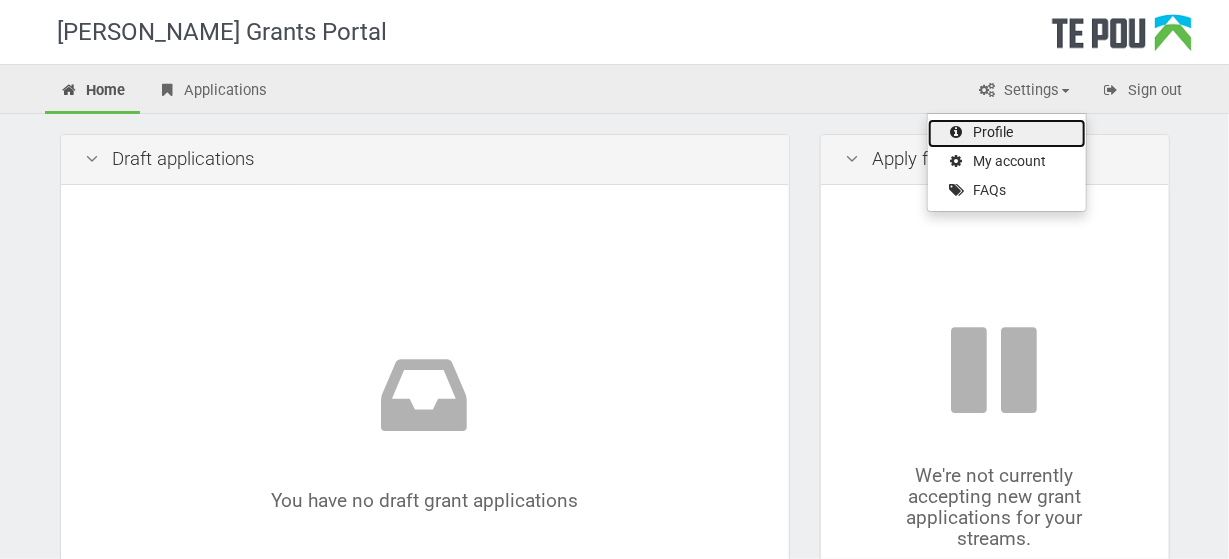 click on "Profile" at bounding box center [1007, 133] 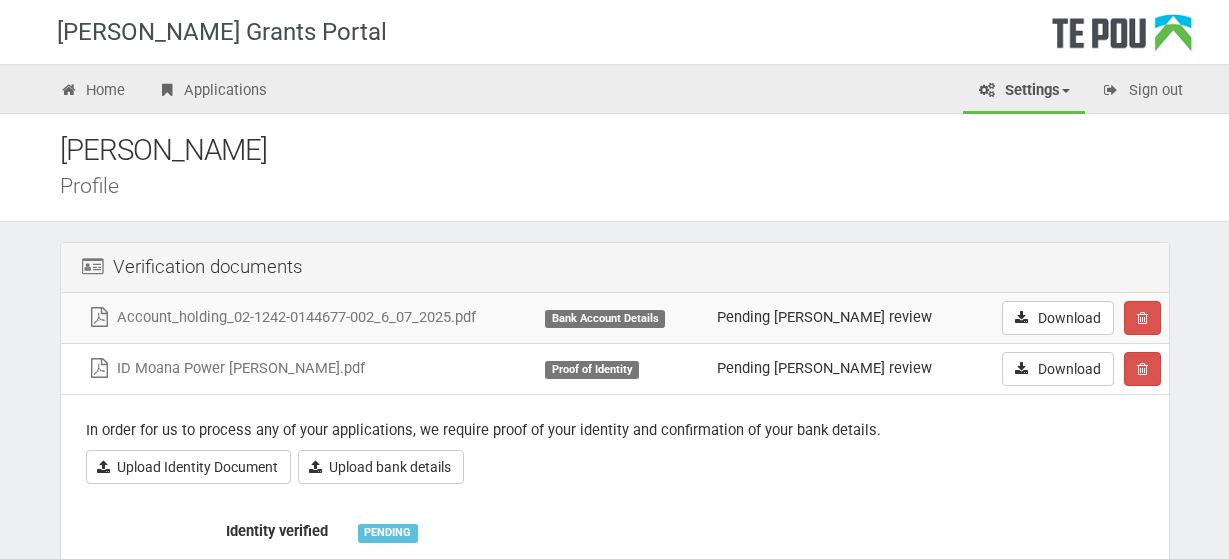scroll, scrollTop: 0, scrollLeft: 0, axis: both 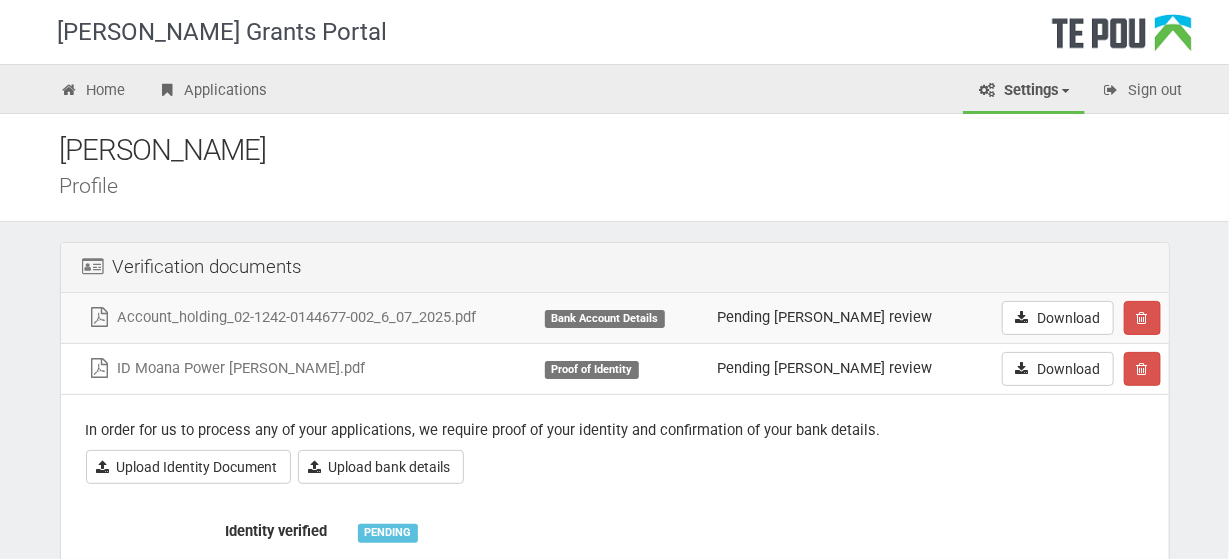 click on "Profile" at bounding box center (630, 185) 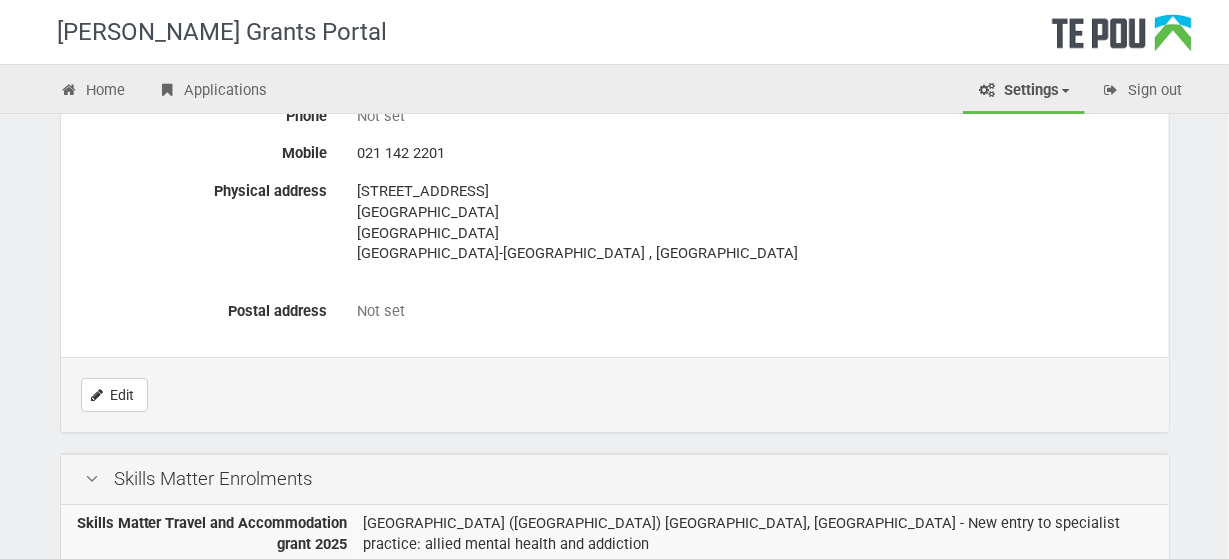 scroll, scrollTop: 1232, scrollLeft: 0, axis: vertical 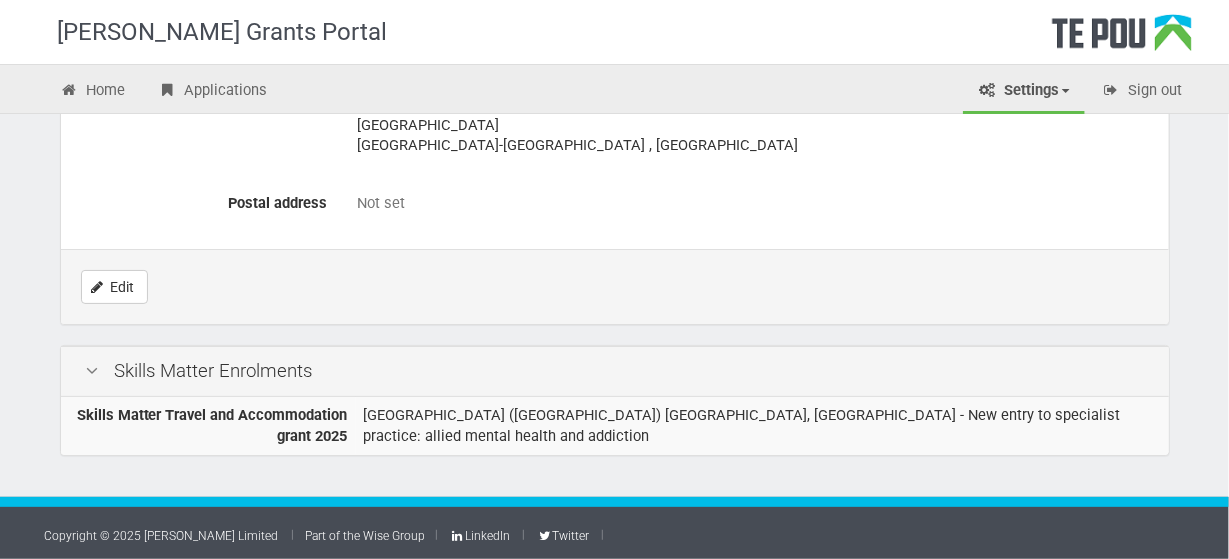 click at bounding box center [93, 371] 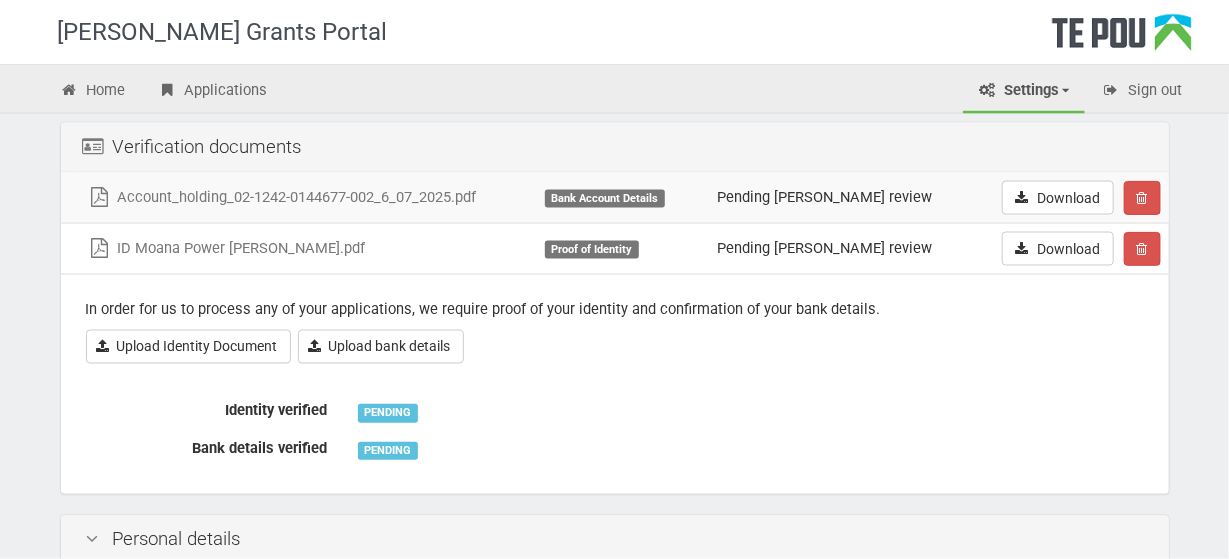 scroll, scrollTop: 9, scrollLeft: 0, axis: vertical 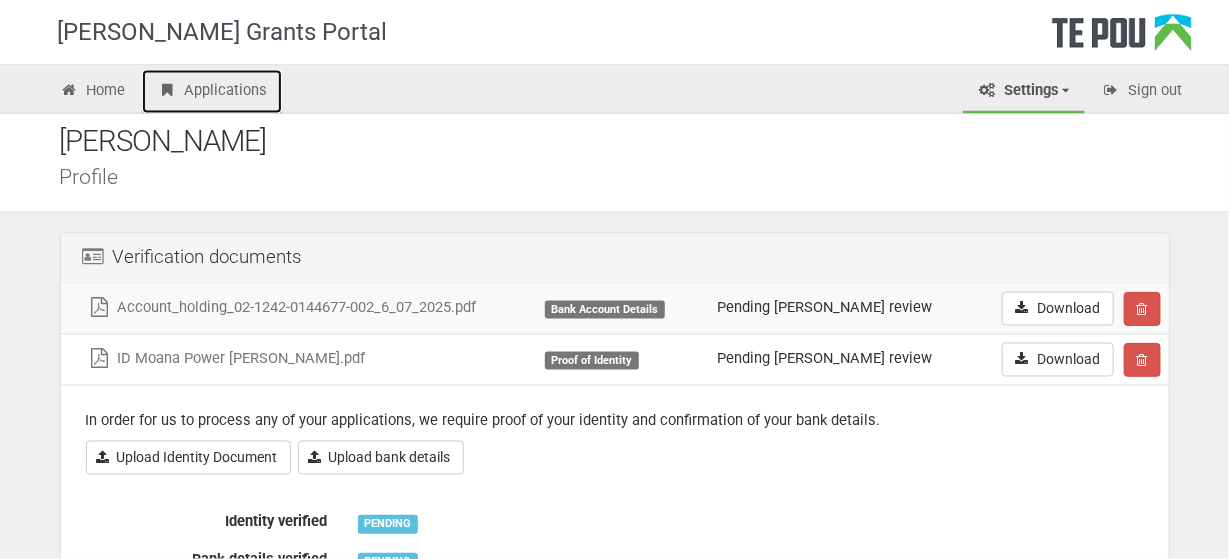 click on "Applications" at bounding box center (212, 92) 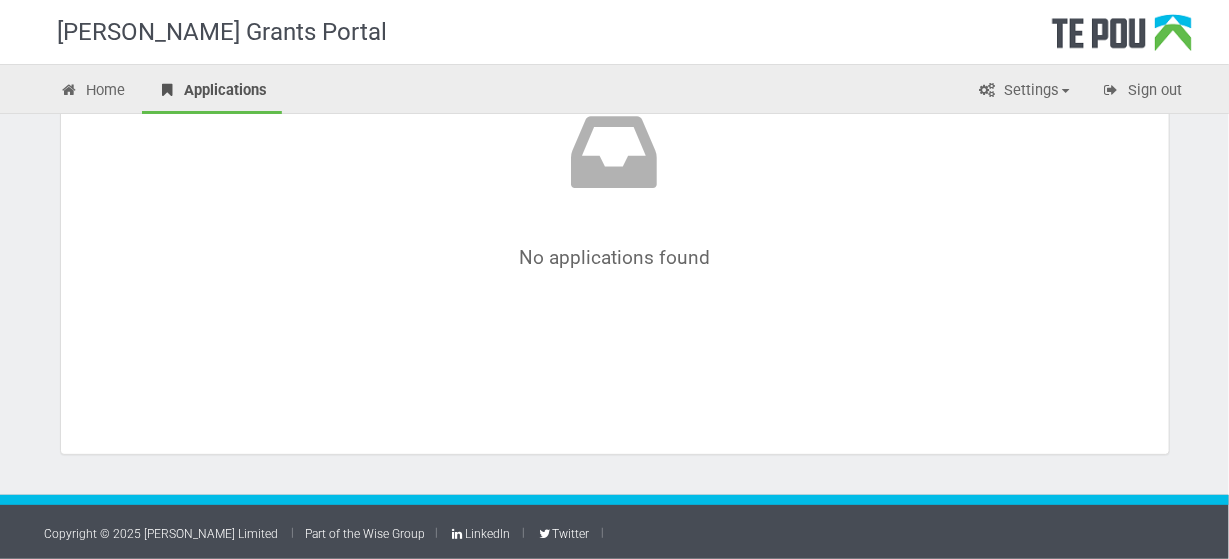 scroll, scrollTop: 0, scrollLeft: 0, axis: both 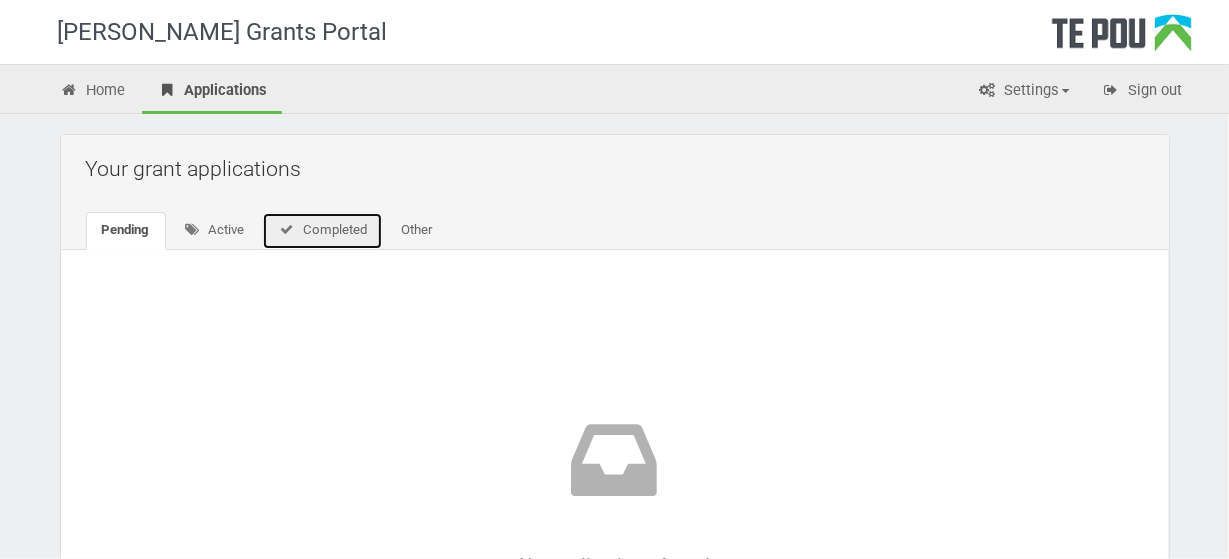 click on "Completed" at bounding box center (322, 231) 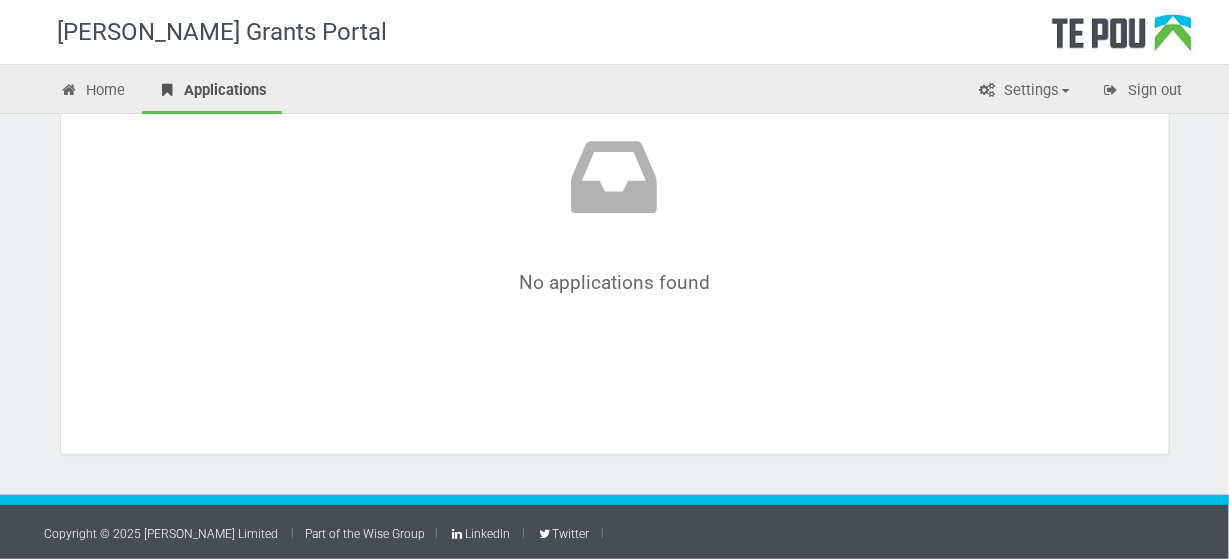 scroll, scrollTop: 0, scrollLeft: 0, axis: both 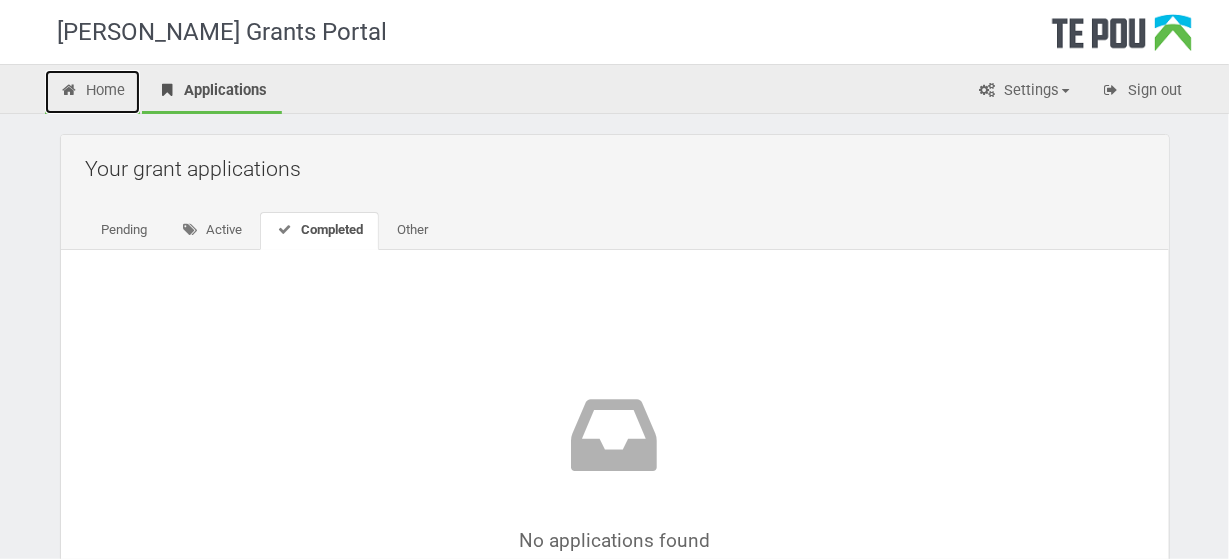 click on "Home" at bounding box center [93, 92] 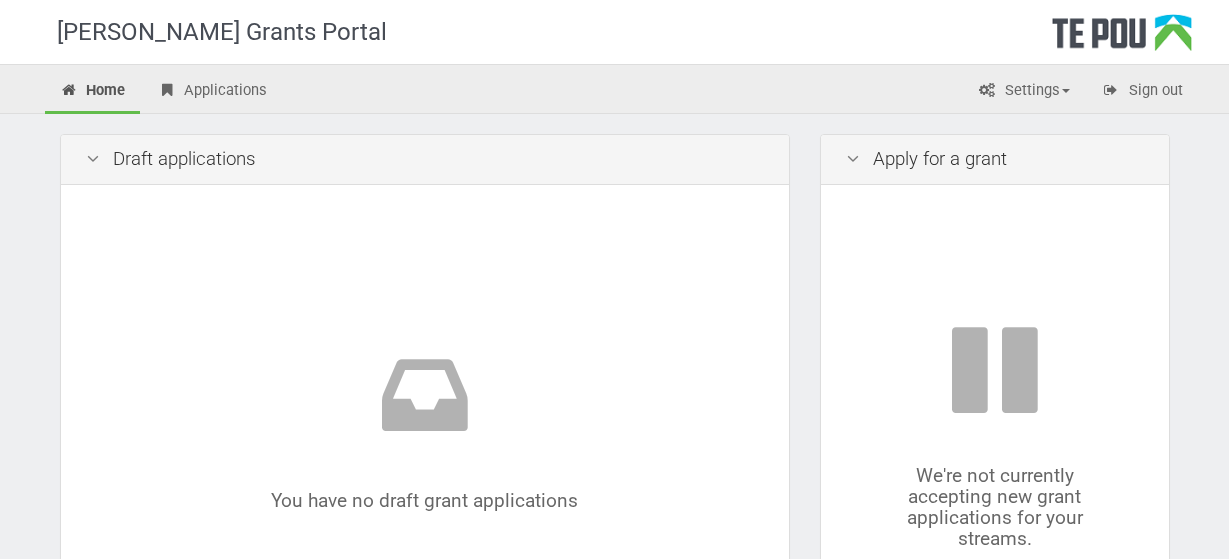 scroll, scrollTop: 0, scrollLeft: 0, axis: both 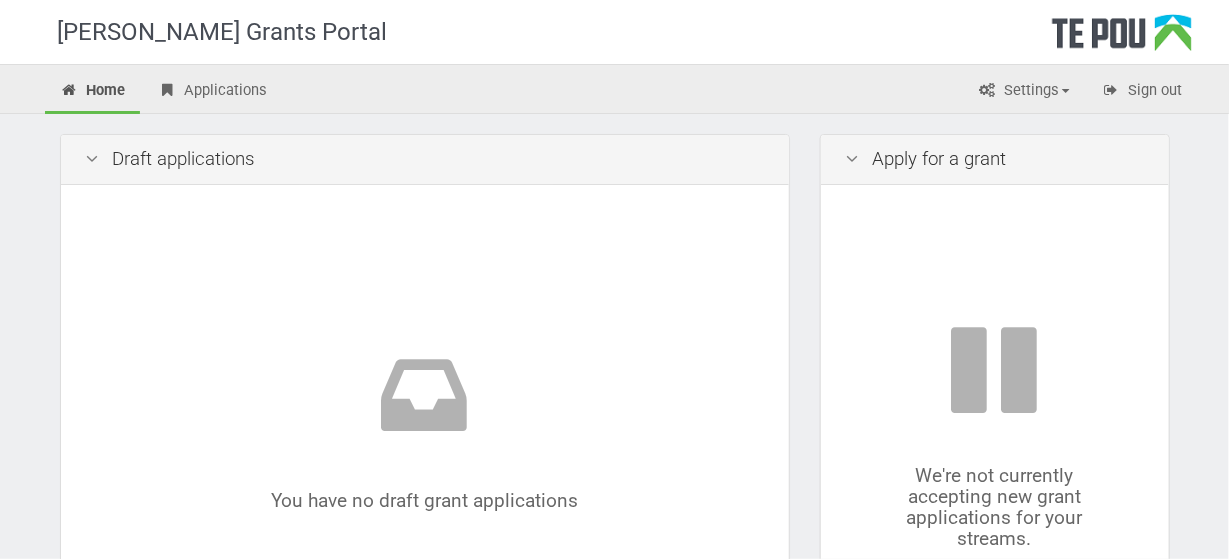 click at bounding box center (853, 159) 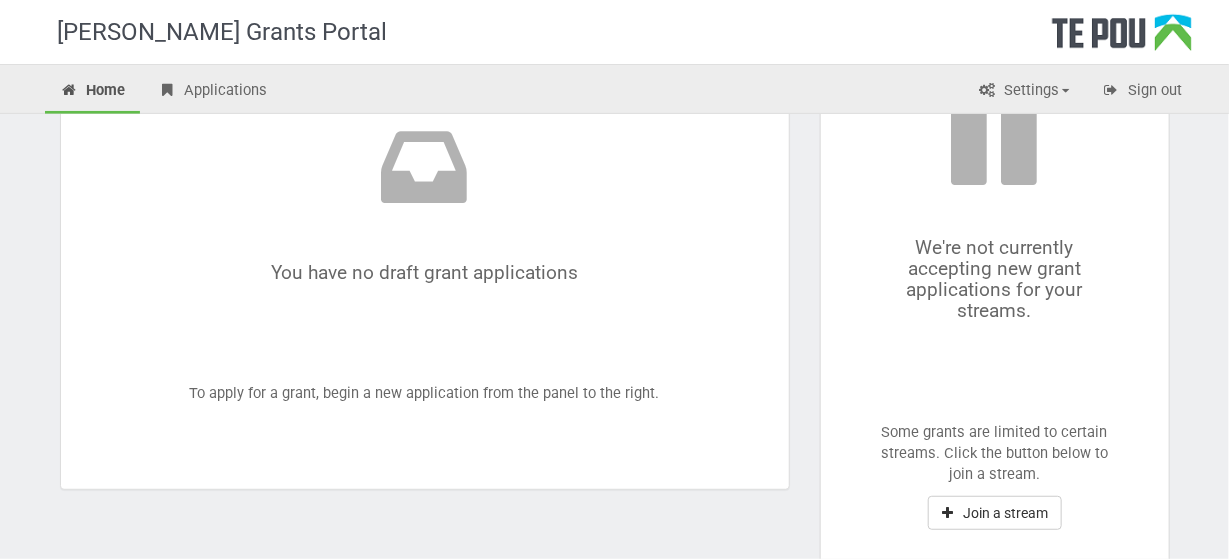 scroll, scrollTop: 0, scrollLeft: 0, axis: both 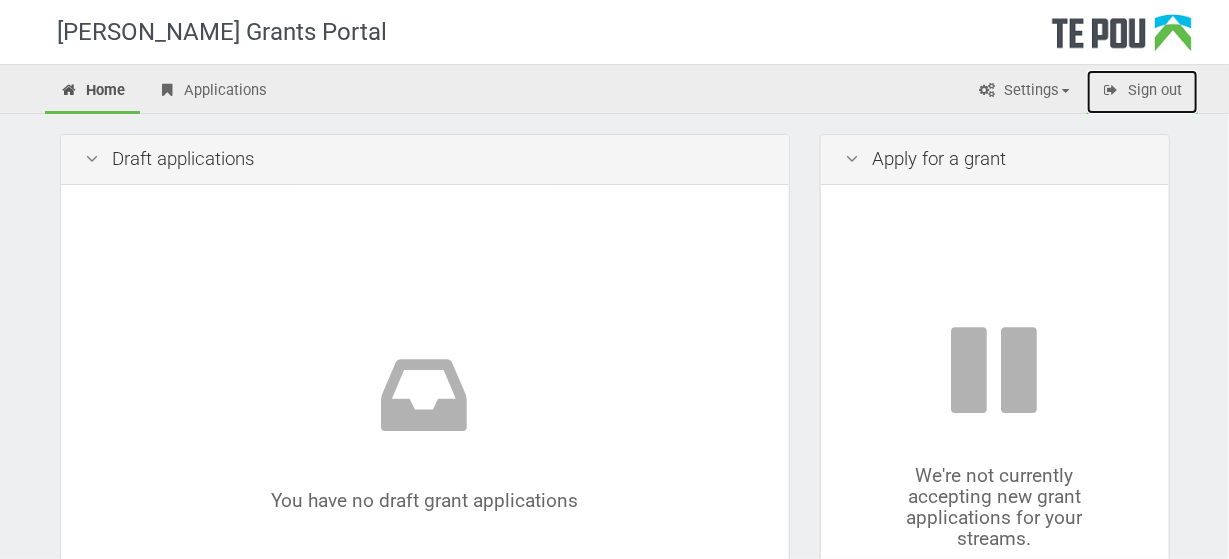 click on "Sign out" at bounding box center [1142, 92] 